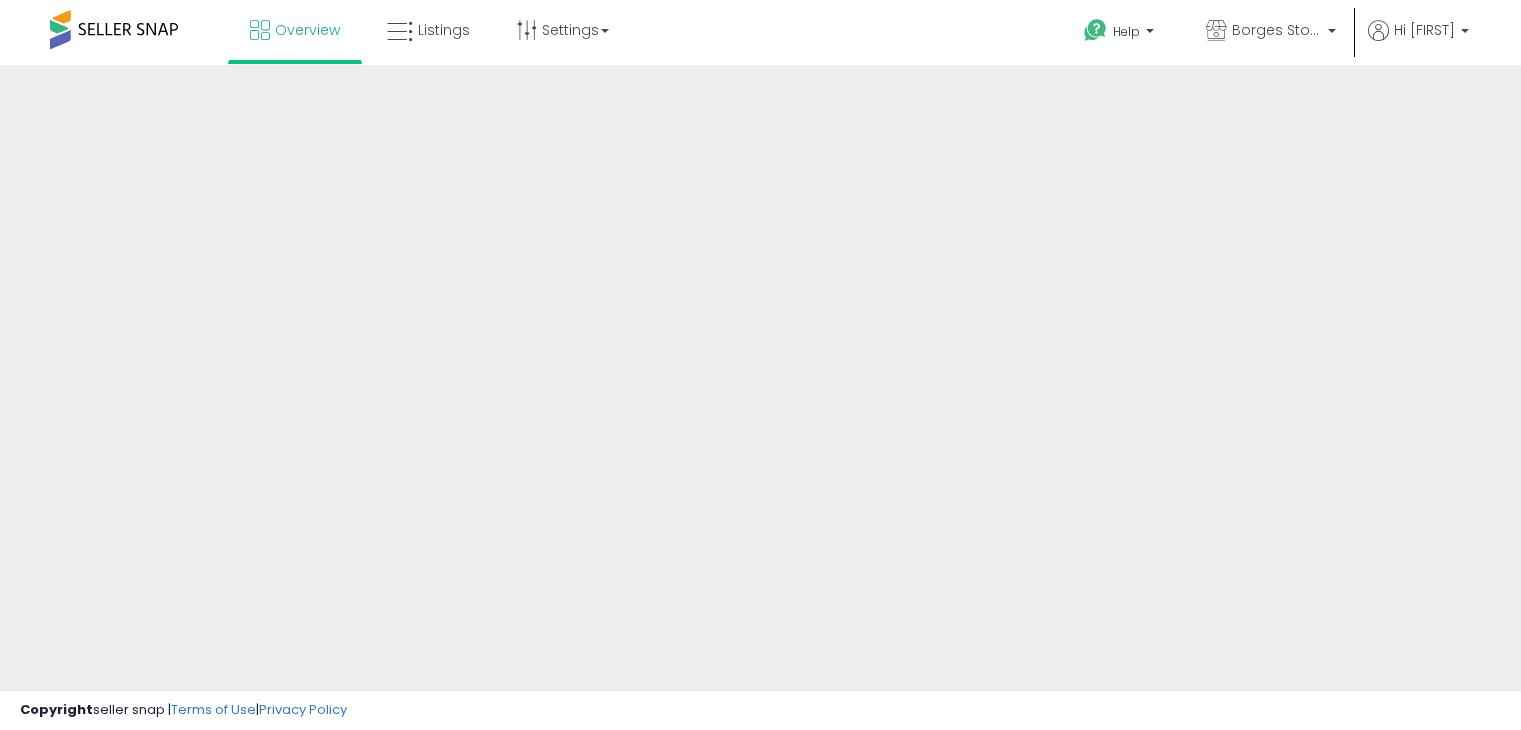 scroll, scrollTop: 0, scrollLeft: 0, axis: both 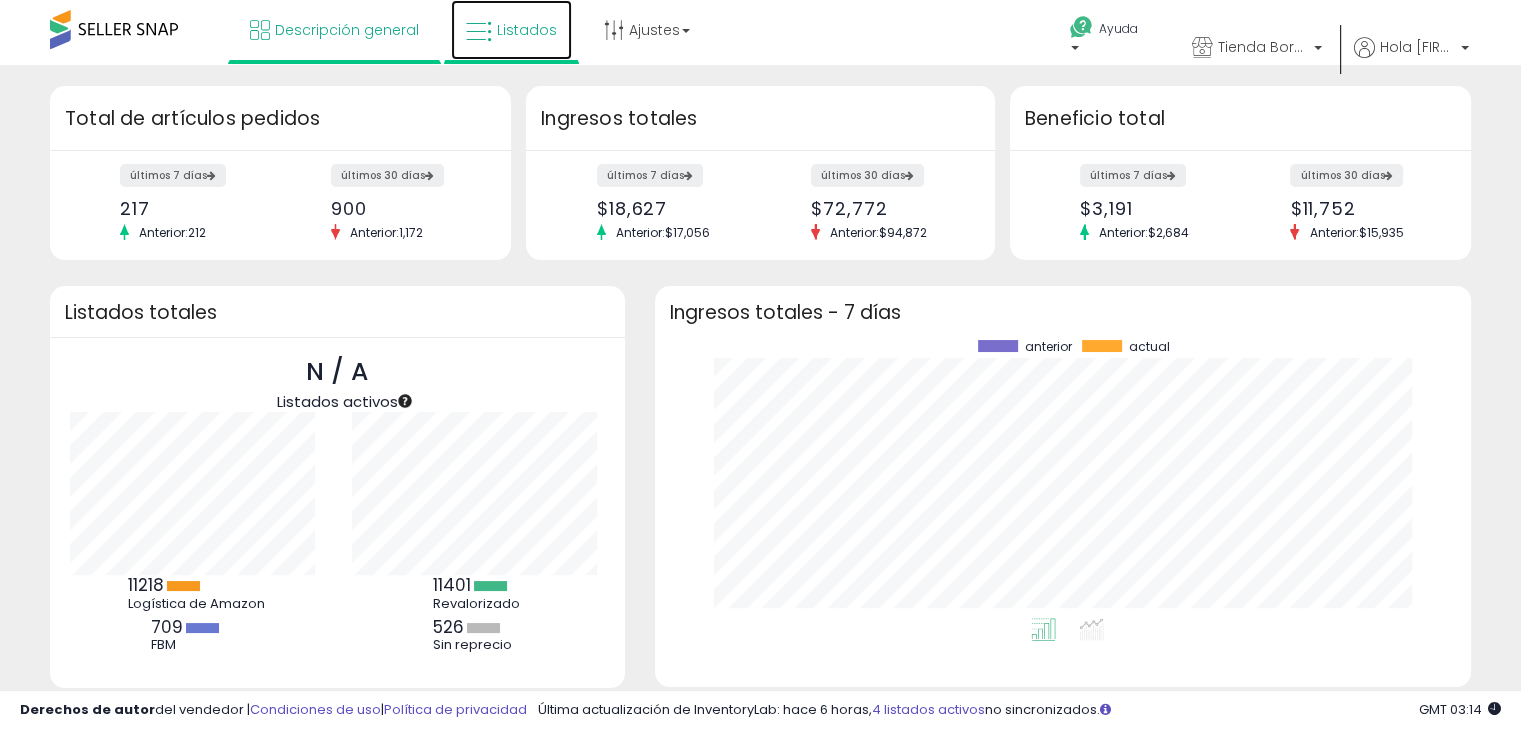 click on "Listados" at bounding box center [511, 30] 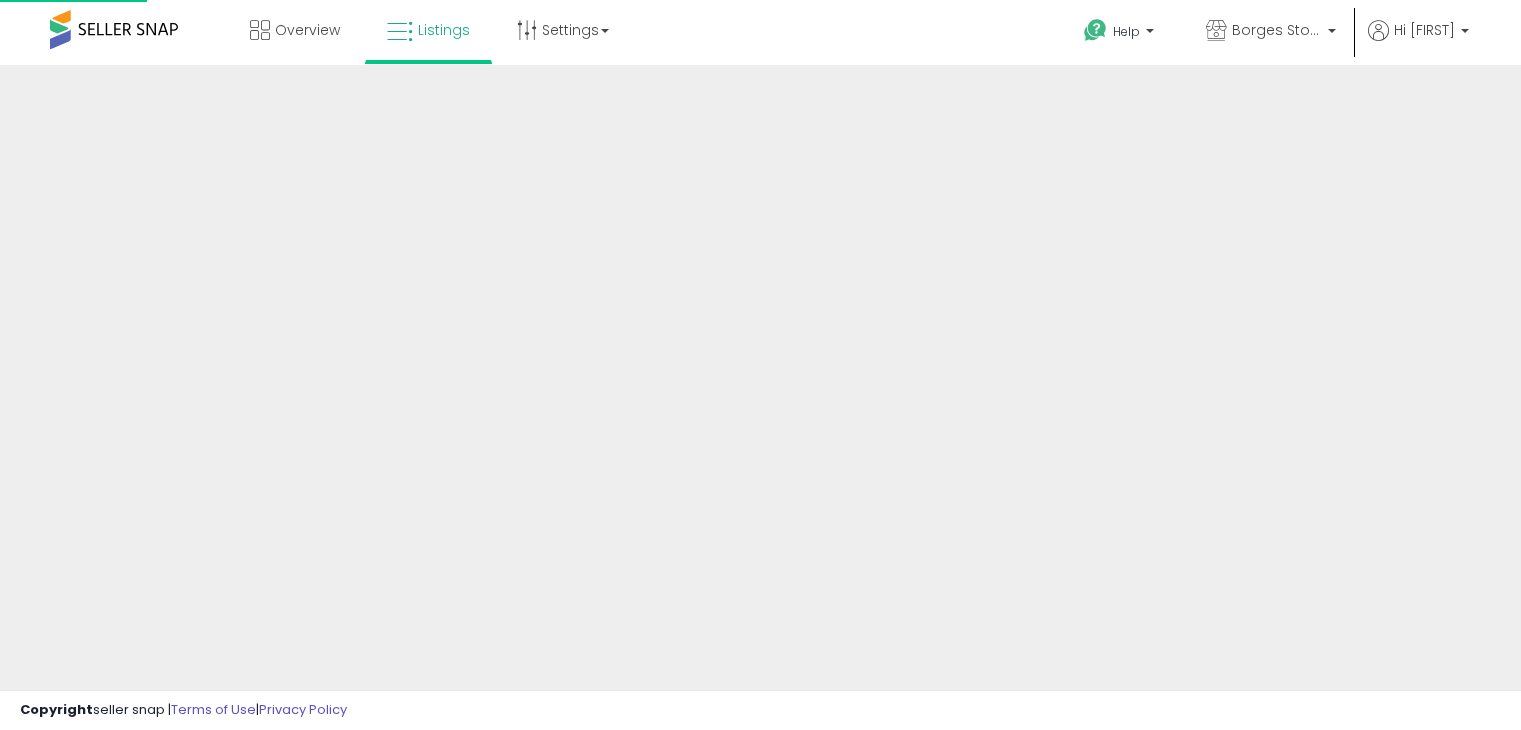 scroll, scrollTop: 0, scrollLeft: 0, axis: both 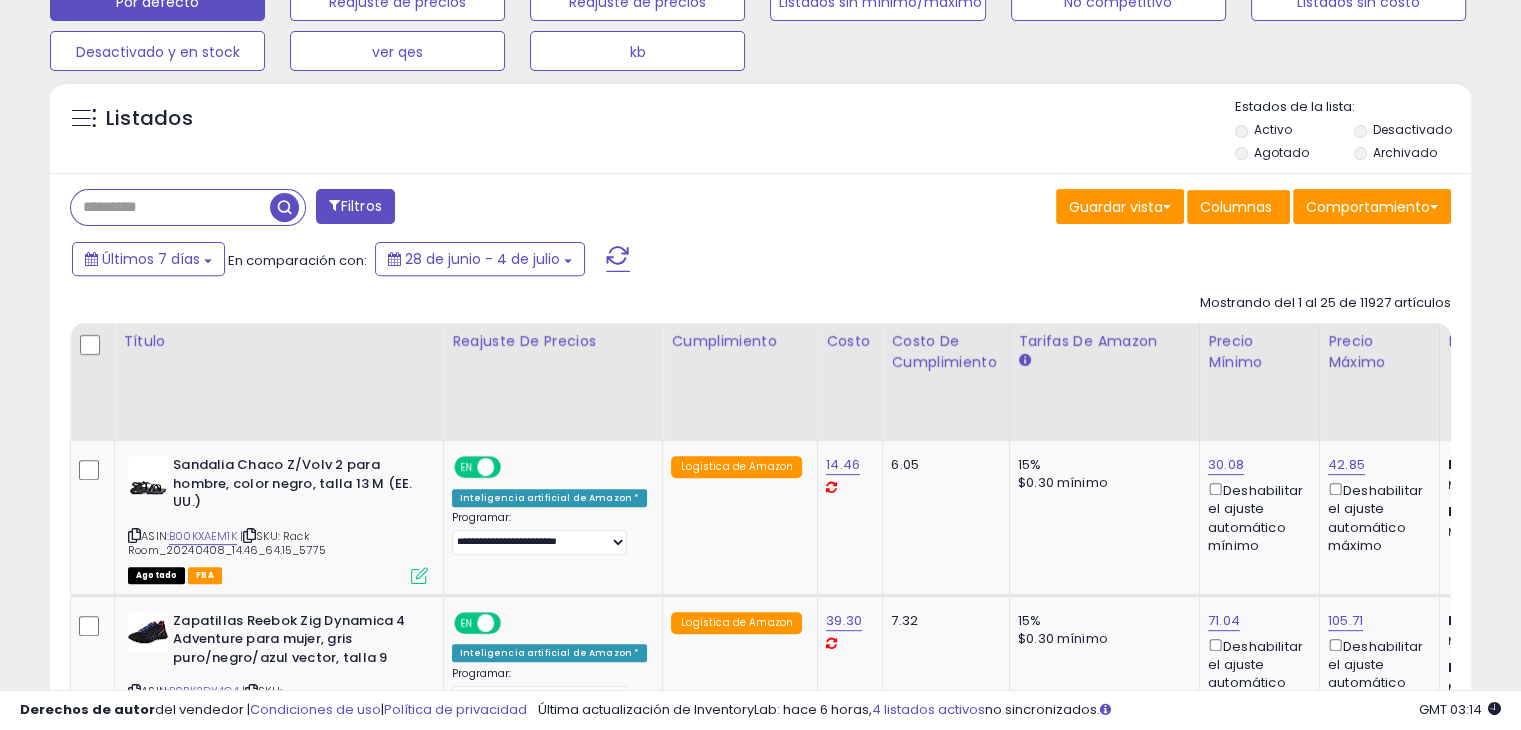 click on "Filtros" at bounding box center [355, 206] 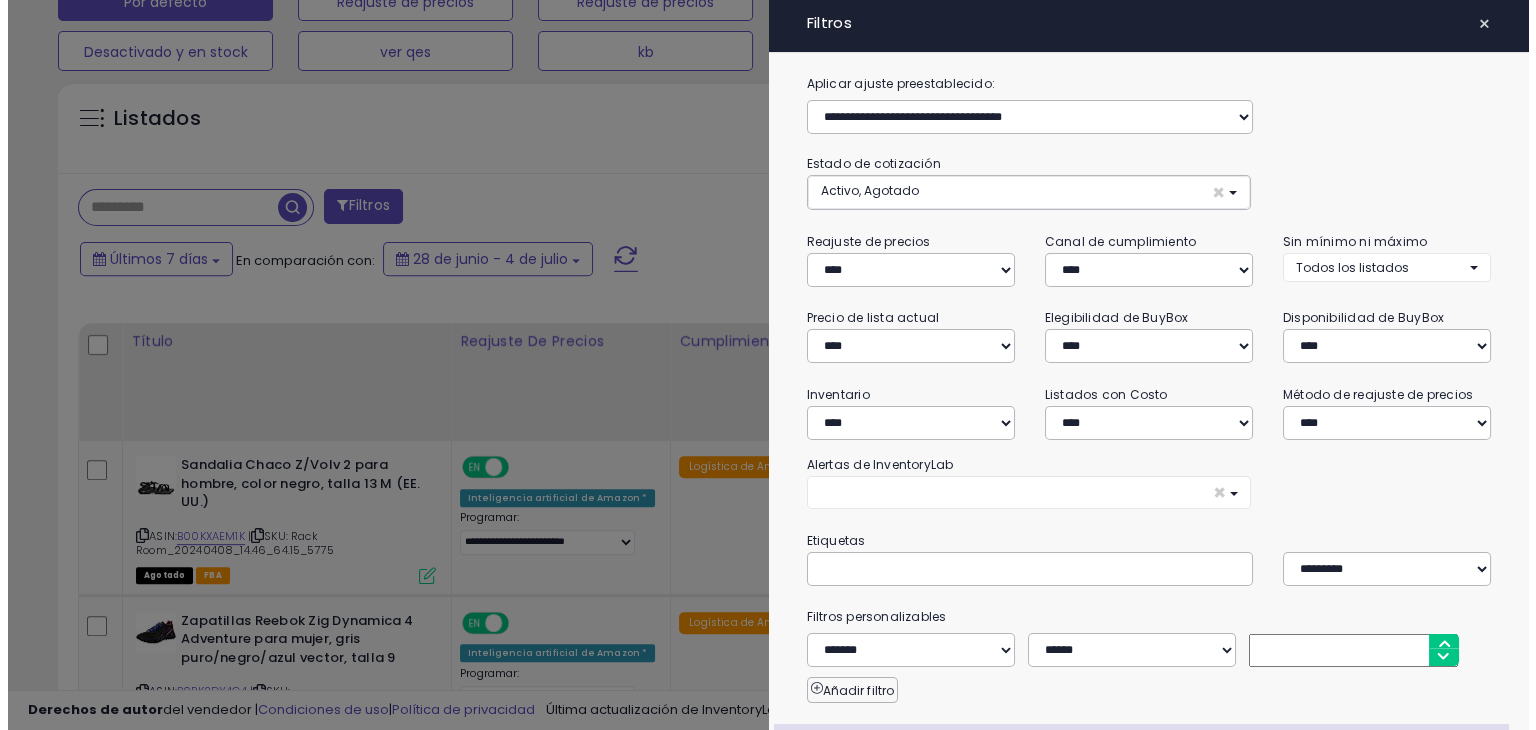scroll, scrollTop: 999589, scrollLeft: 999168, axis: both 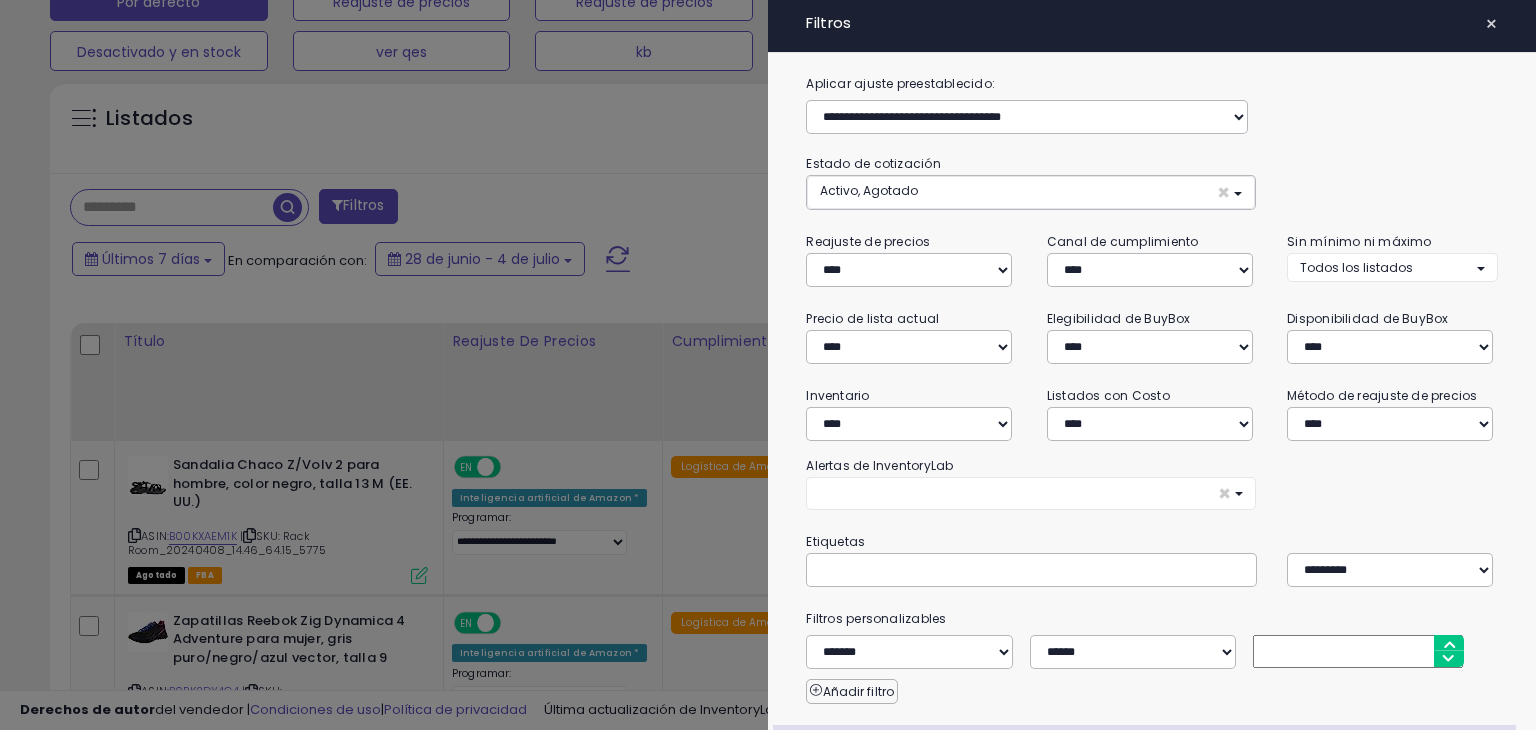 click on "×" at bounding box center (1491, 24) 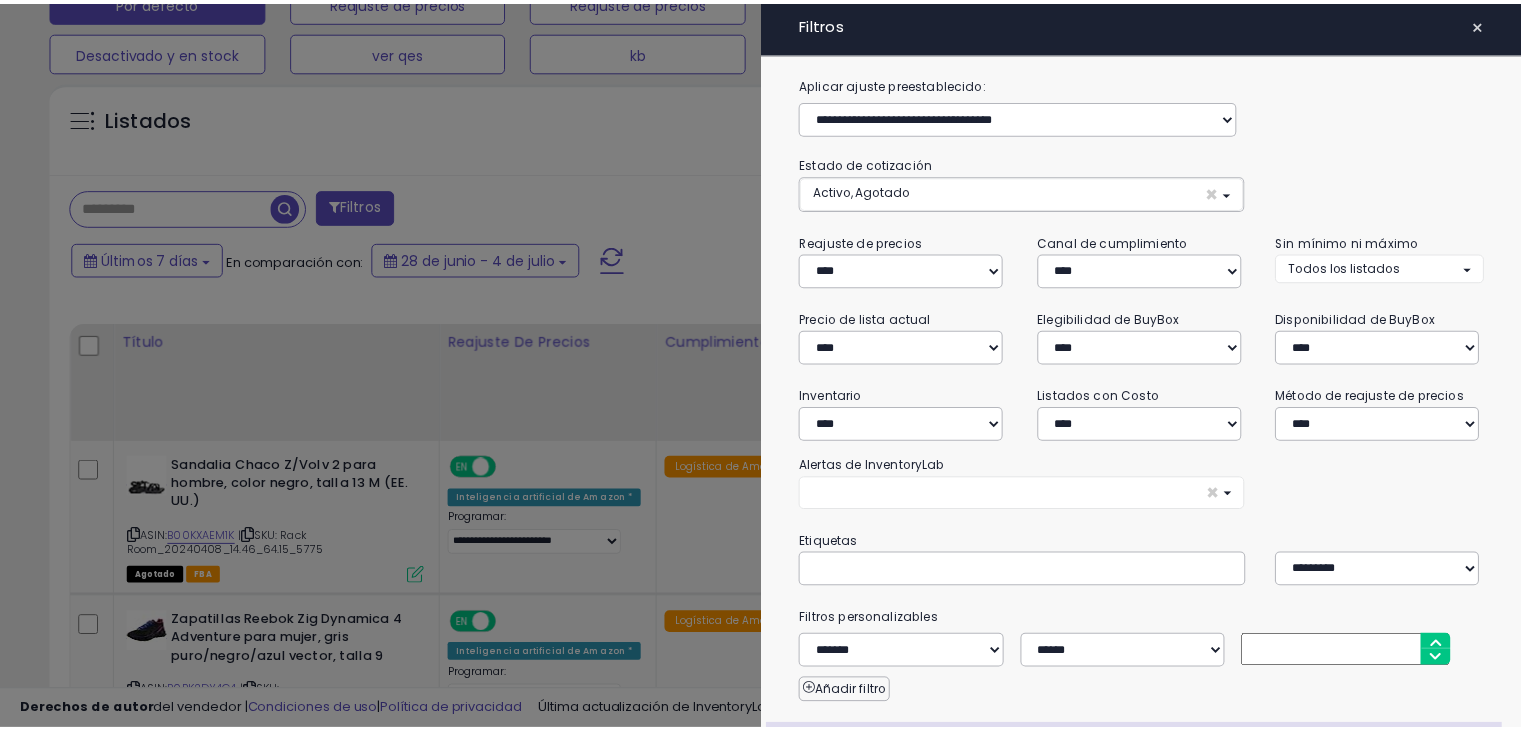 scroll, scrollTop: 596, scrollLeft: 0, axis: vertical 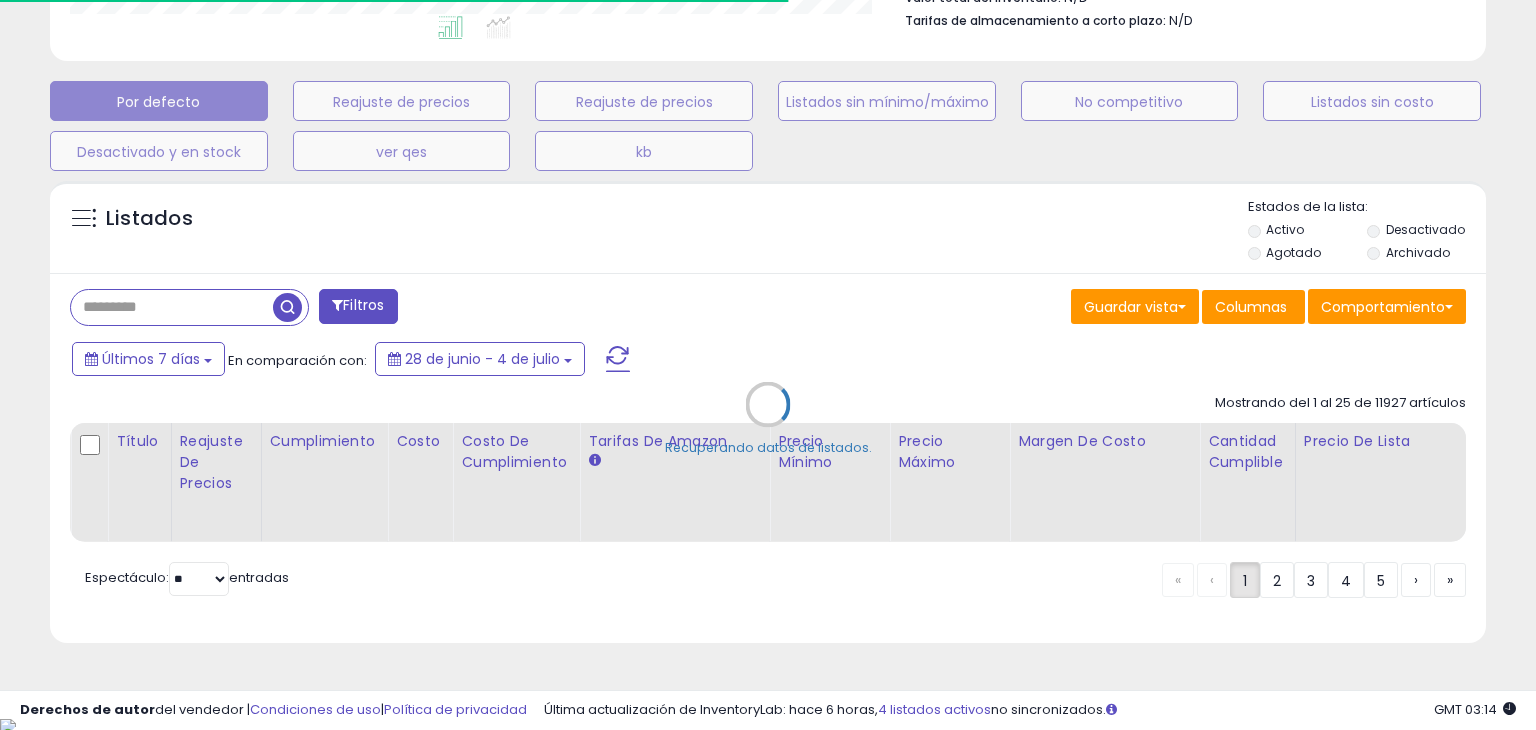 click on "Recuperando datos de listados." at bounding box center [768, 419] 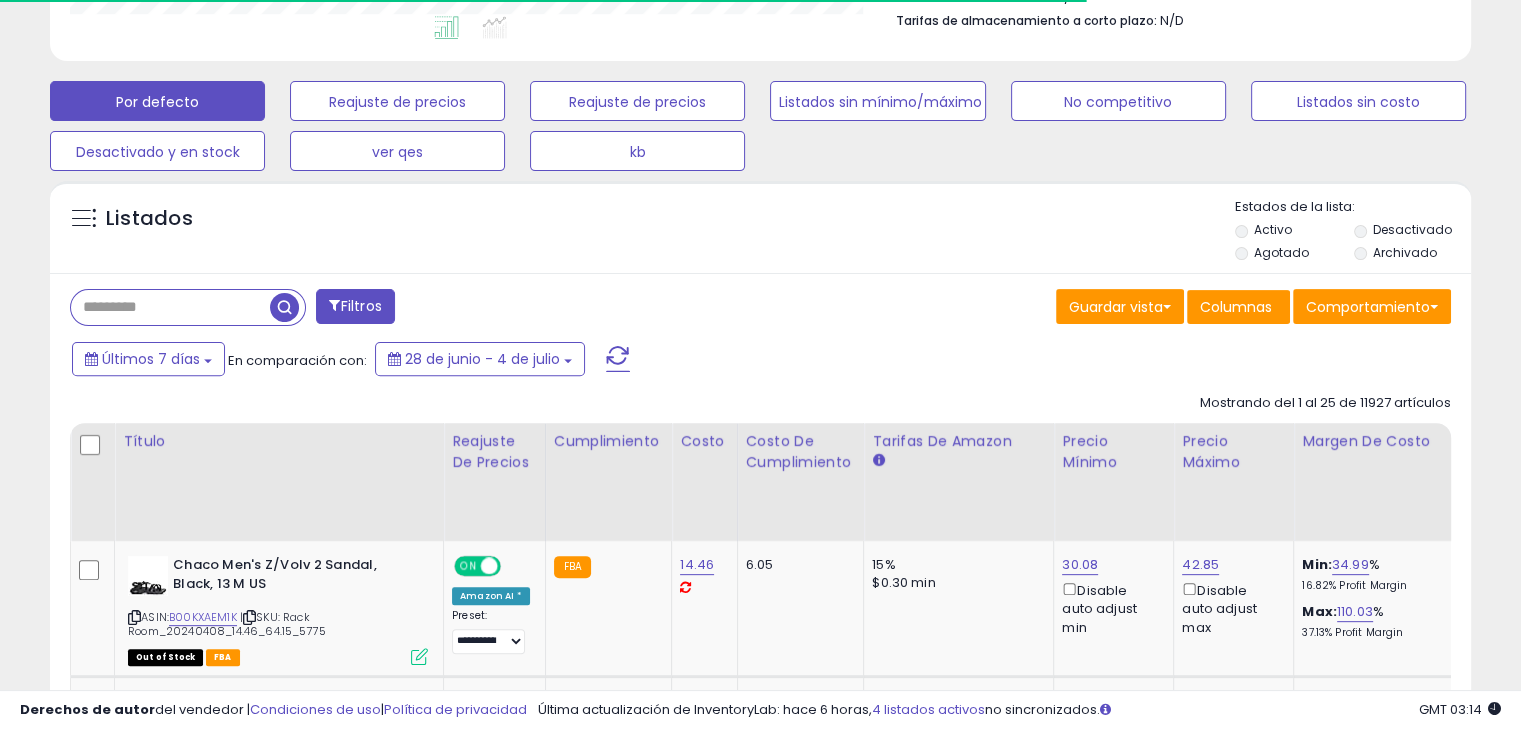 scroll, scrollTop: 409, scrollLeft: 822, axis: both 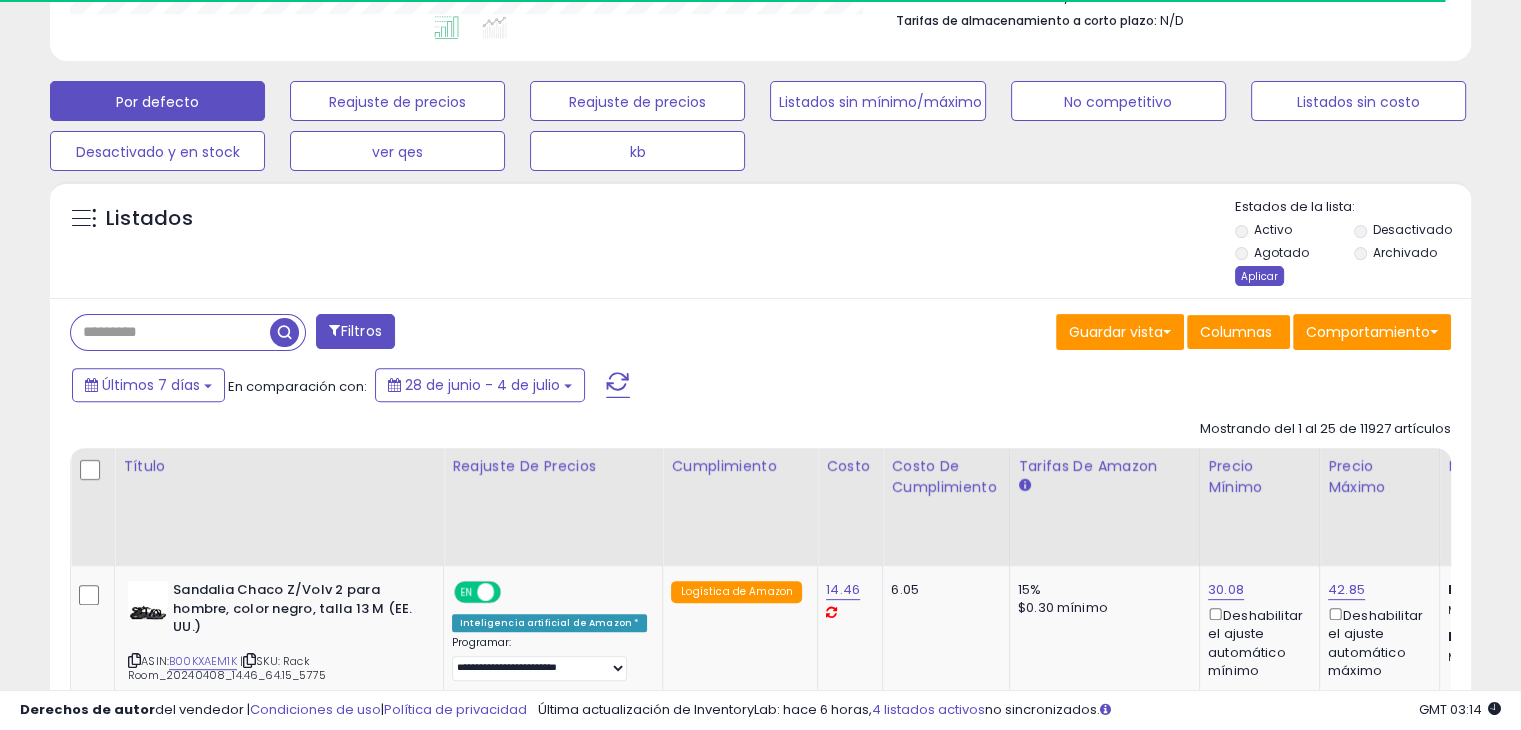 click on "Aplicar" at bounding box center (1259, 276) 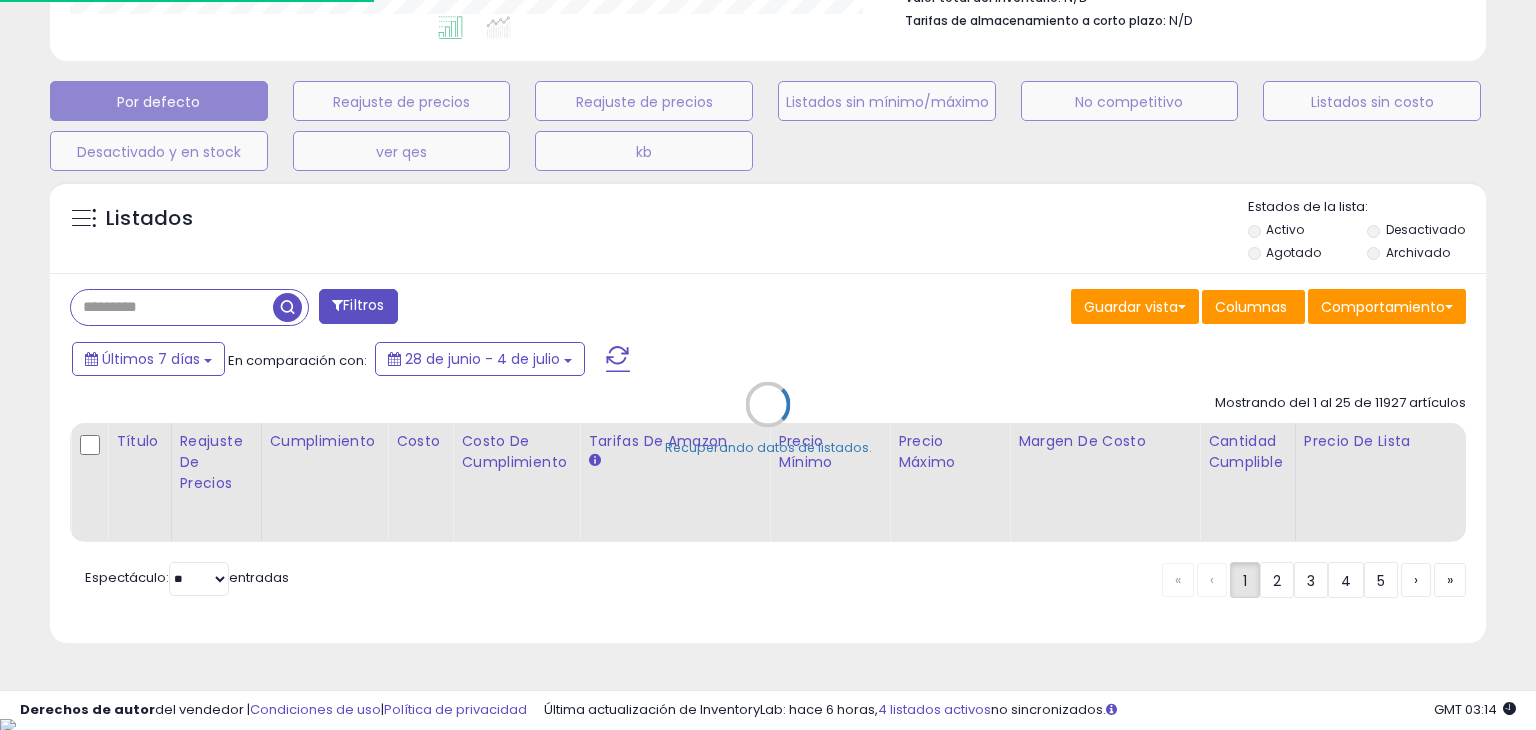scroll, scrollTop: 999589, scrollLeft: 999168, axis: both 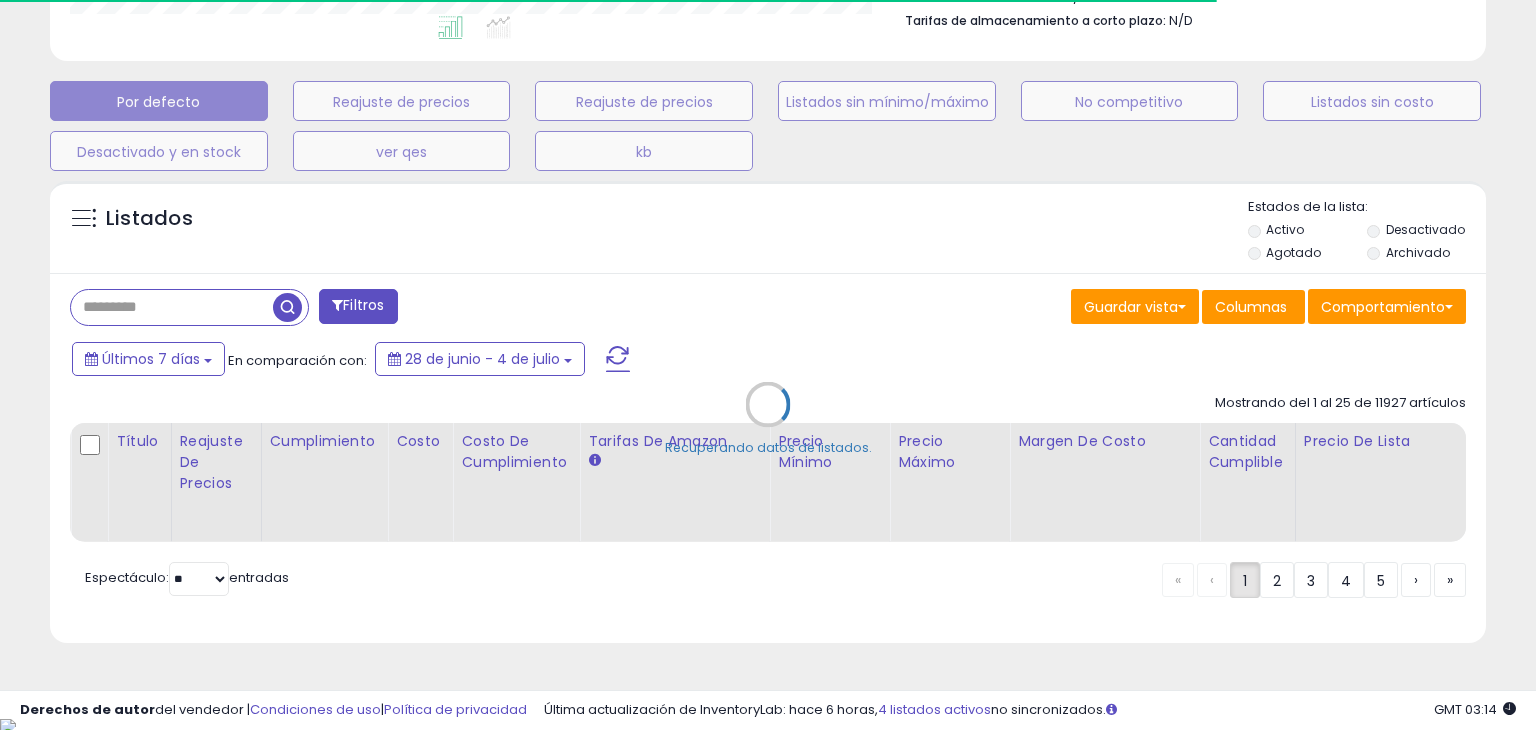 select on "*" 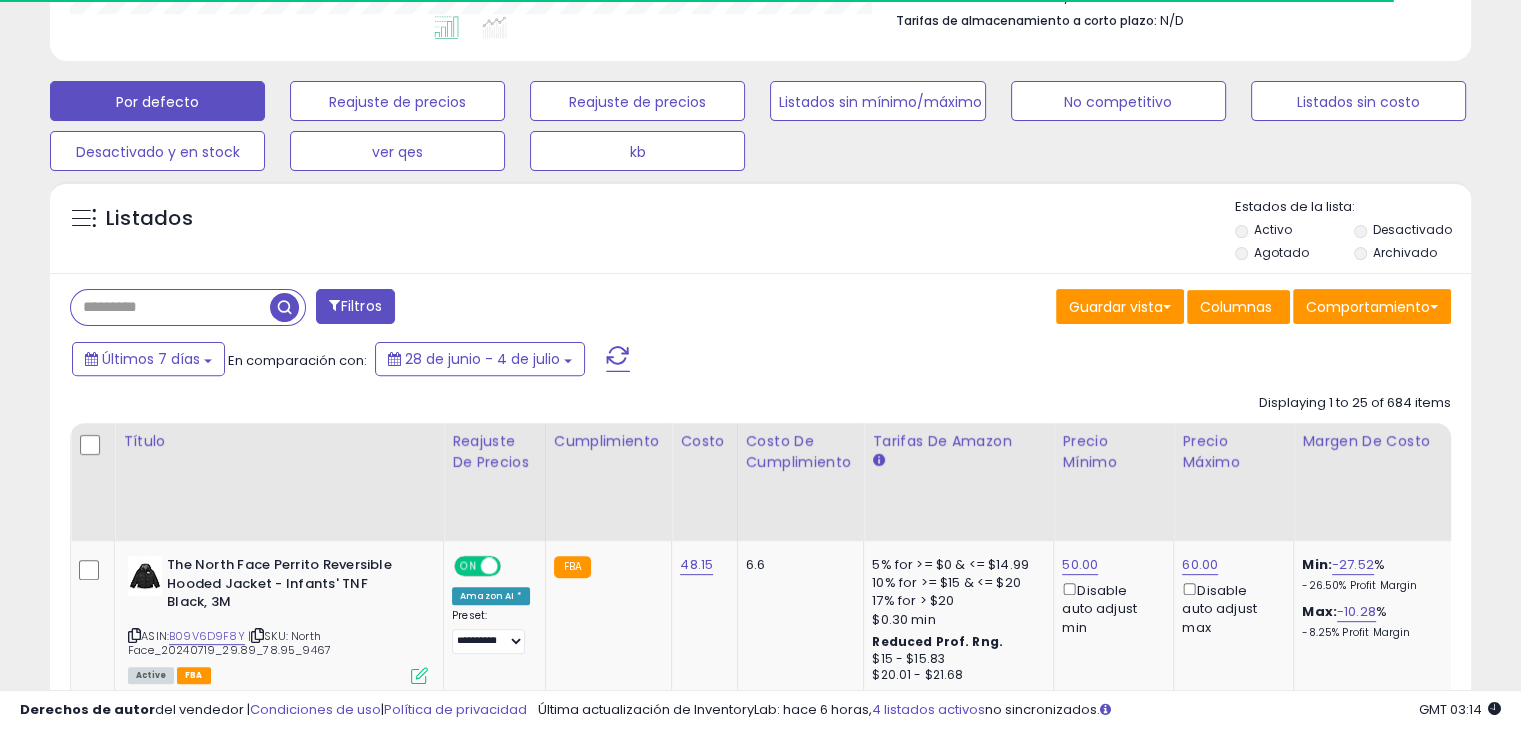 scroll, scrollTop: 409, scrollLeft: 822, axis: both 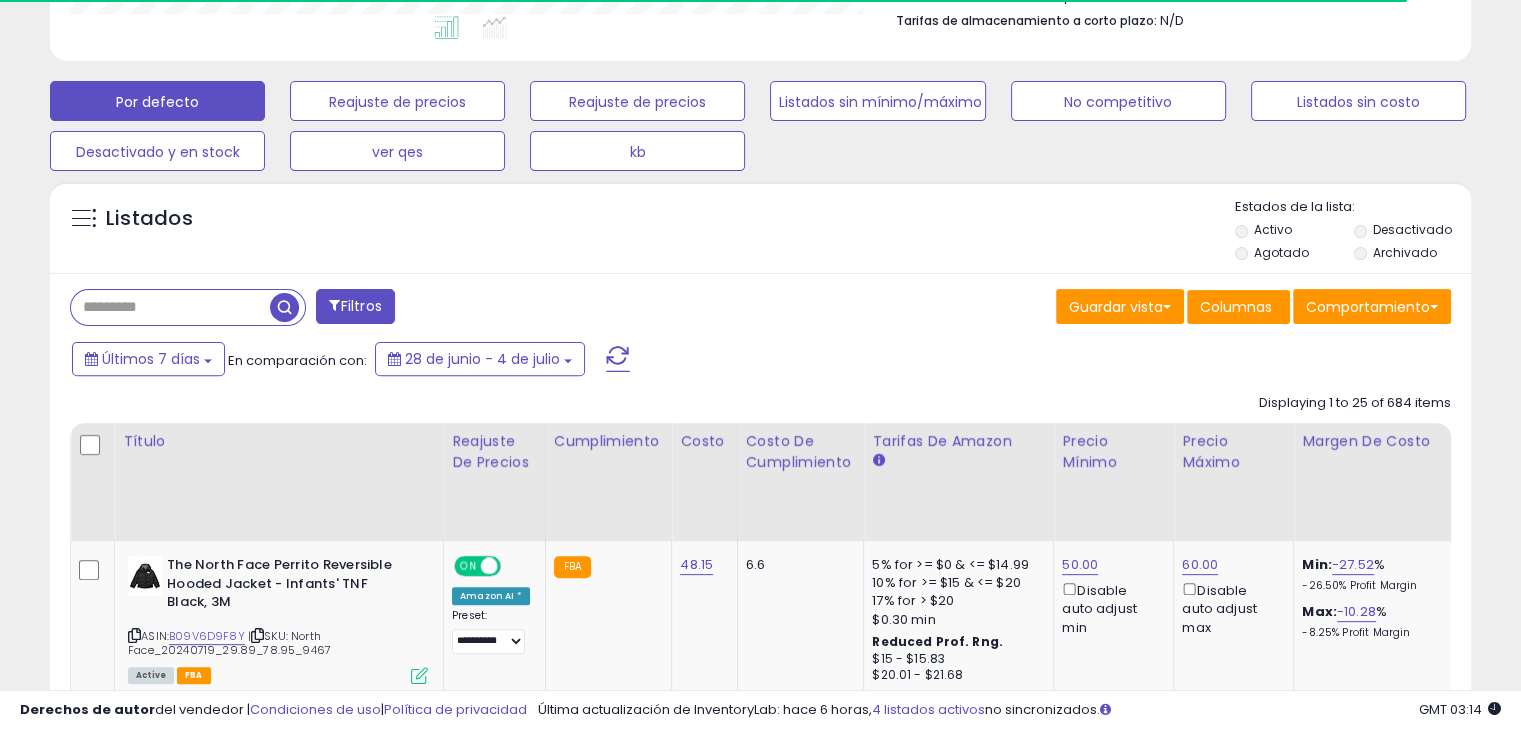 click on "Filtros" at bounding box center (361, 306) 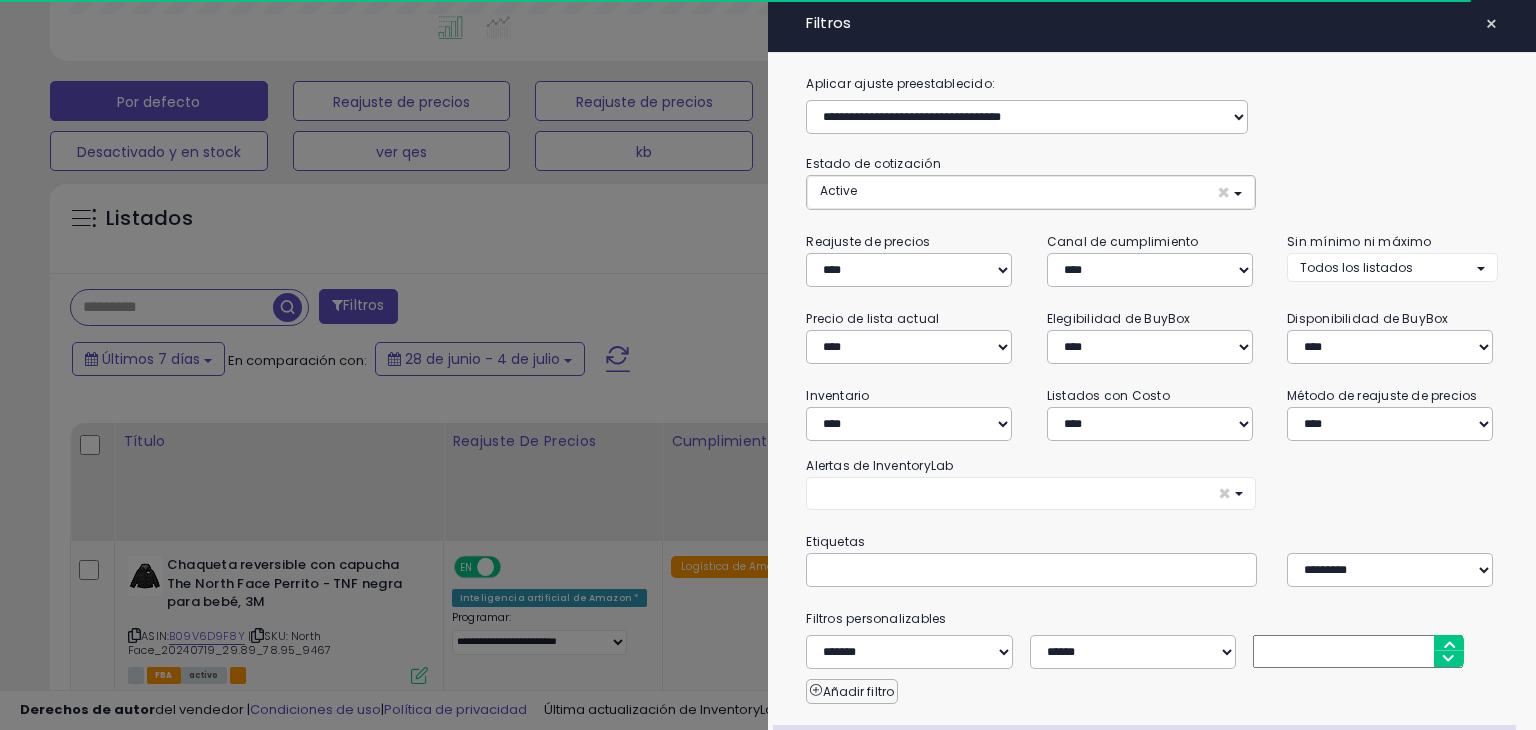 scroll, scrollTop: 999589, scrollLeft: 999168, axis: both 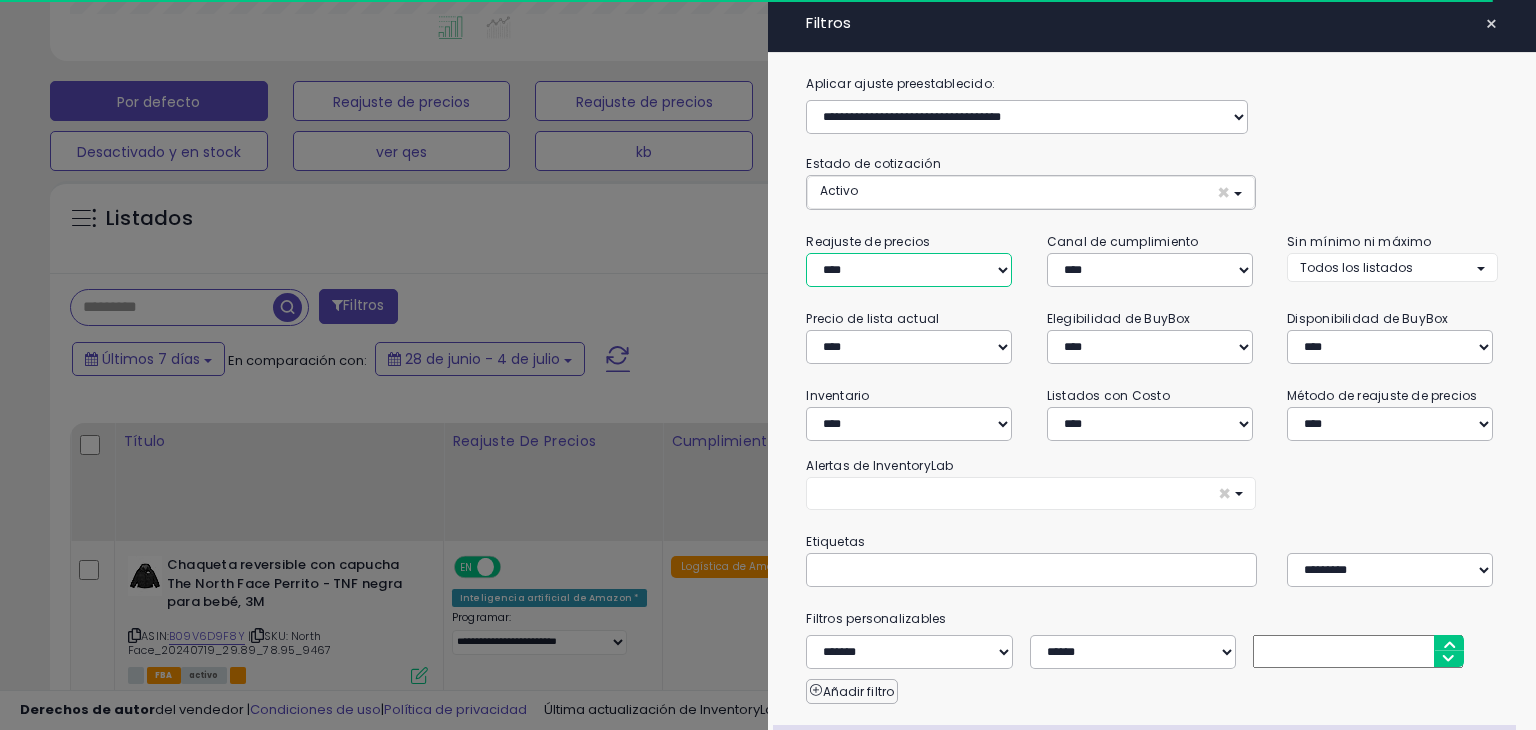 click on "**********" at bounding box center (909, 270) 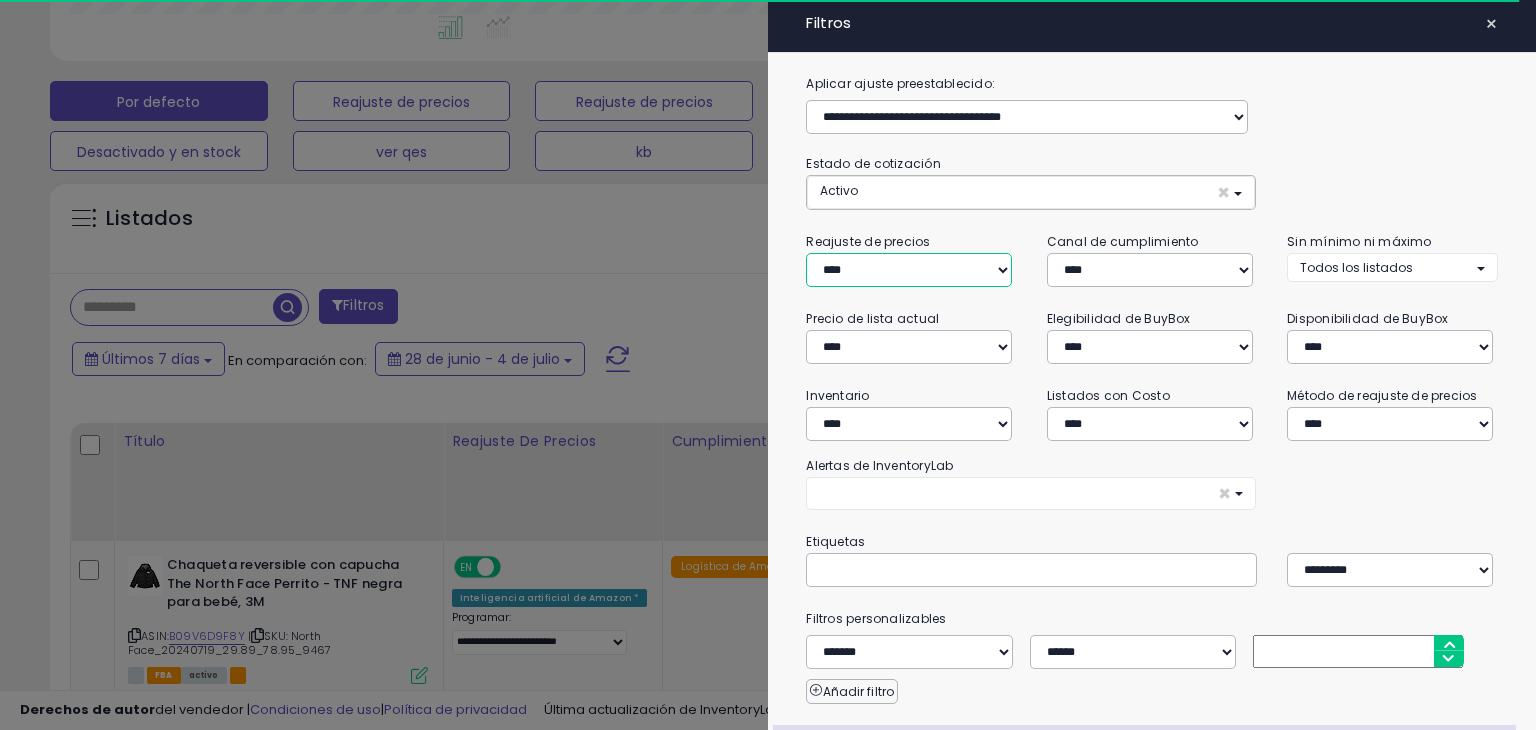 select on "***" 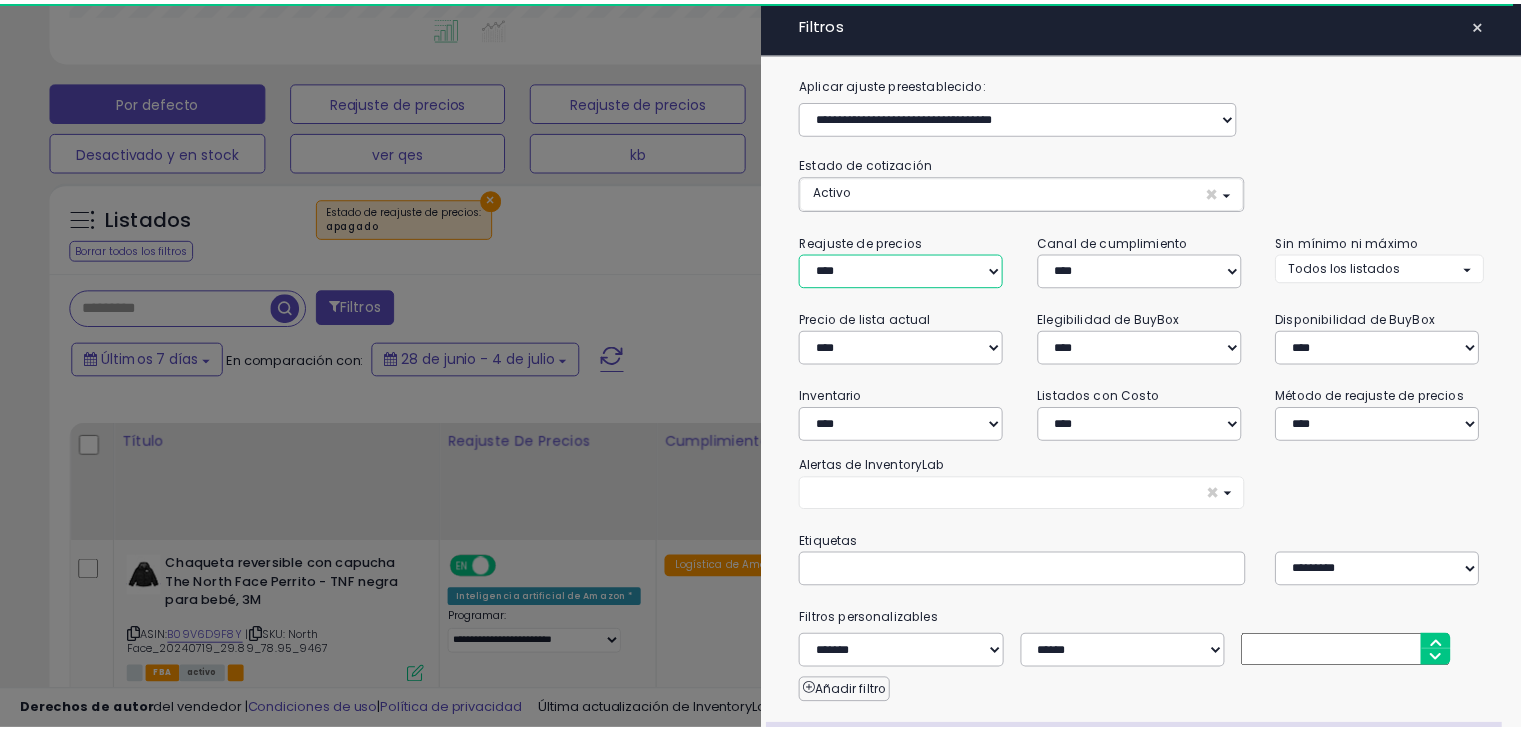 scroll, scrollTop: 192, scrollLeft: 0, axis: vertical 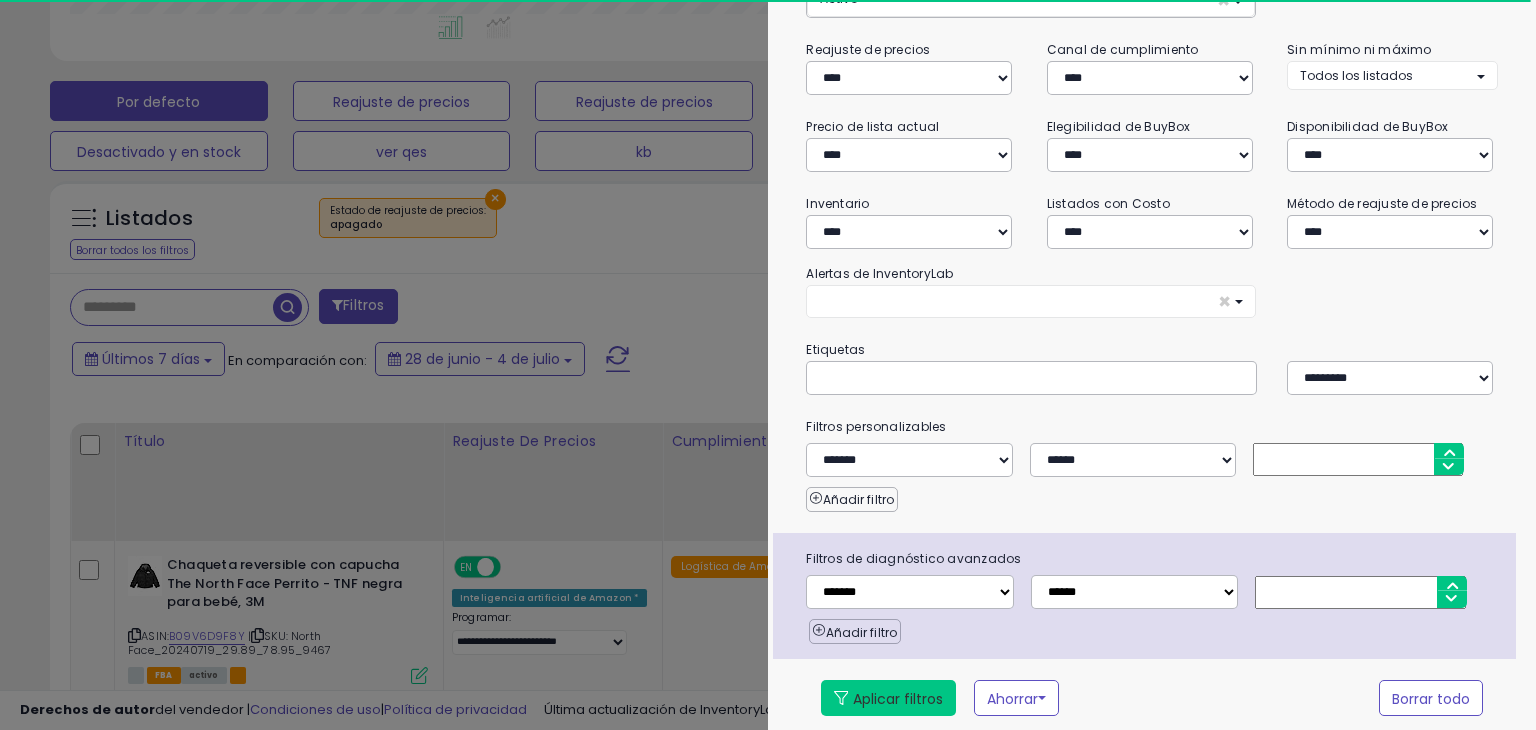 click on "Aplicar filtros" at bounding box center (898, 699) 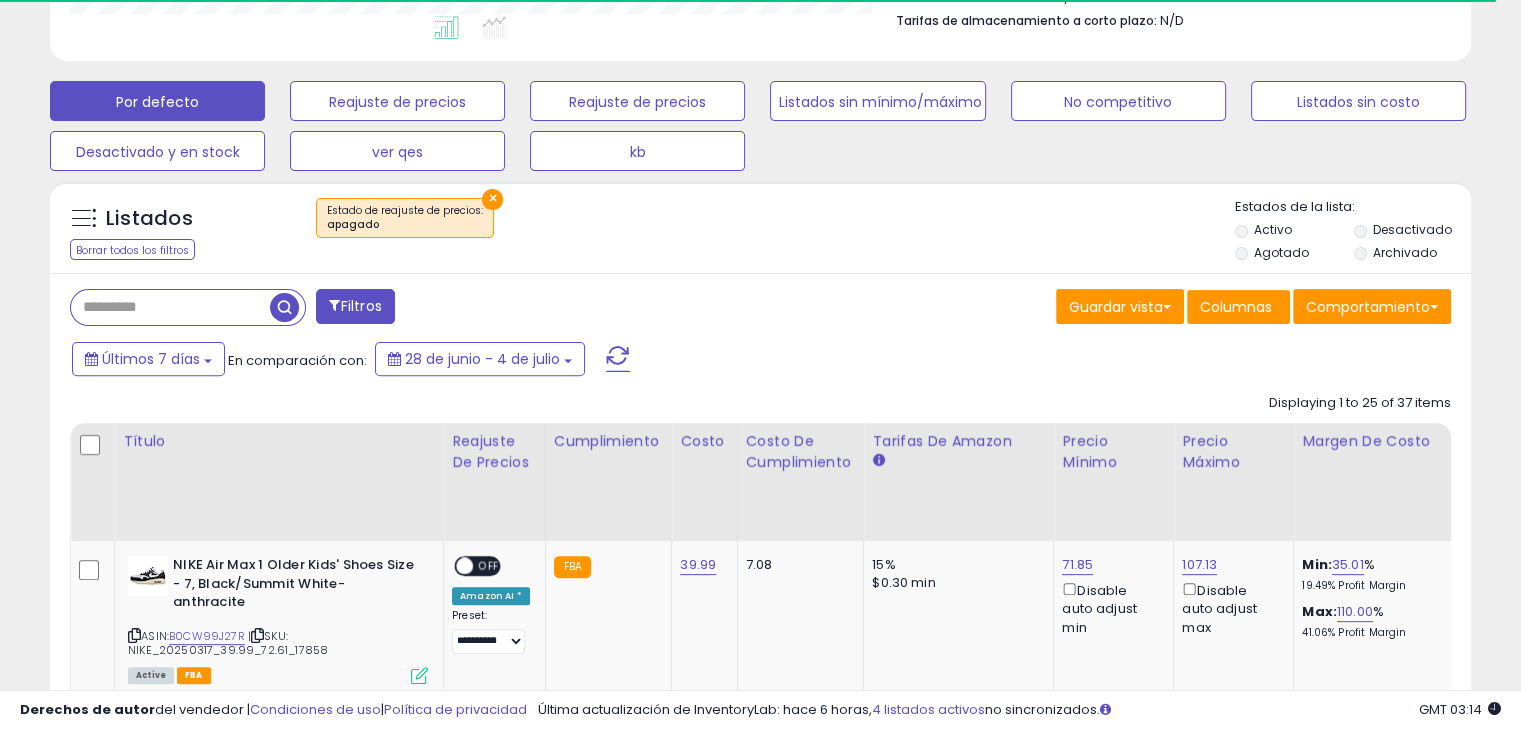 scroll, scrollTop: 409, scrollLeft: 822, axis: both 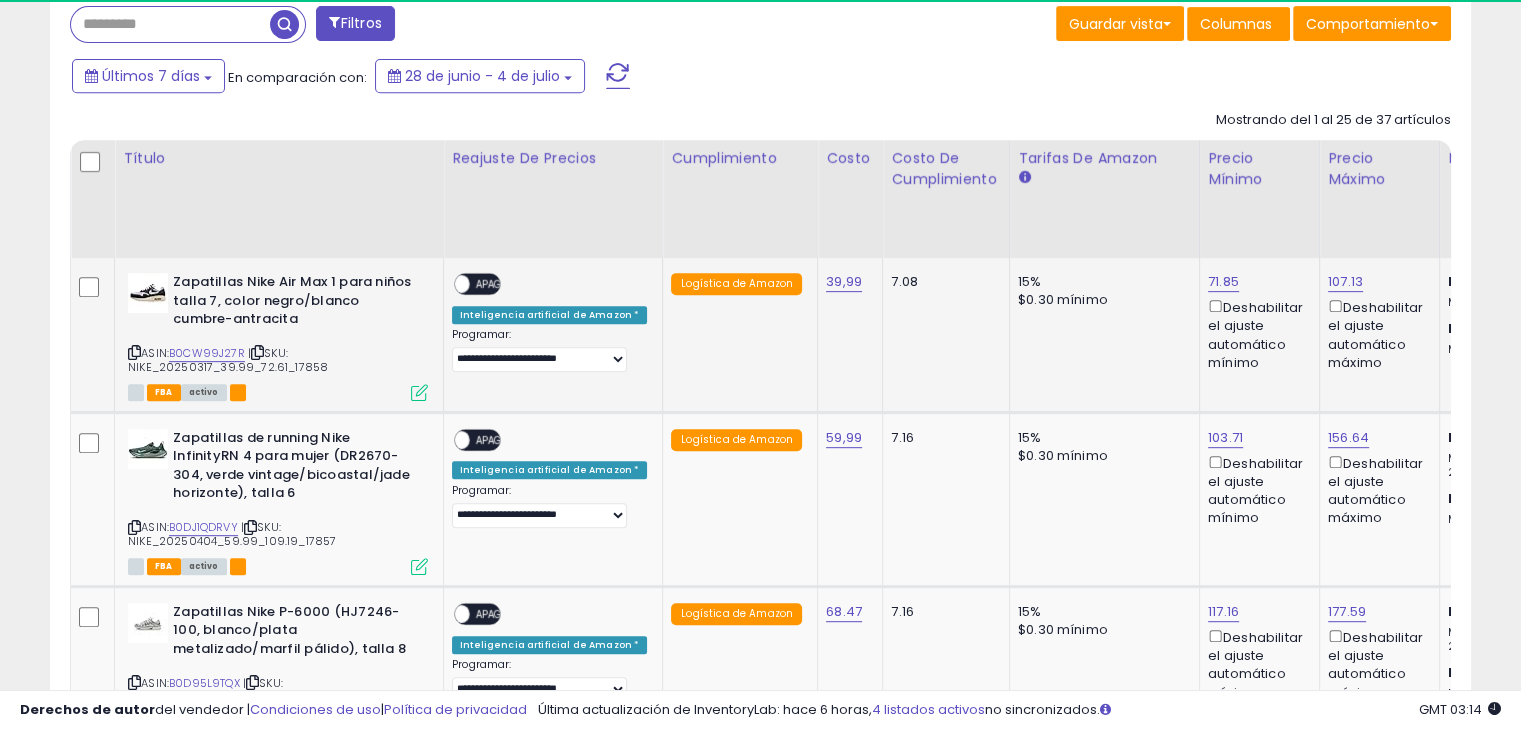 click on "APAGADO" at bounding box center [499, 284] 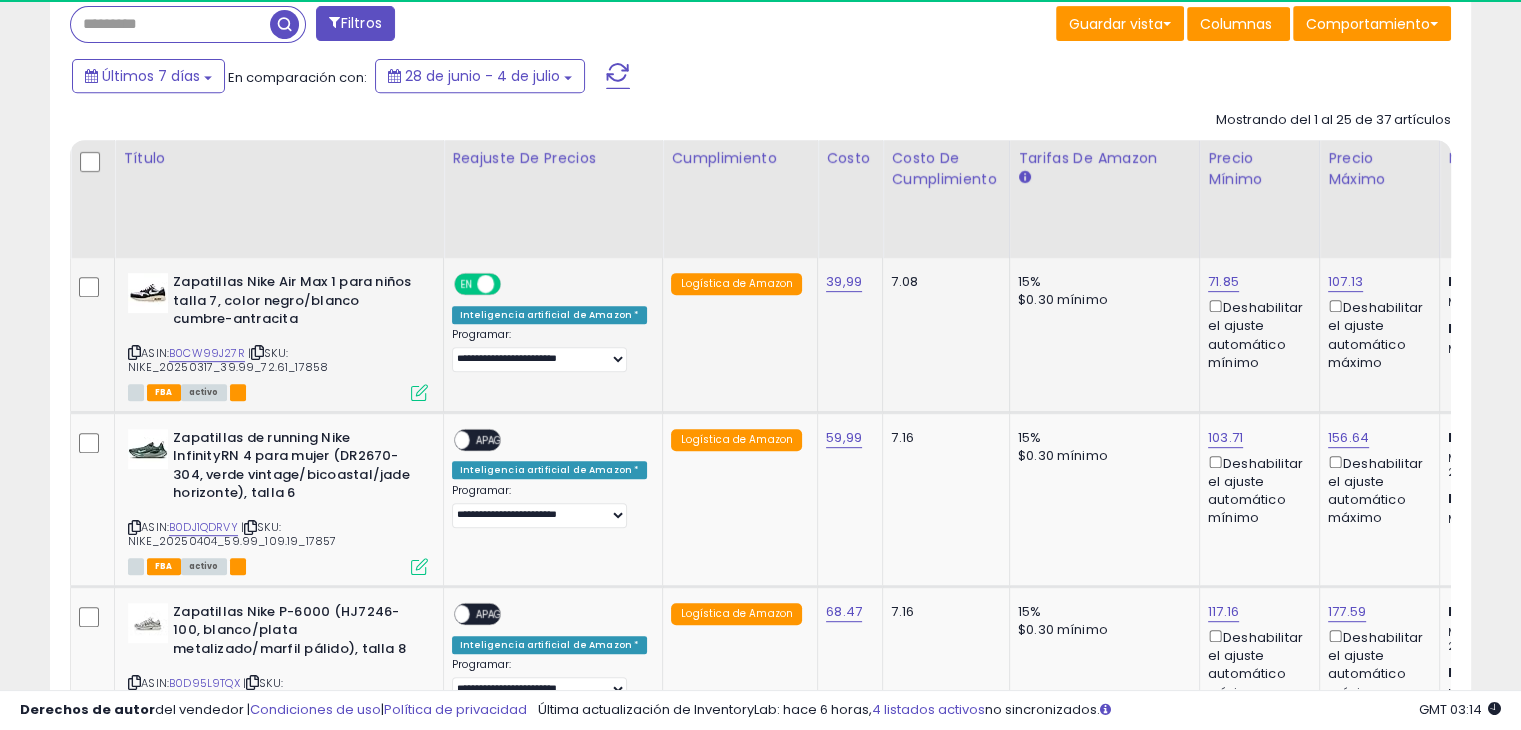 scroll, scrollTop: 0, scrollLeft: 84, axis: horizontal 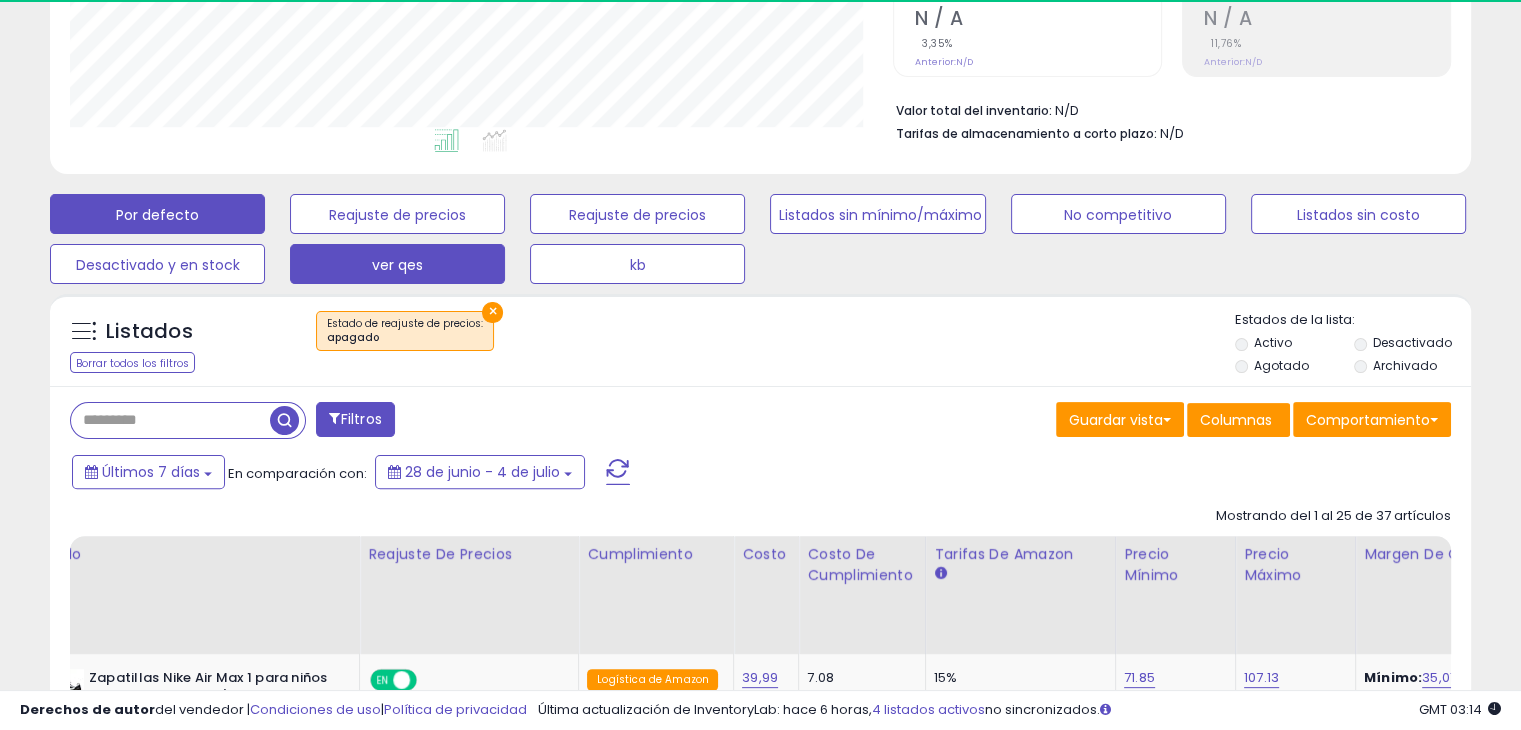click on "ver qes" at bounding box center [397, 214] 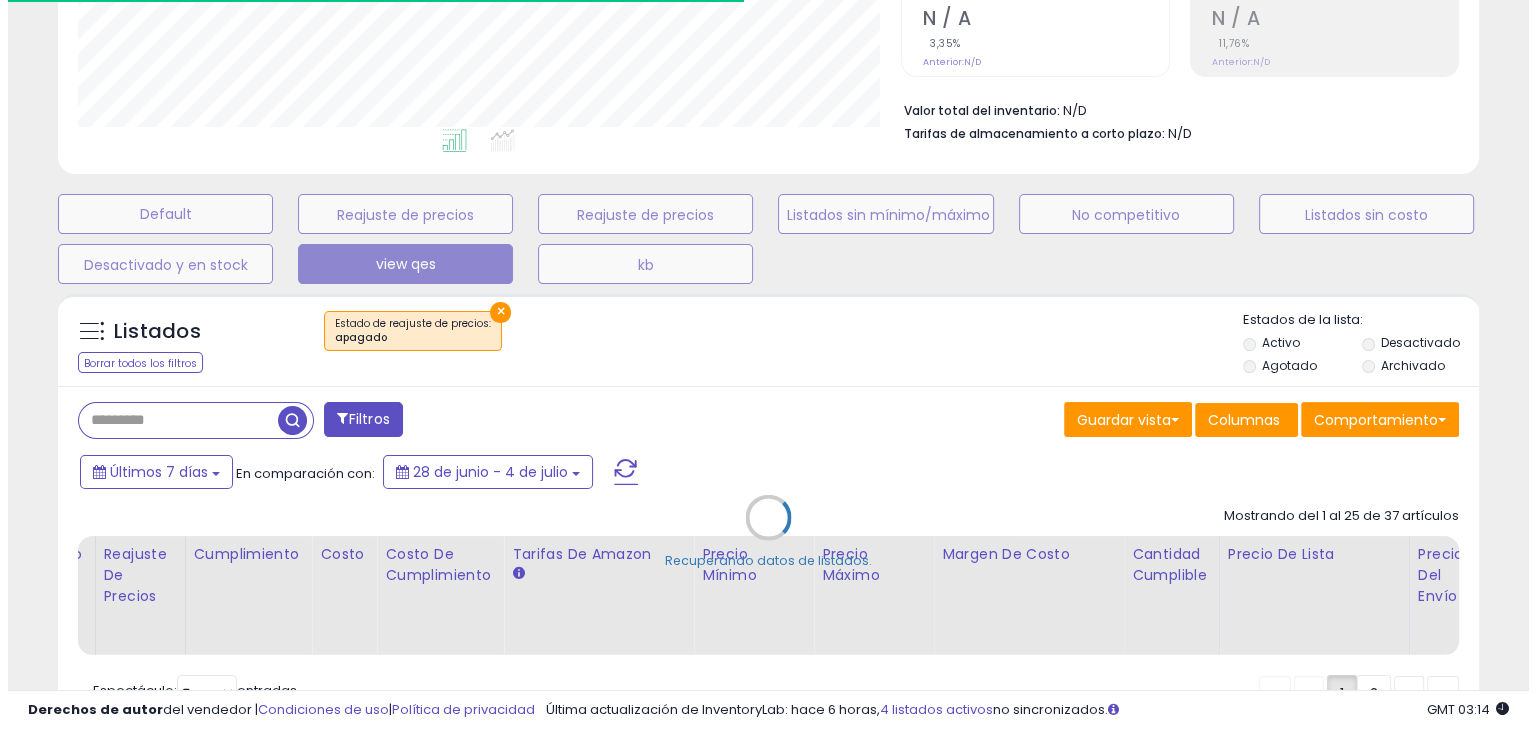 scroll, scrollTop: 999589, scrollLeft: 999168, axis: both 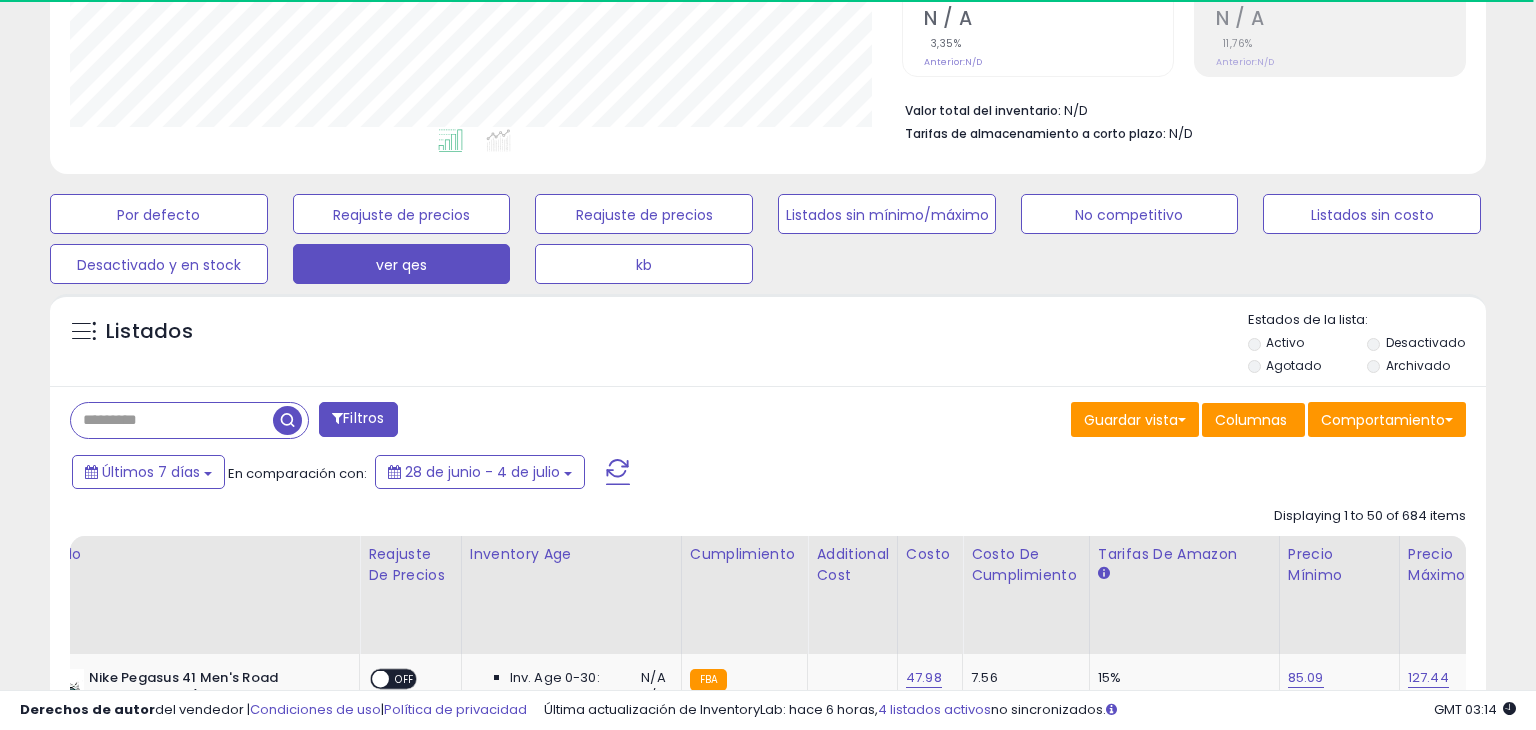 select on "**" 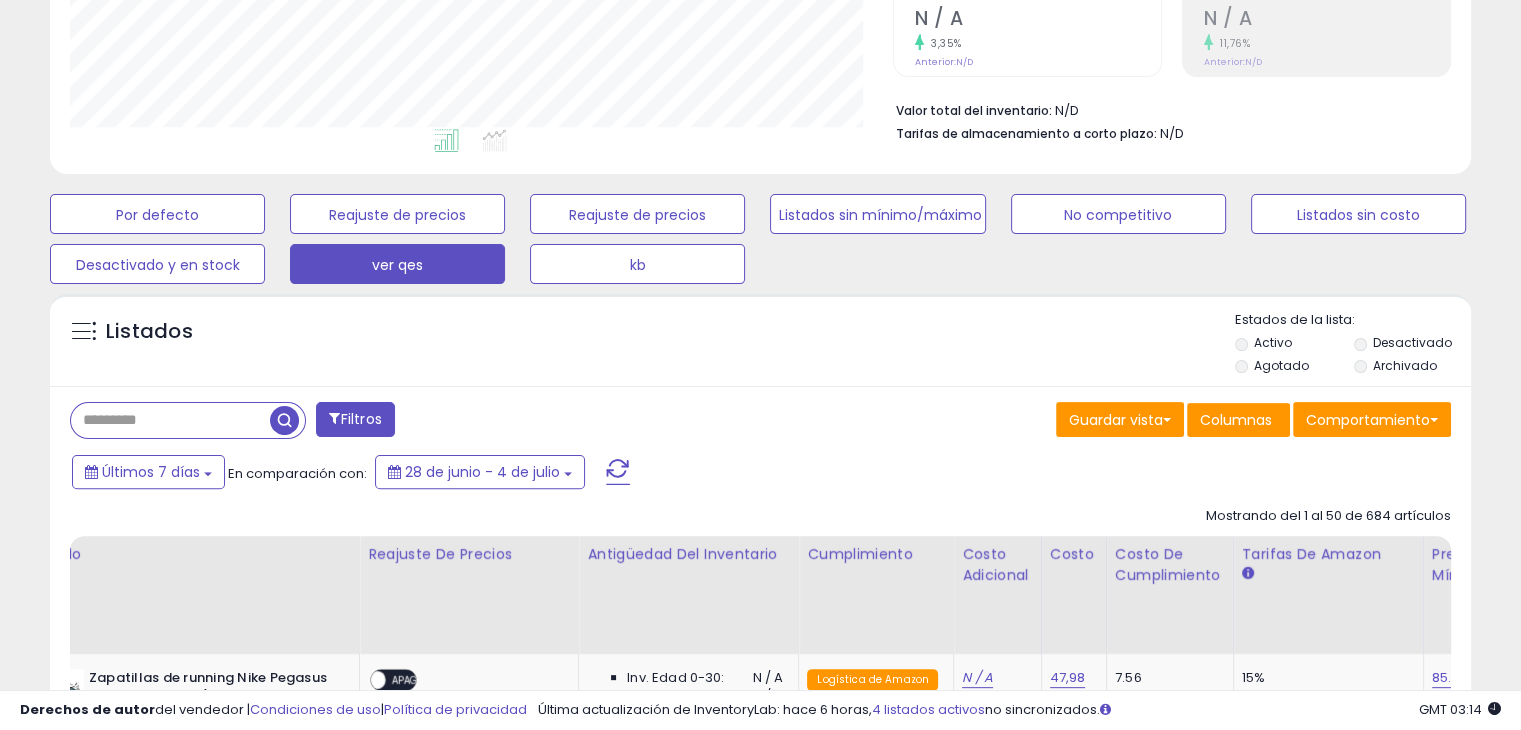 scroll, scrollTop: 803, scrollLeft: 0, axis: vertical 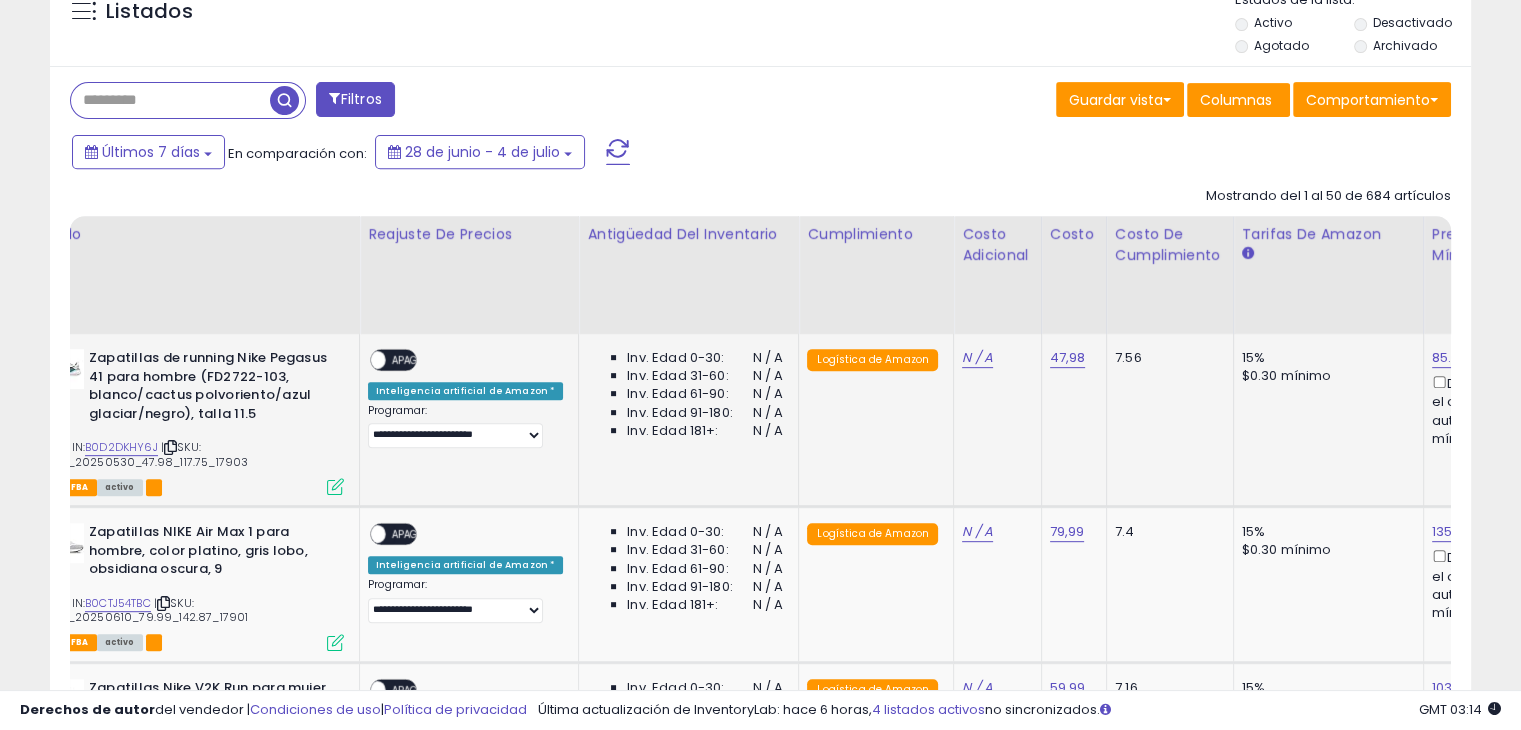 click on "EN   APAGADO" at bounding box center [393, 360] 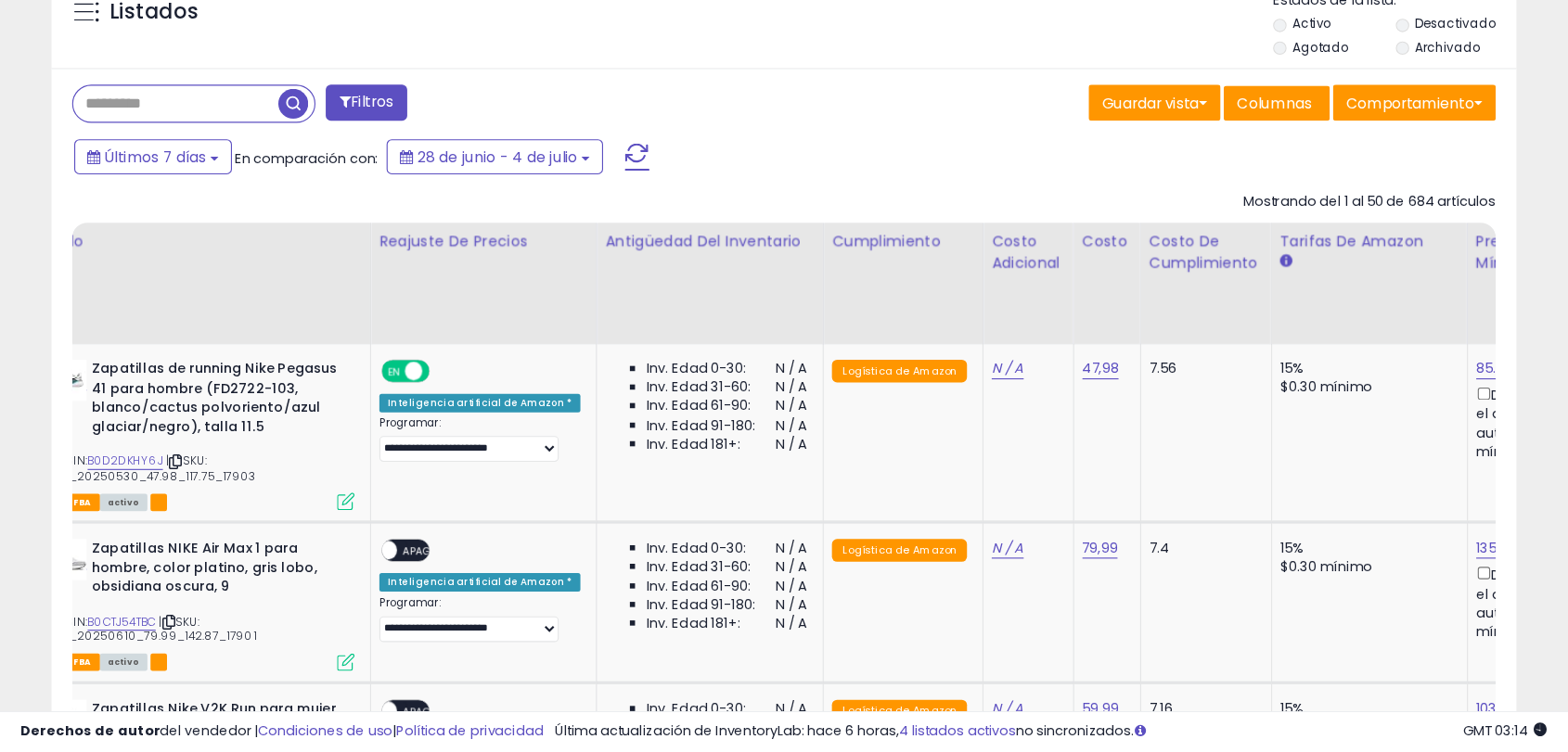 scroll, scrollTop: 745, scrollLeft: 0, axis: vertical 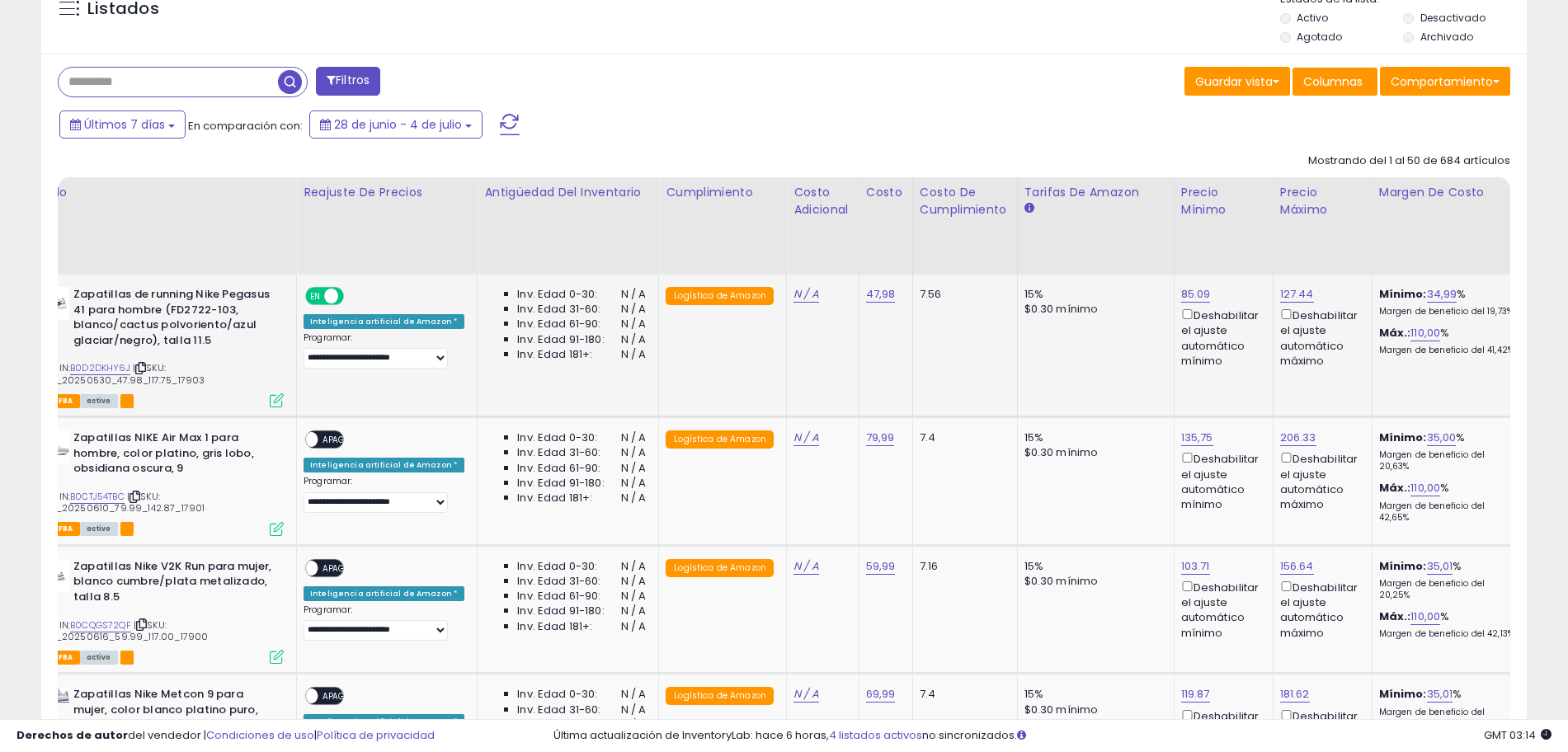 drag, startPoint x: 1248, startPoint y: 0, endPoint x: 882, endPoint y: 279, distance: 460.21408 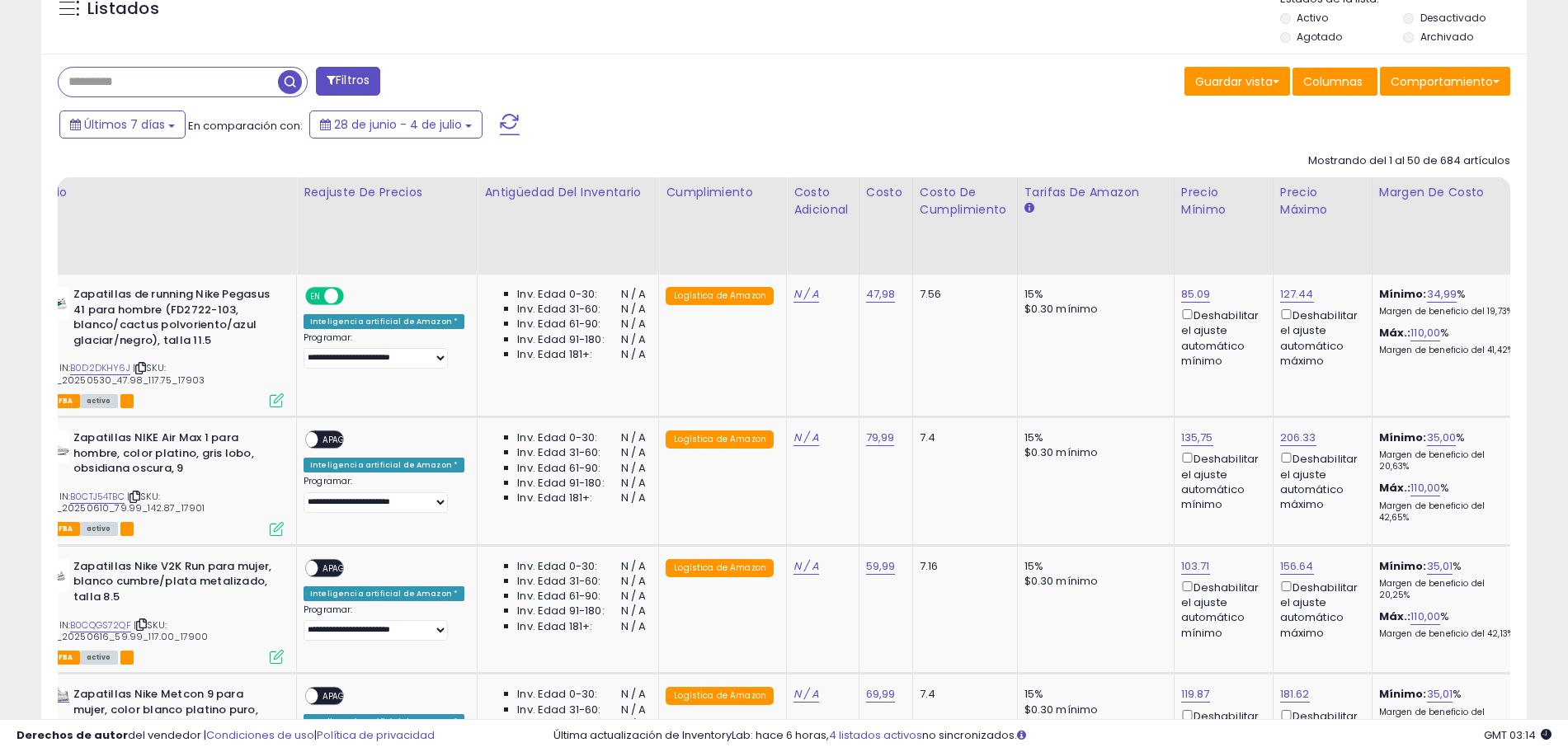 scroll, scrollTop: 0, scrollLeft: 0, axis: both 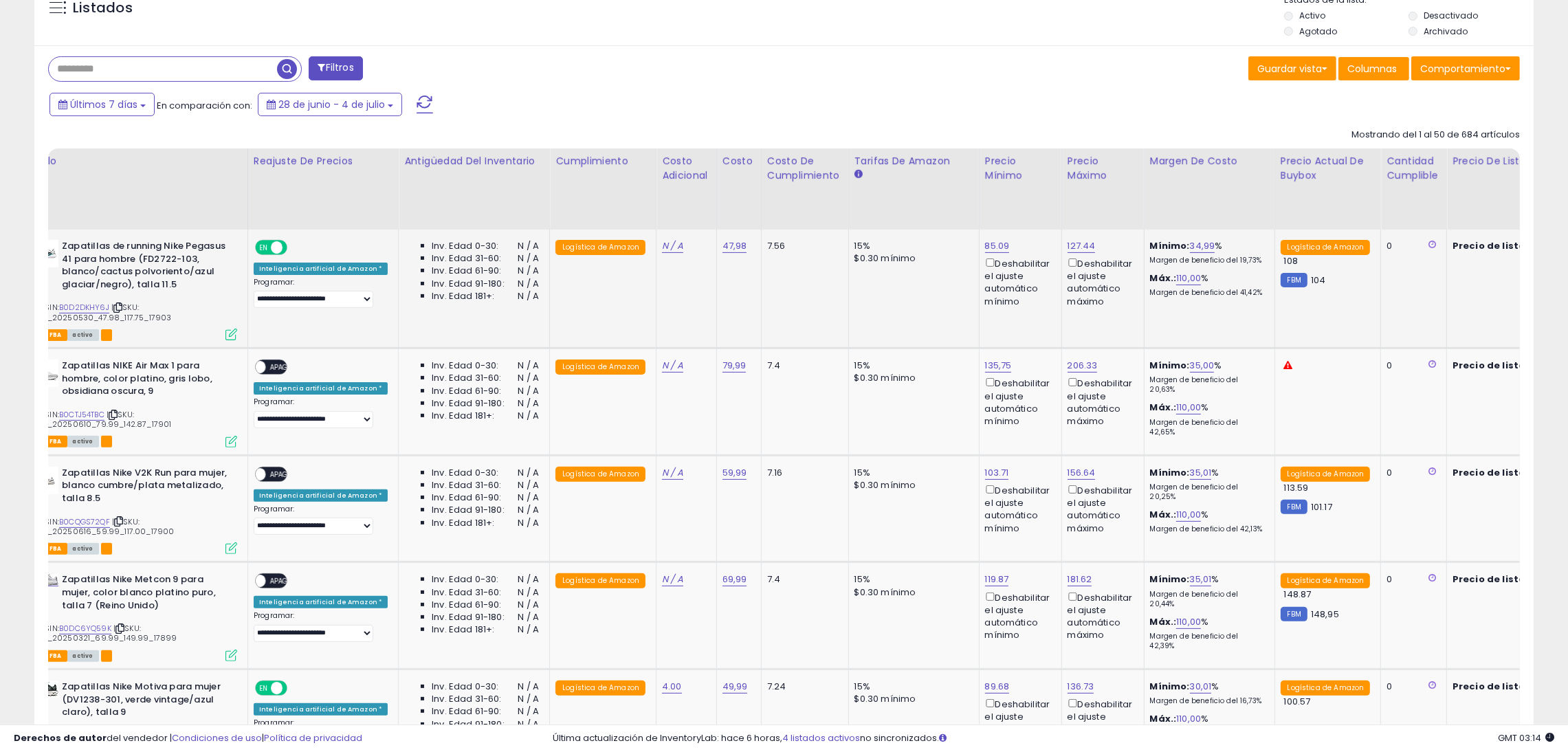 drag, startPoint x: 607, startPoint y: 594, endPoint x: 105, endPoint y: 286, distance: 588.95501 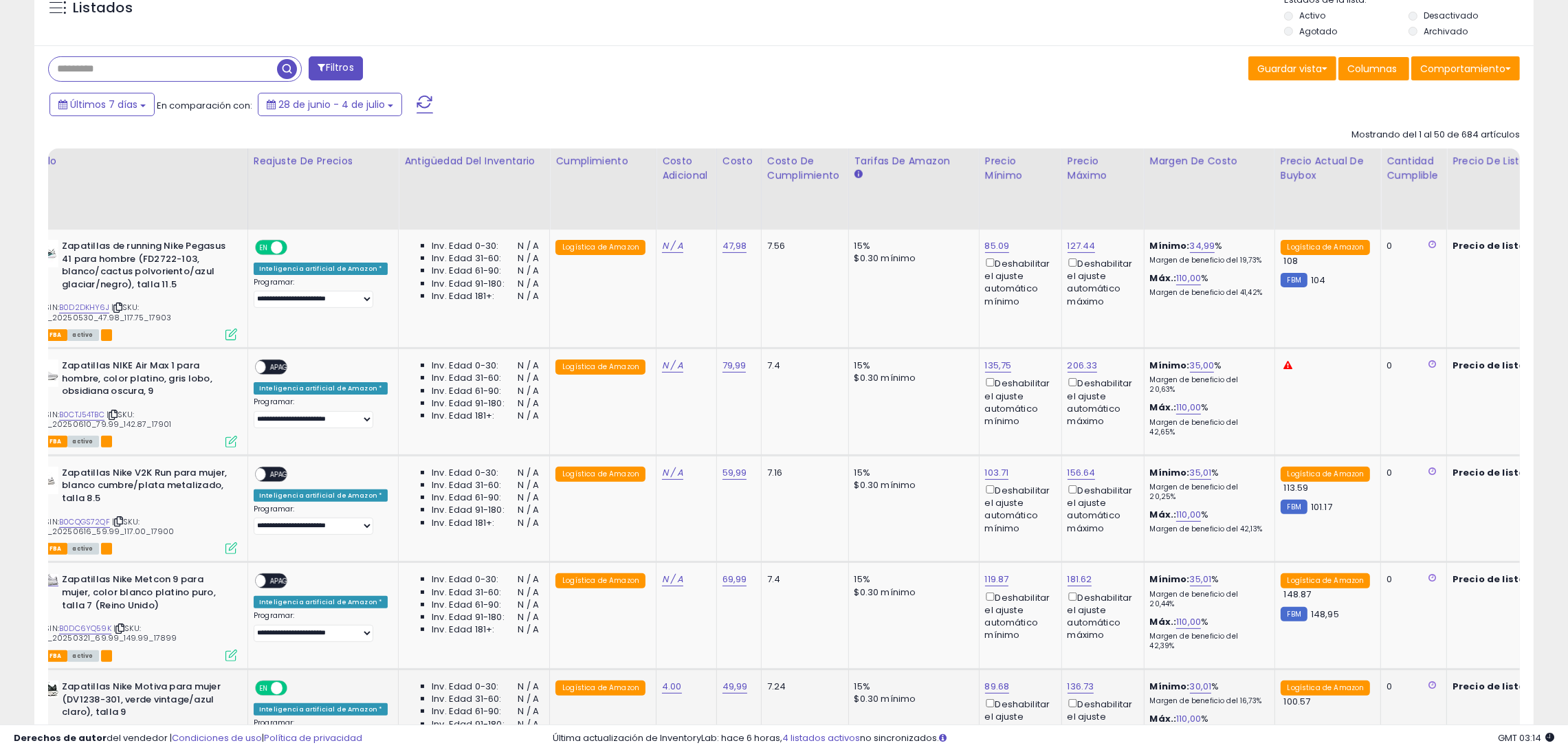 drag, startPoint x: 464, startPoint y: 731, endPoint x: 302, endPoint y: 703, distance: 164.40195 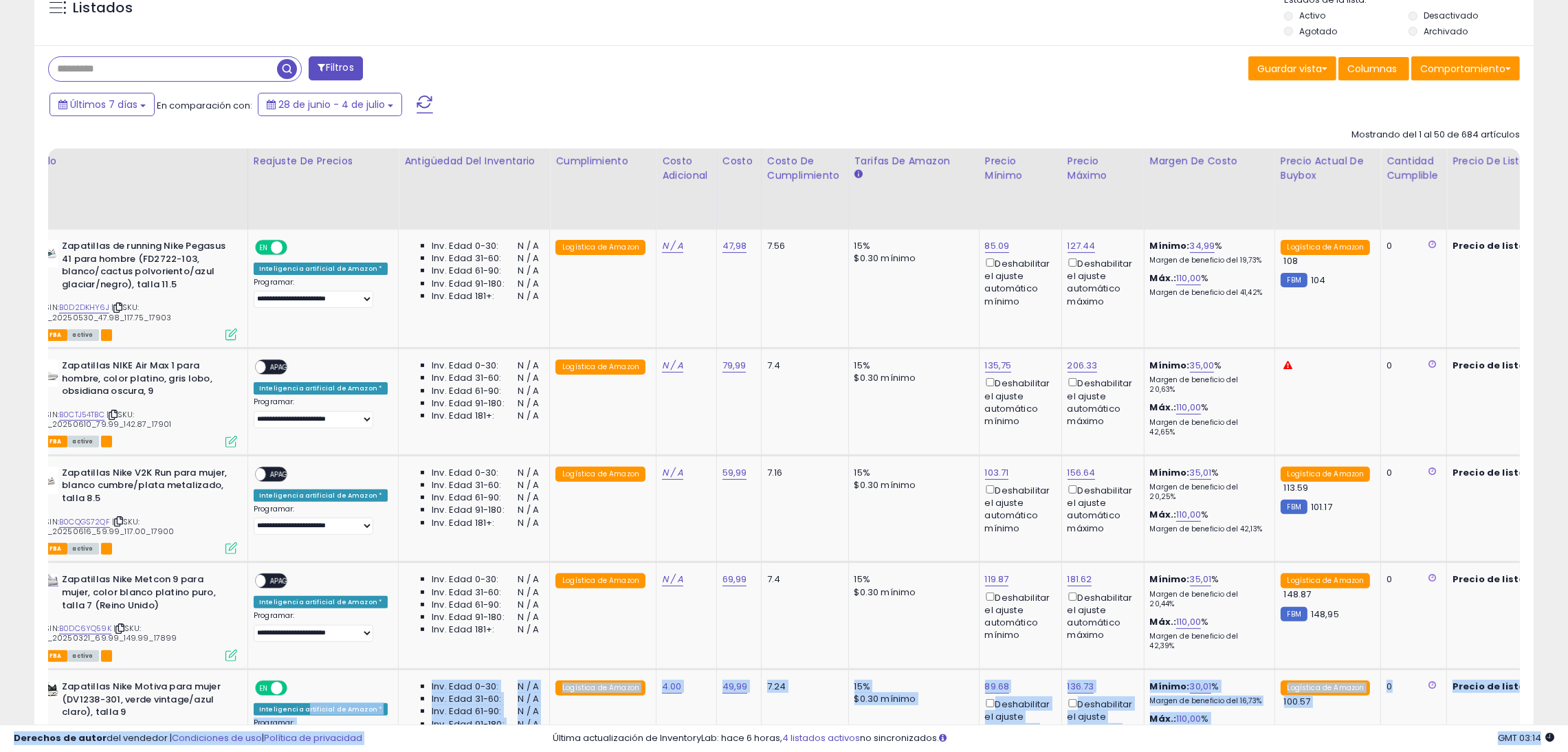 scroll, scrollTop: 0, scrollLeft: 0, axis: both 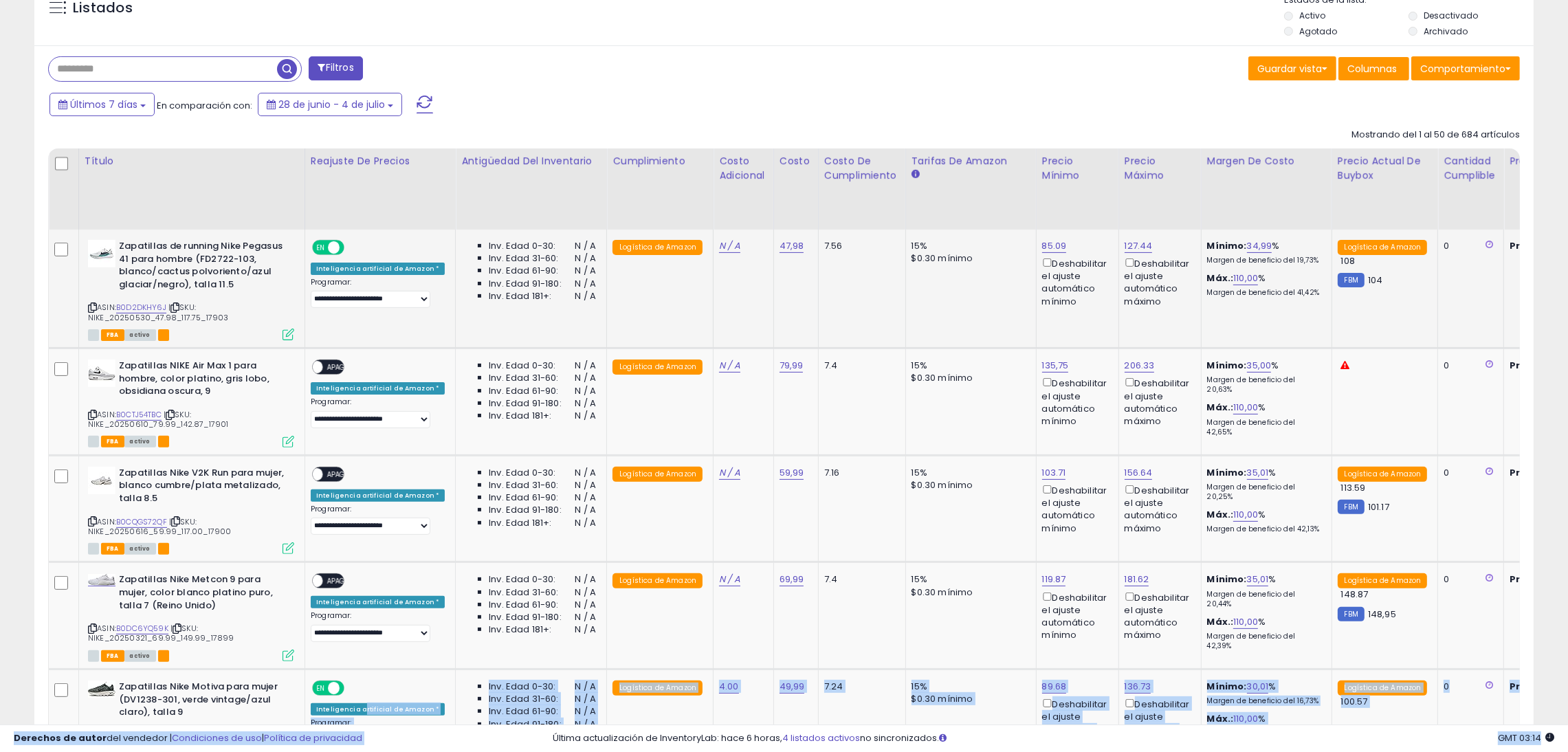 click on "Logística de Amazon" 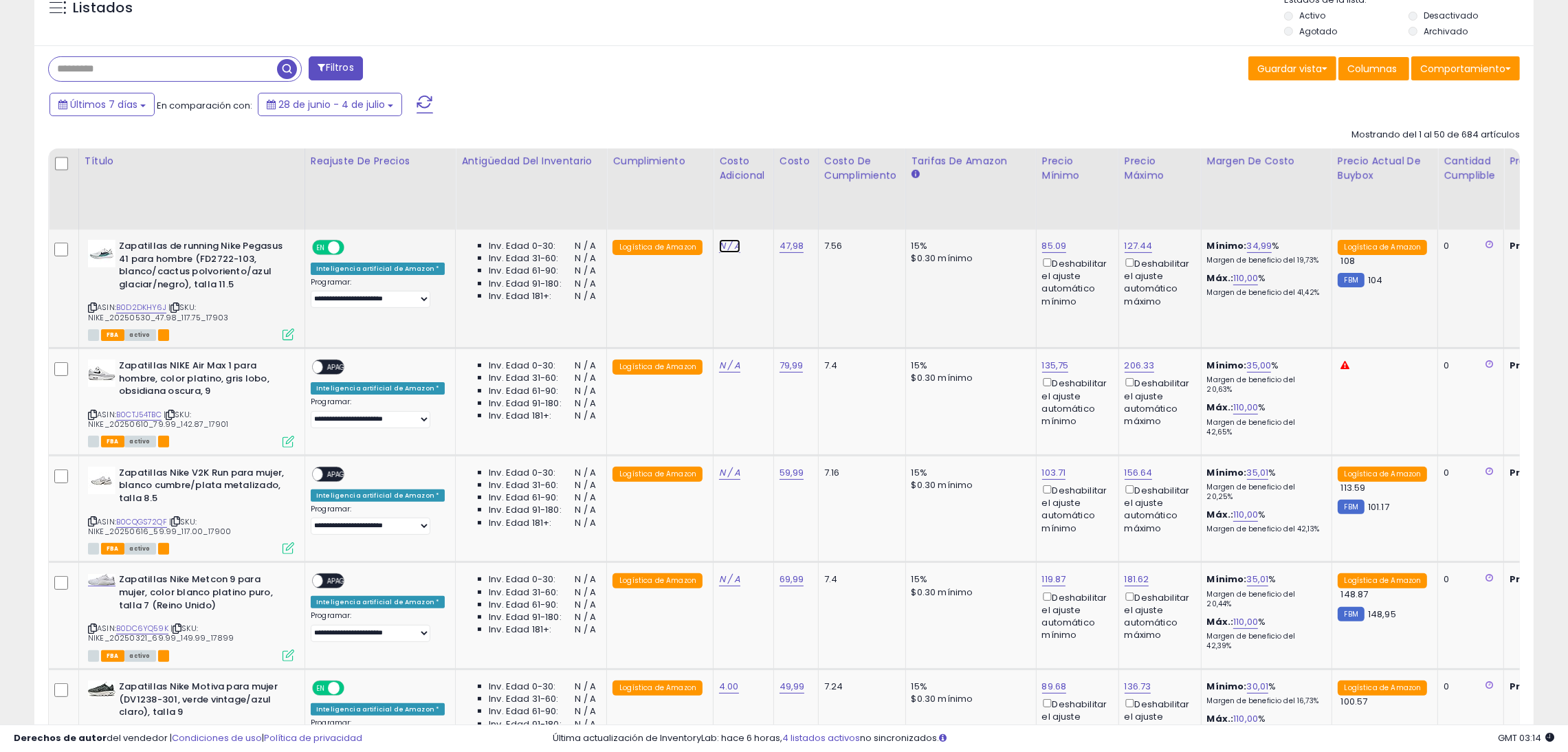 click on "N / A" at bounding box center [729, 245] 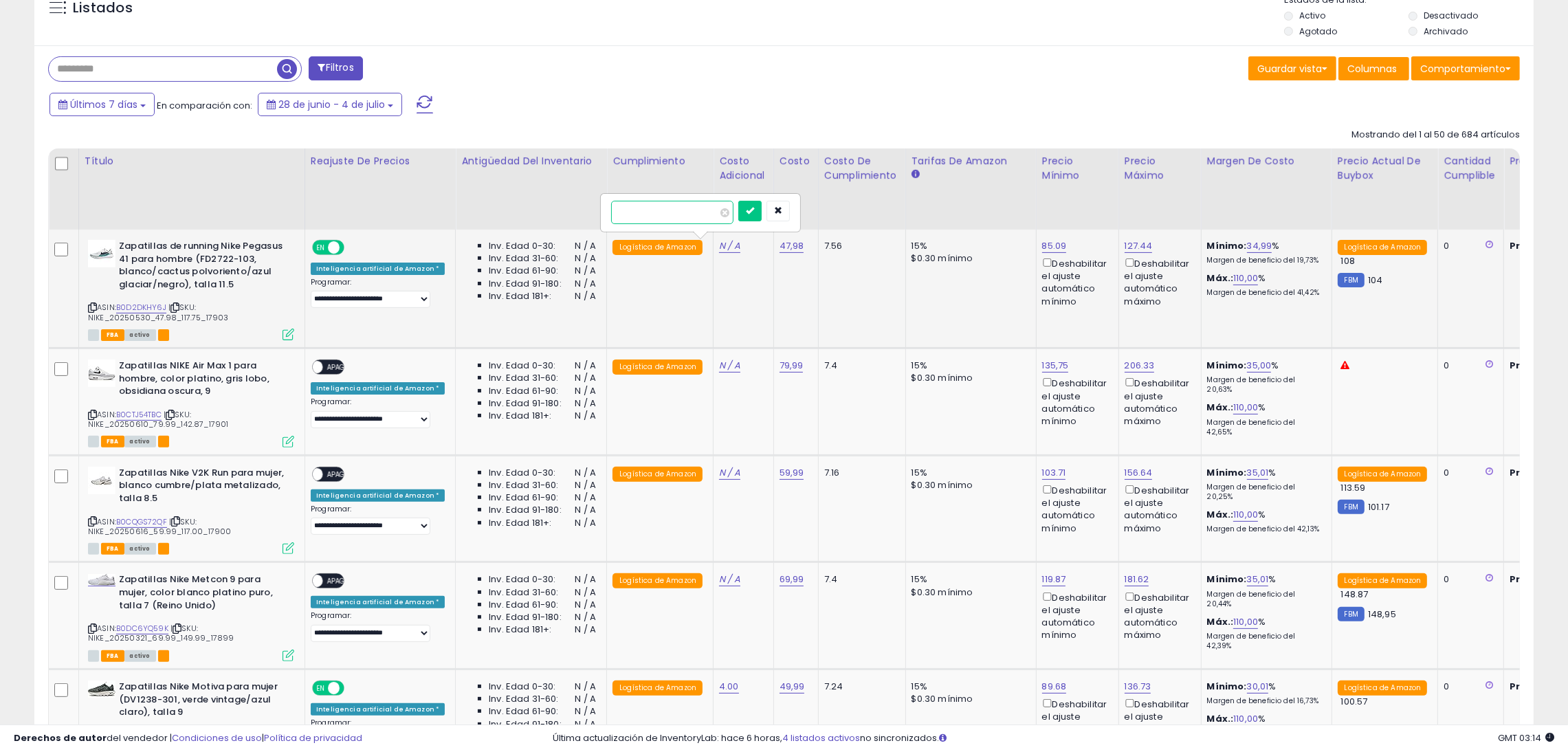 type on "*" 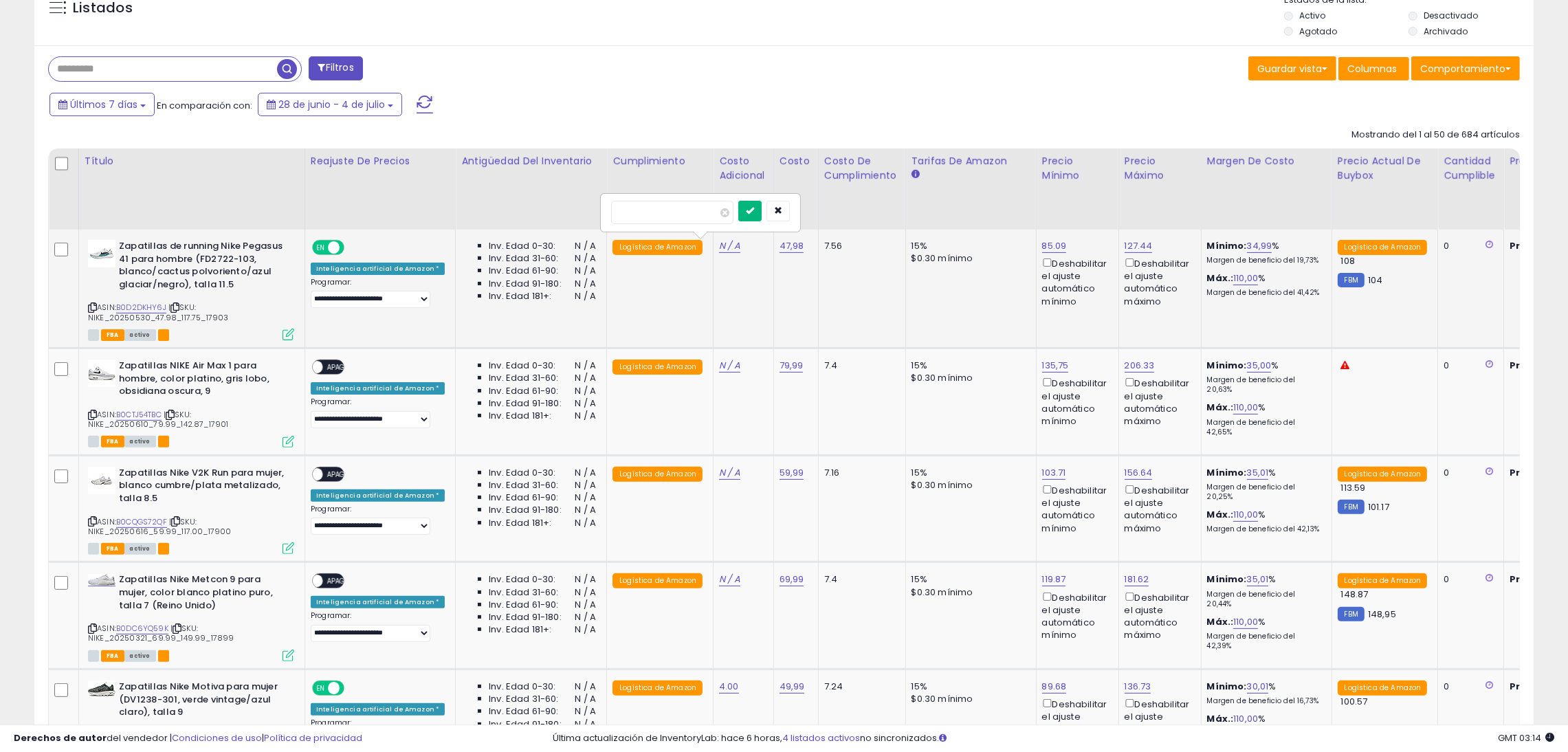 click at bounding box center (750, 211) 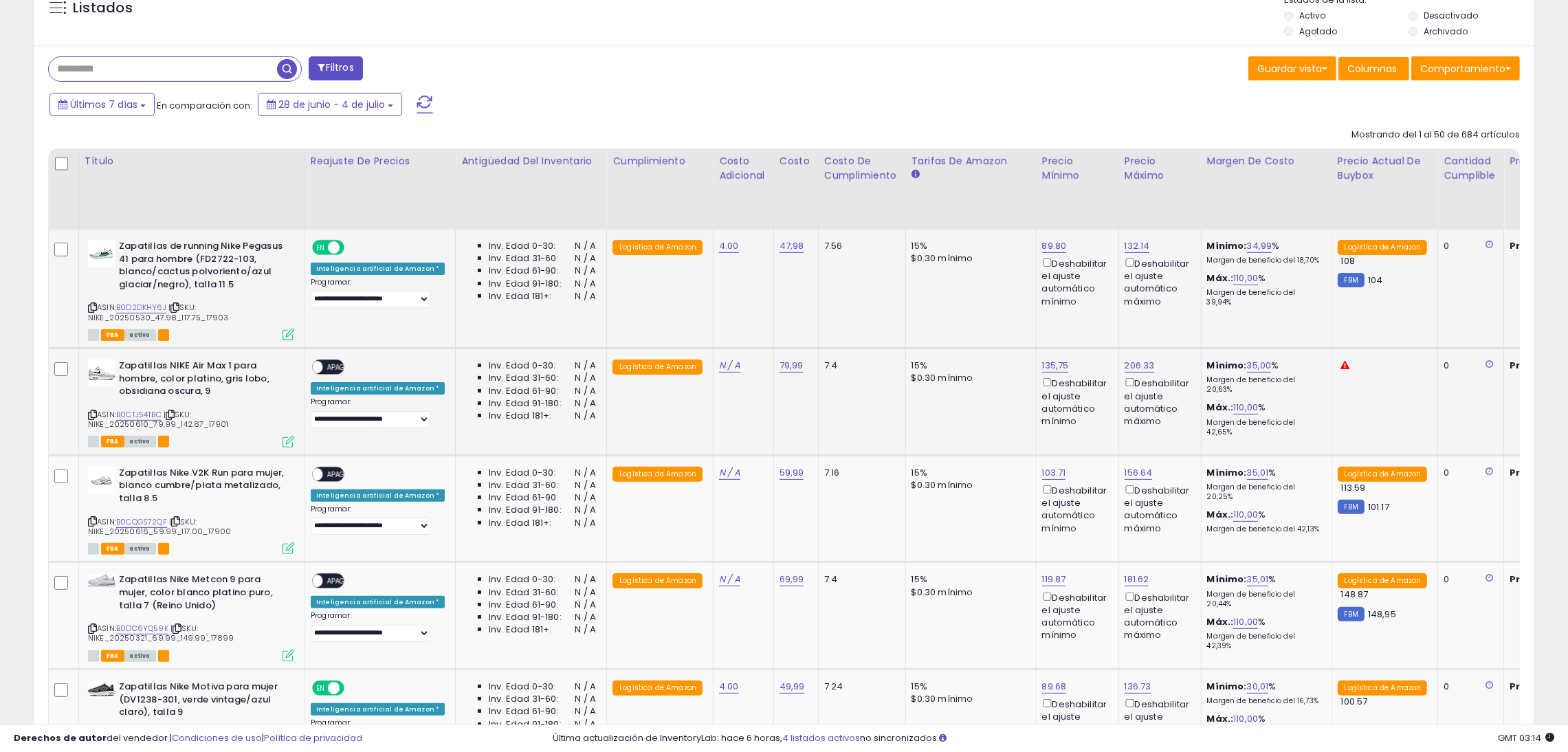 click on "APAGADO" at bounding box center (343, 368) 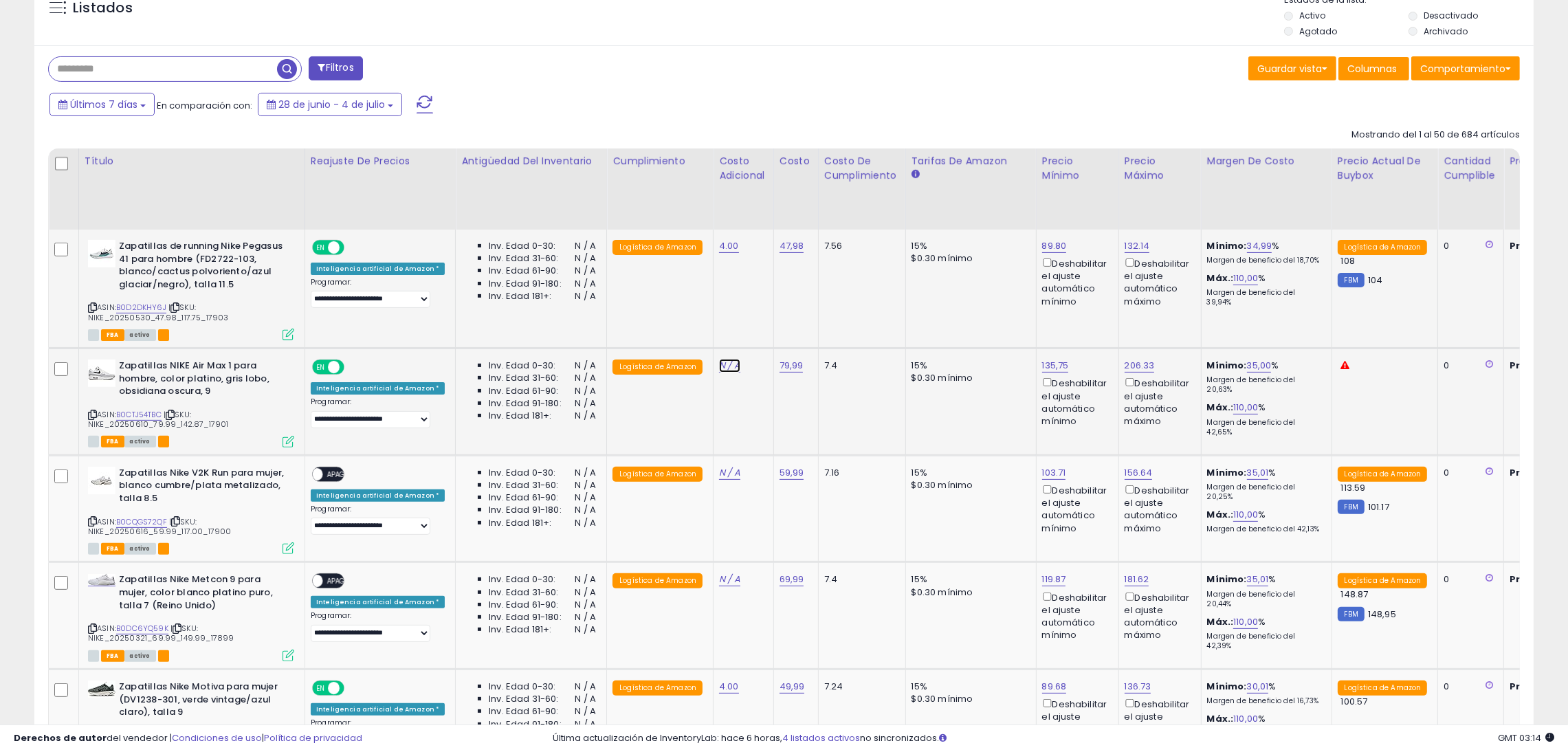 click on "N / A" at bounding box center (729, 365) 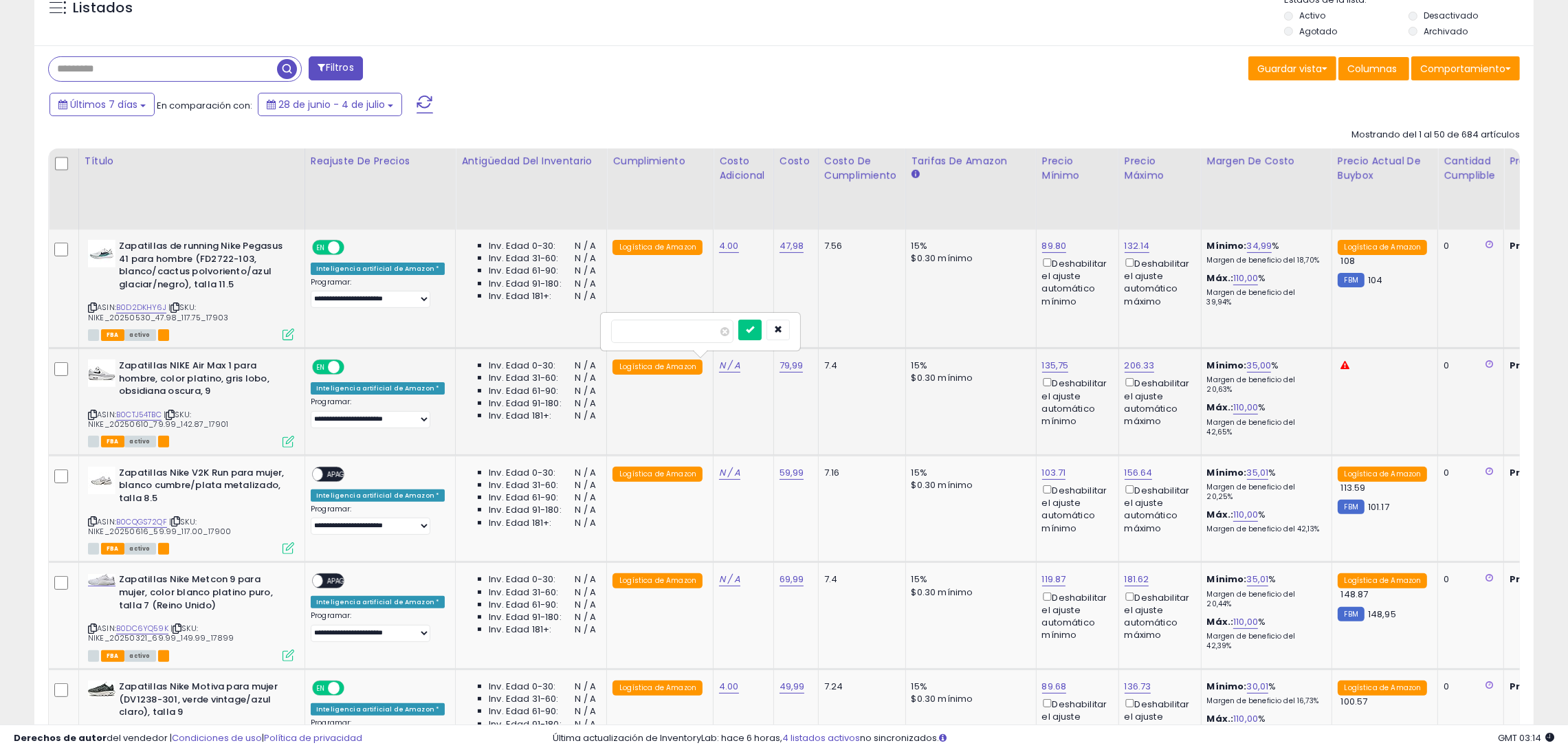 type on "*" 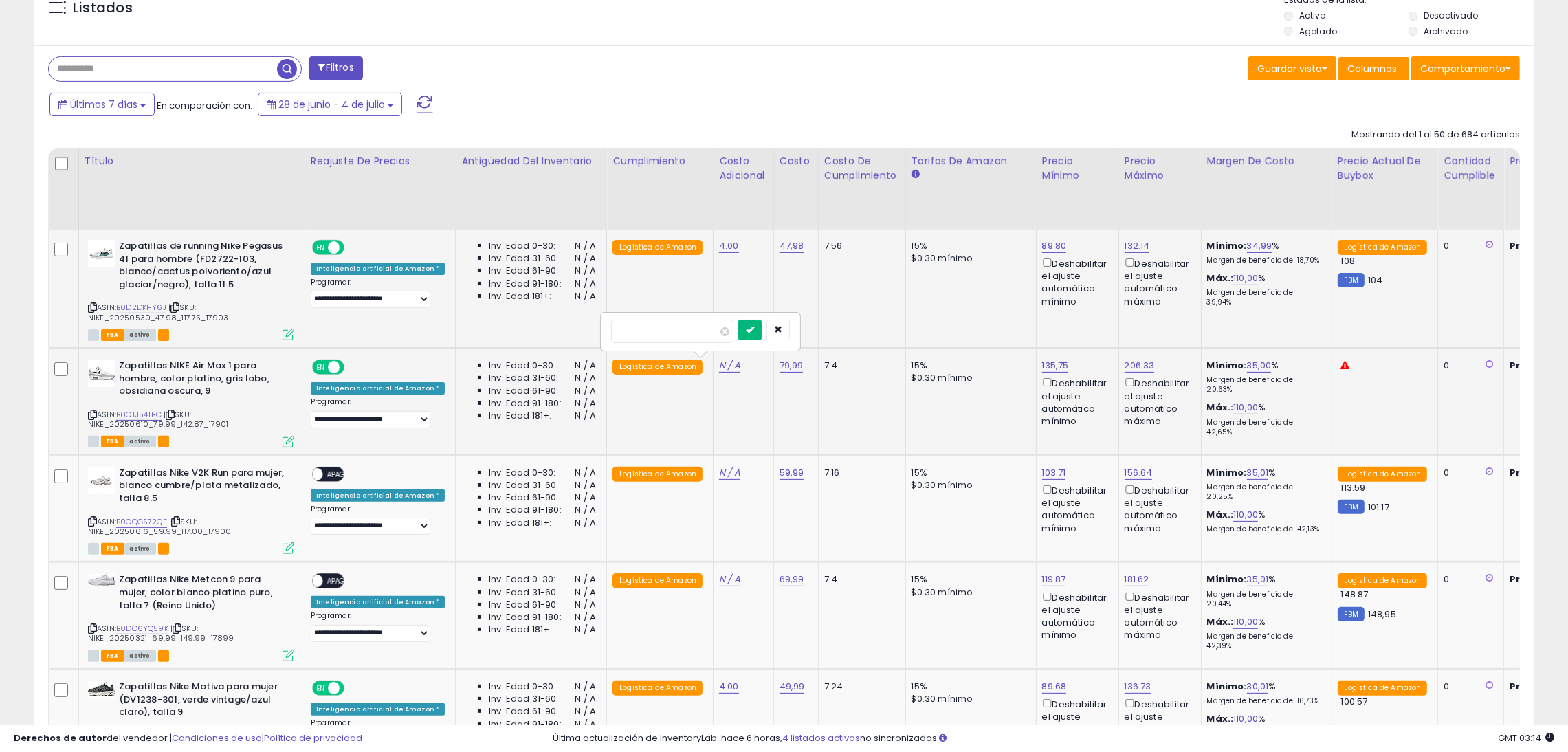 click at bounding box center [750, 330] 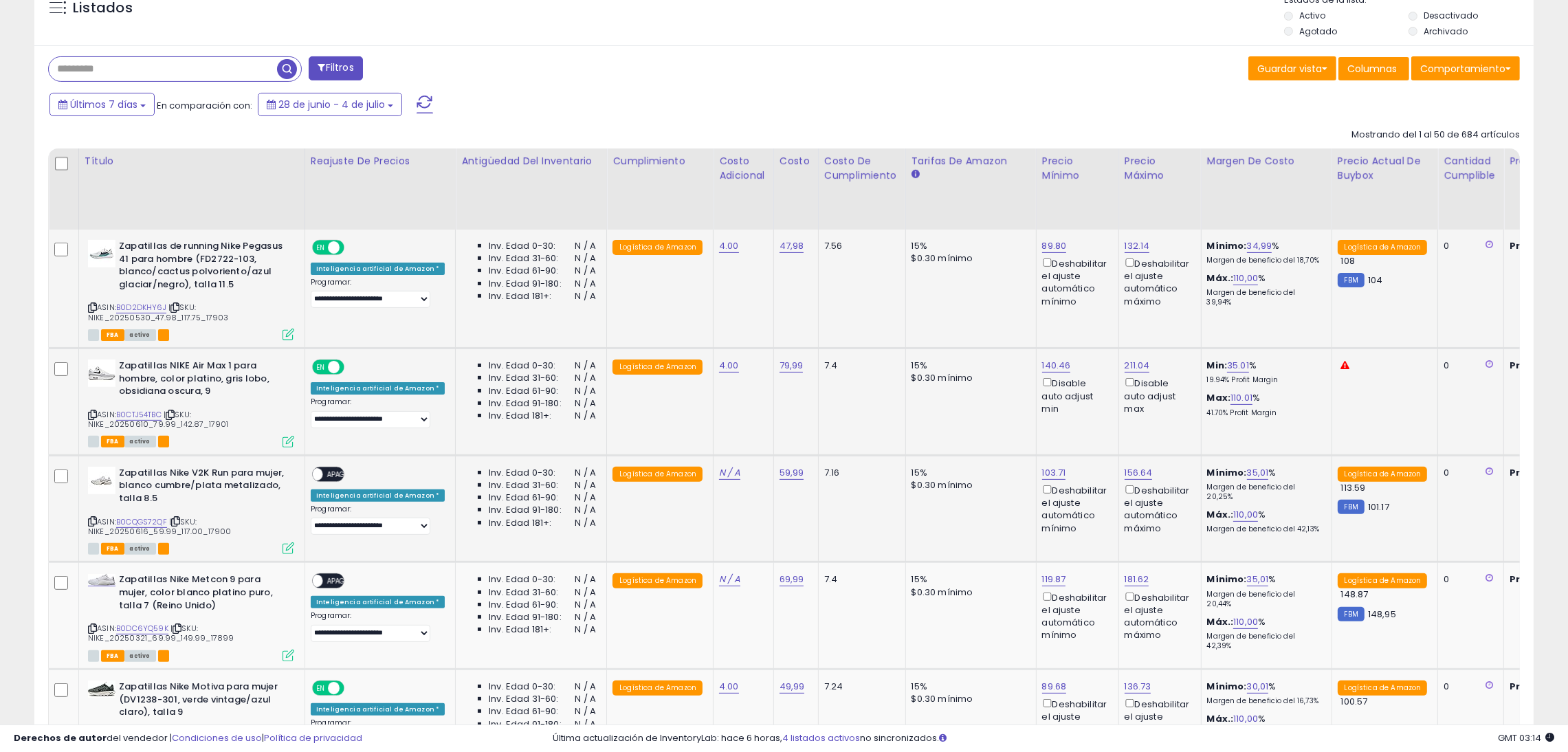 scroll, scrollTop: 655, scrollLeft: 0, axis: vertical 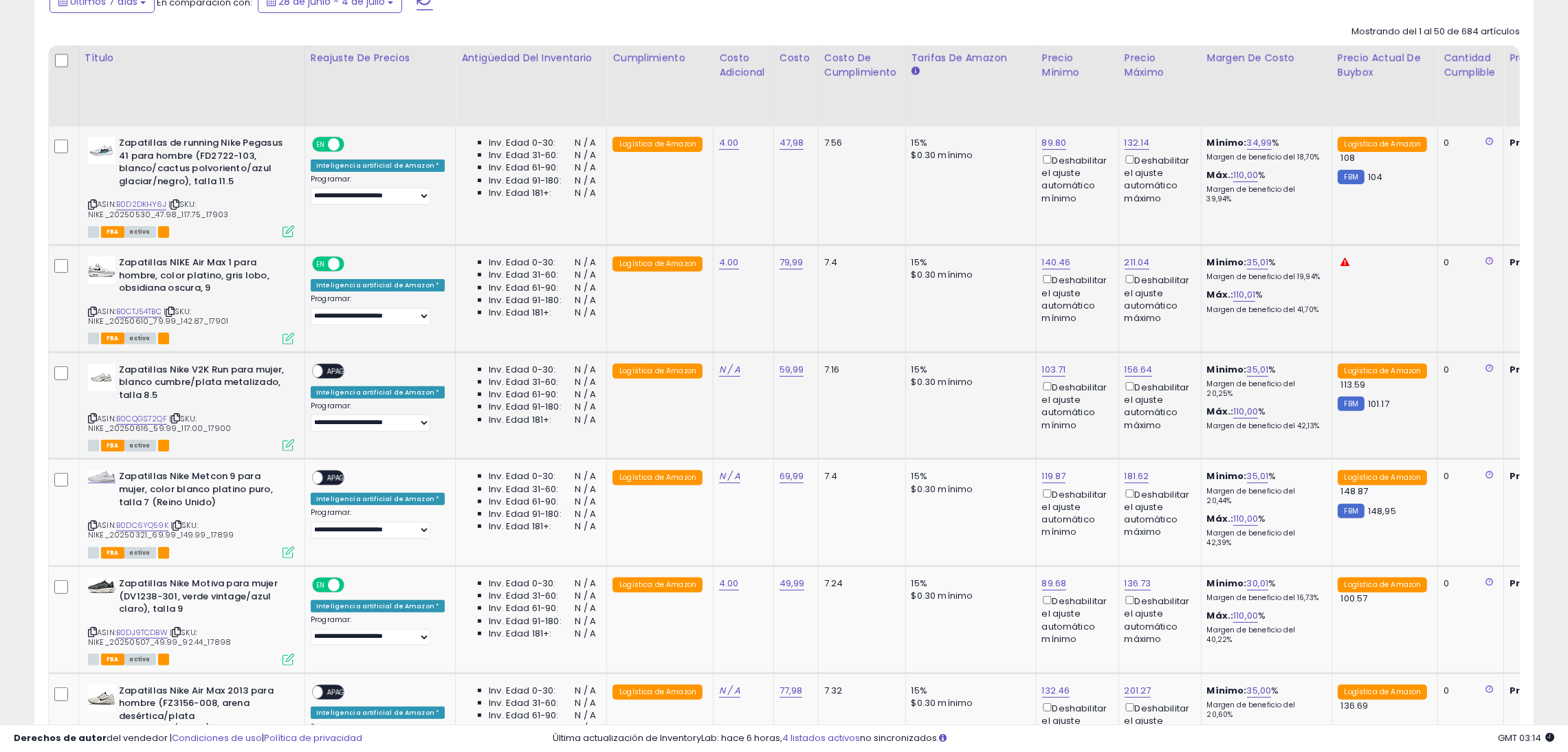 click on "APAGADO" at bounding box center [343, 371] 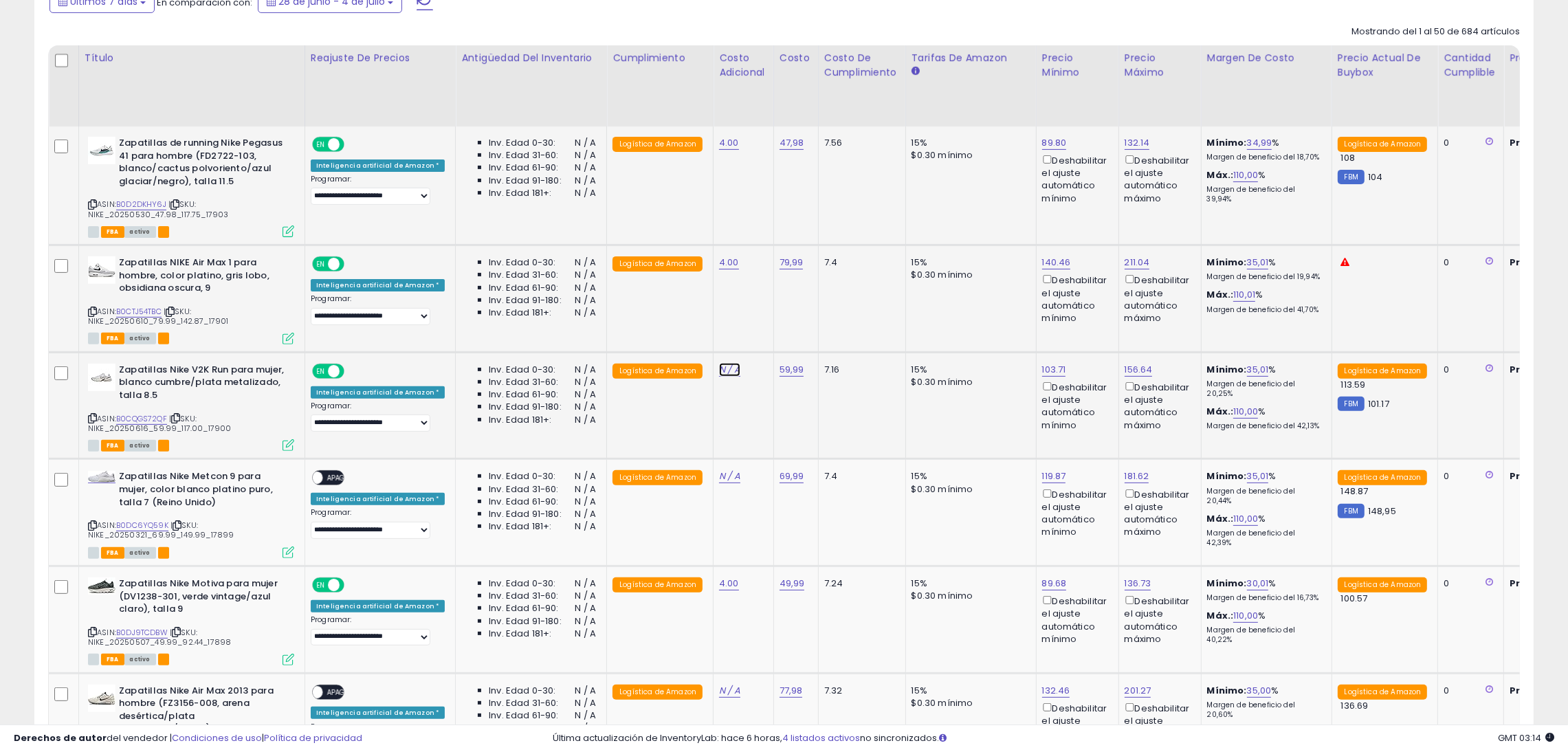 click on "N / A" at bounding box center [729, 369] 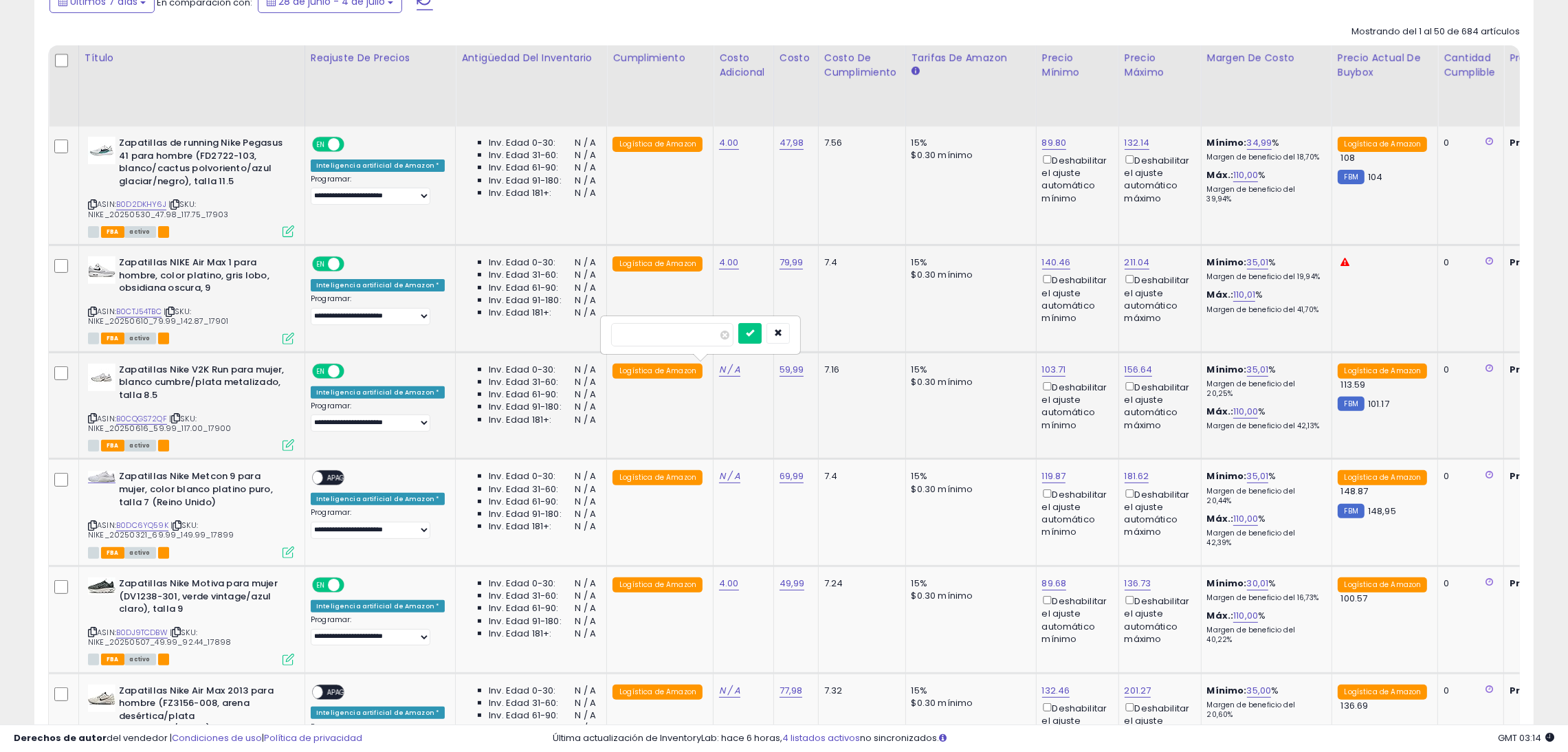 type on "*" 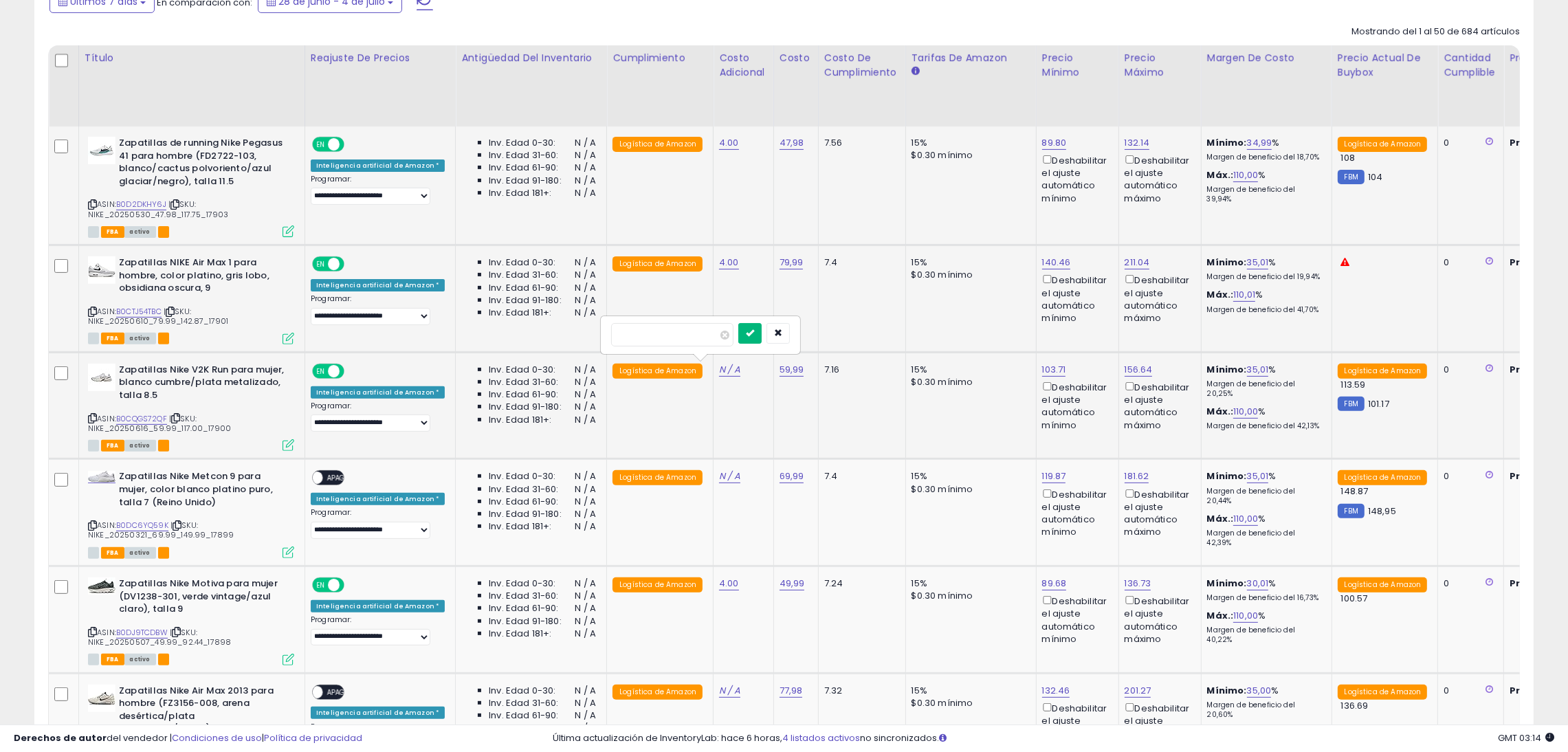 click at bounding box center [750, 333] 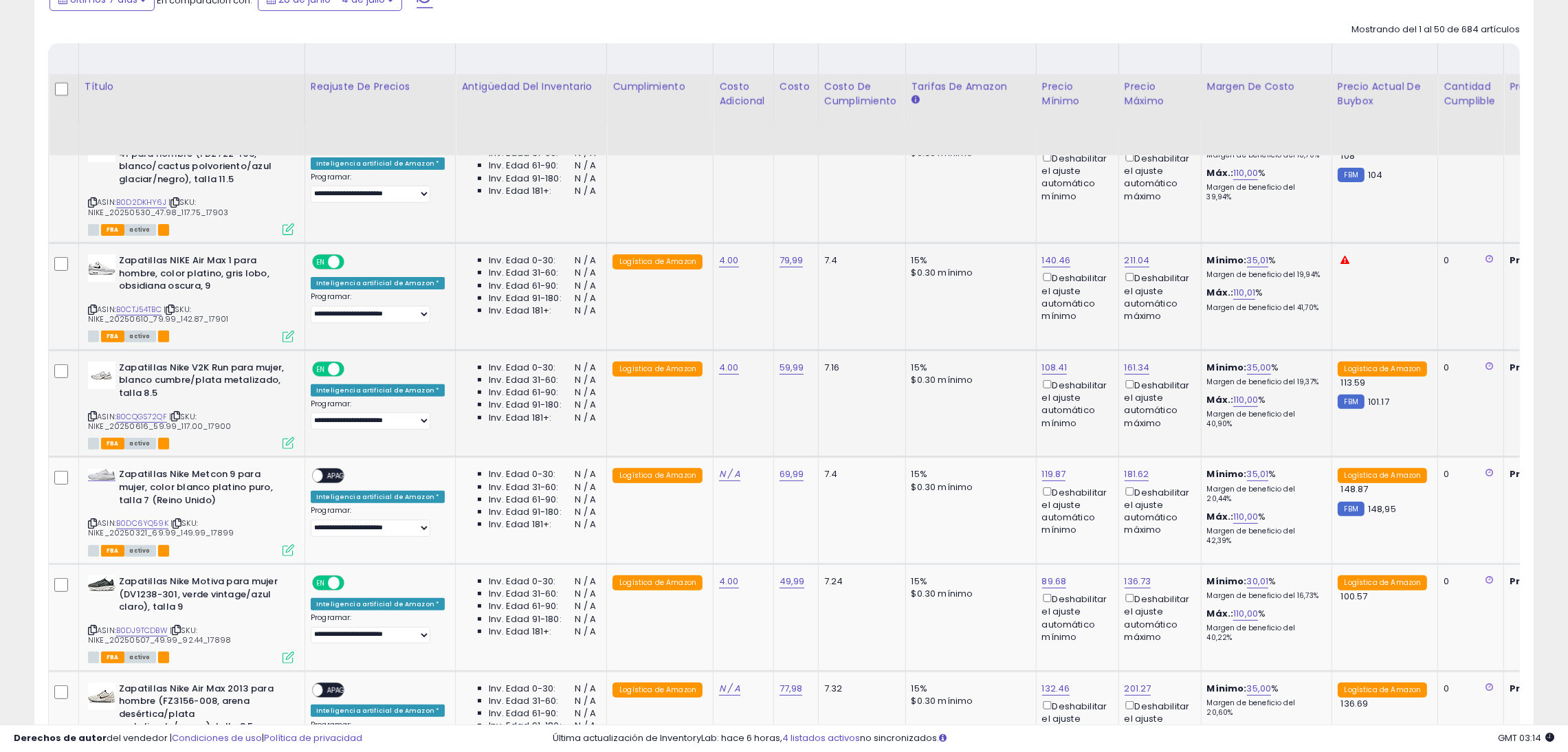 scroll, scrollTop: 759, scrollLeft: 0, axis: vertical 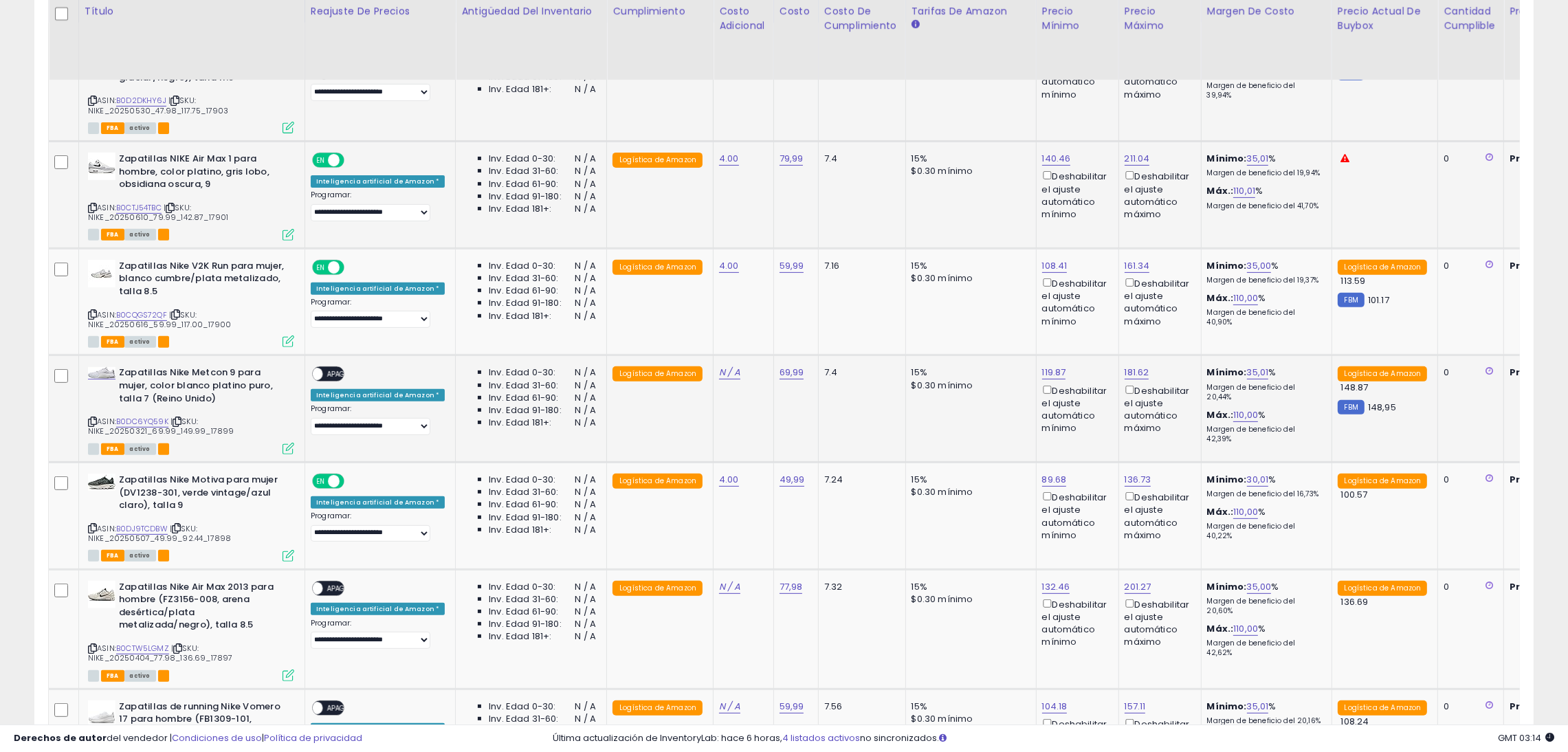 click on "APAGADO" at bounding box center (343, 375) 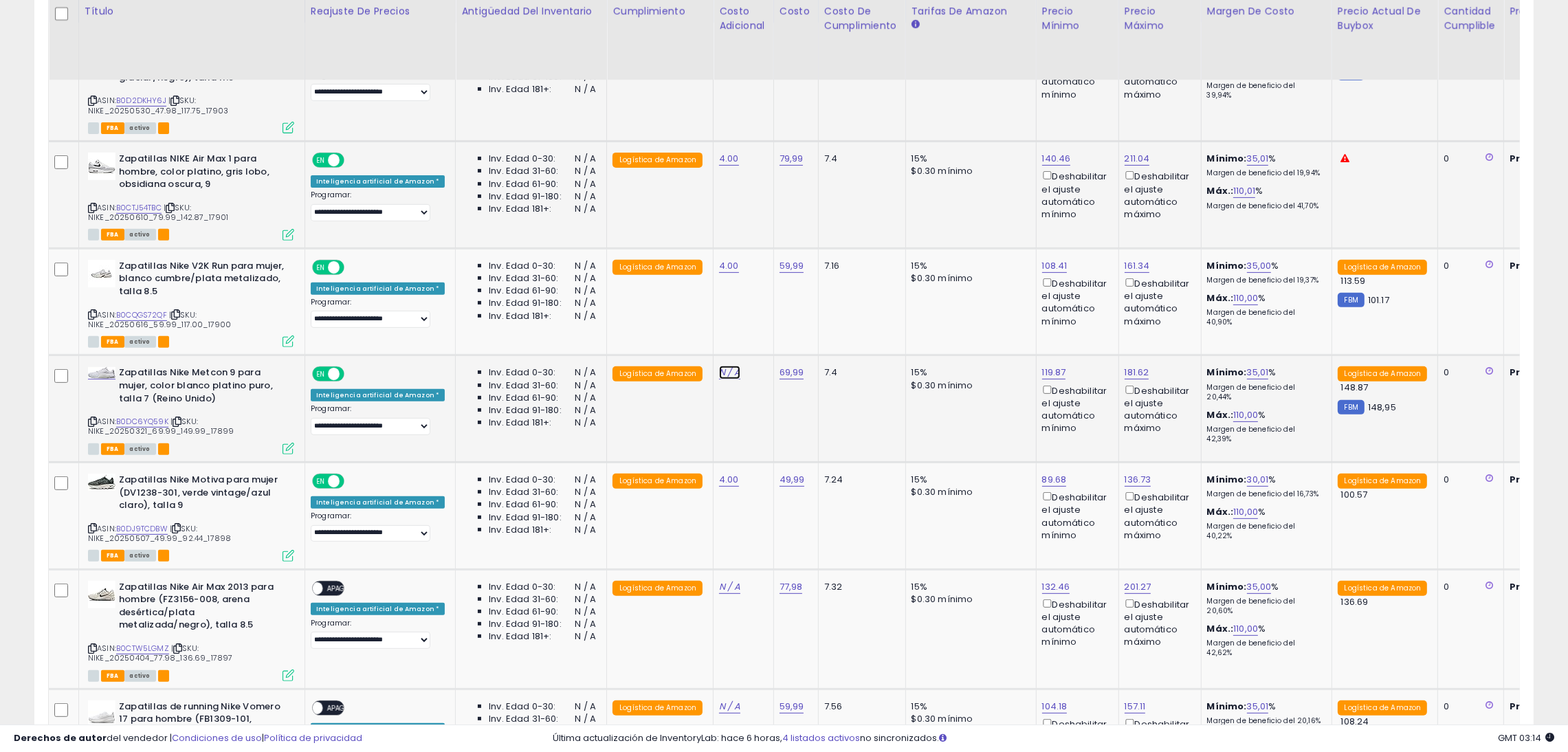 click on "N / A" at bounding box center [729, 372] 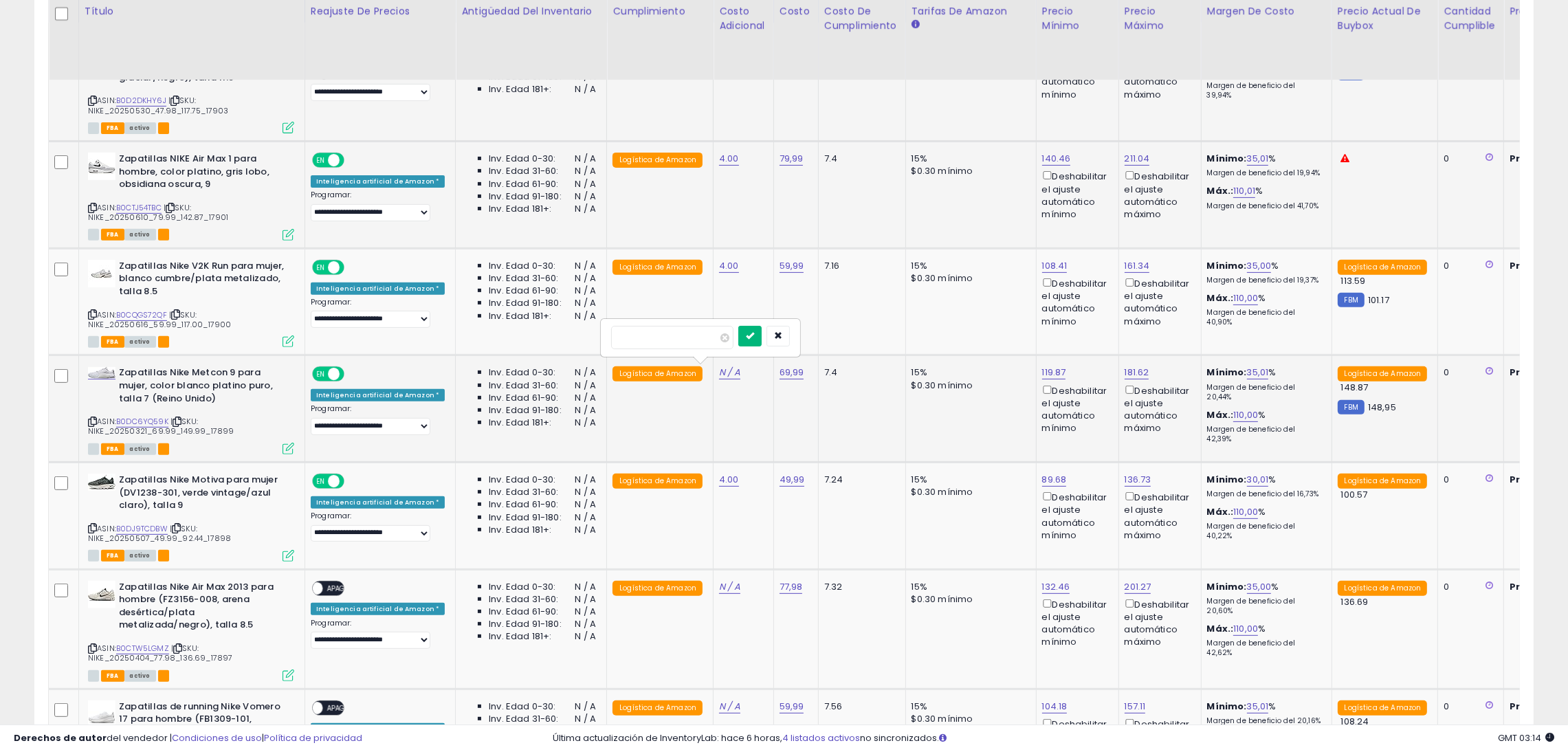 type on "*" 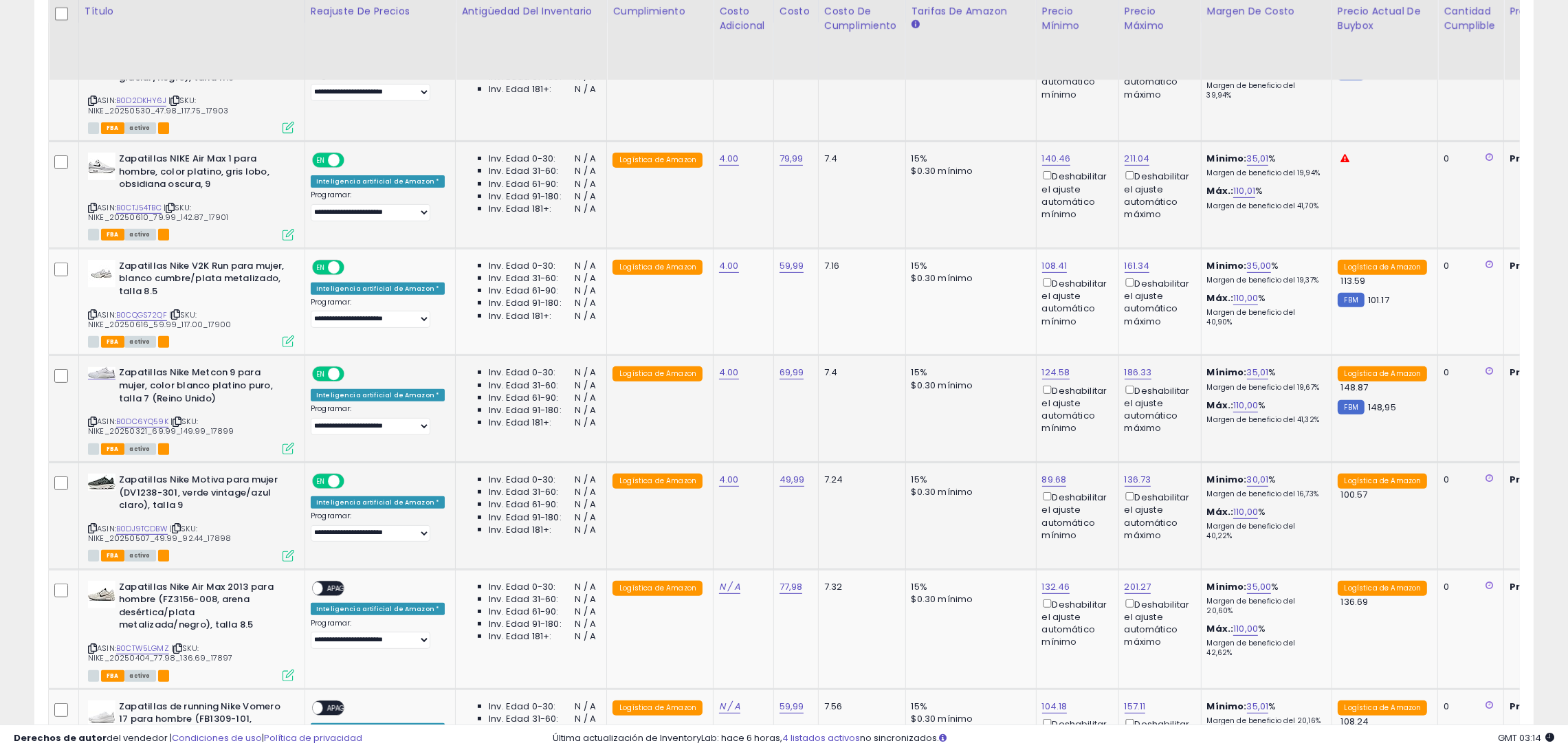 click on "APAGADO" at bounding box center (343, 588) 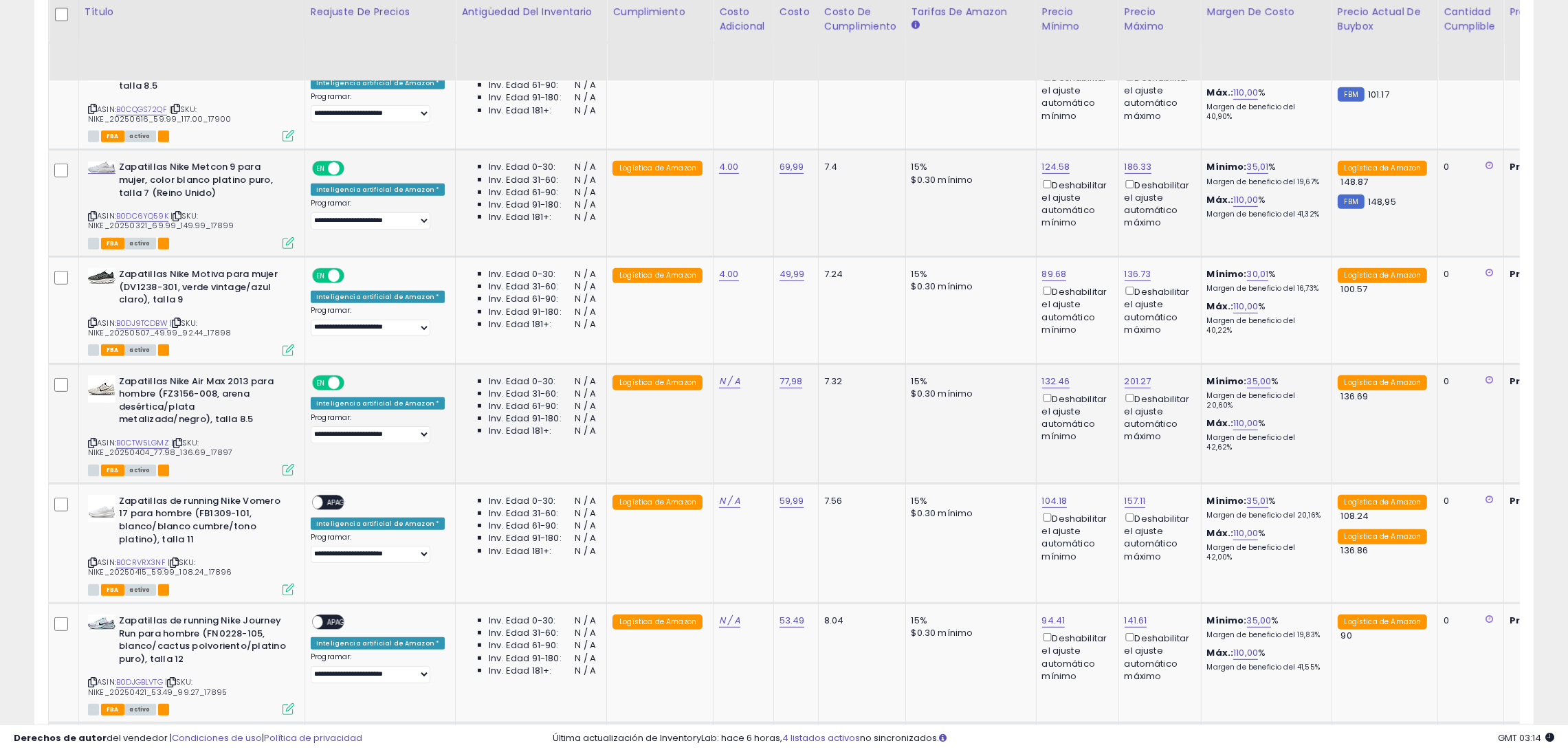 scroll, scrollTop: 1068, scrollLeft: 0, axis: vertical 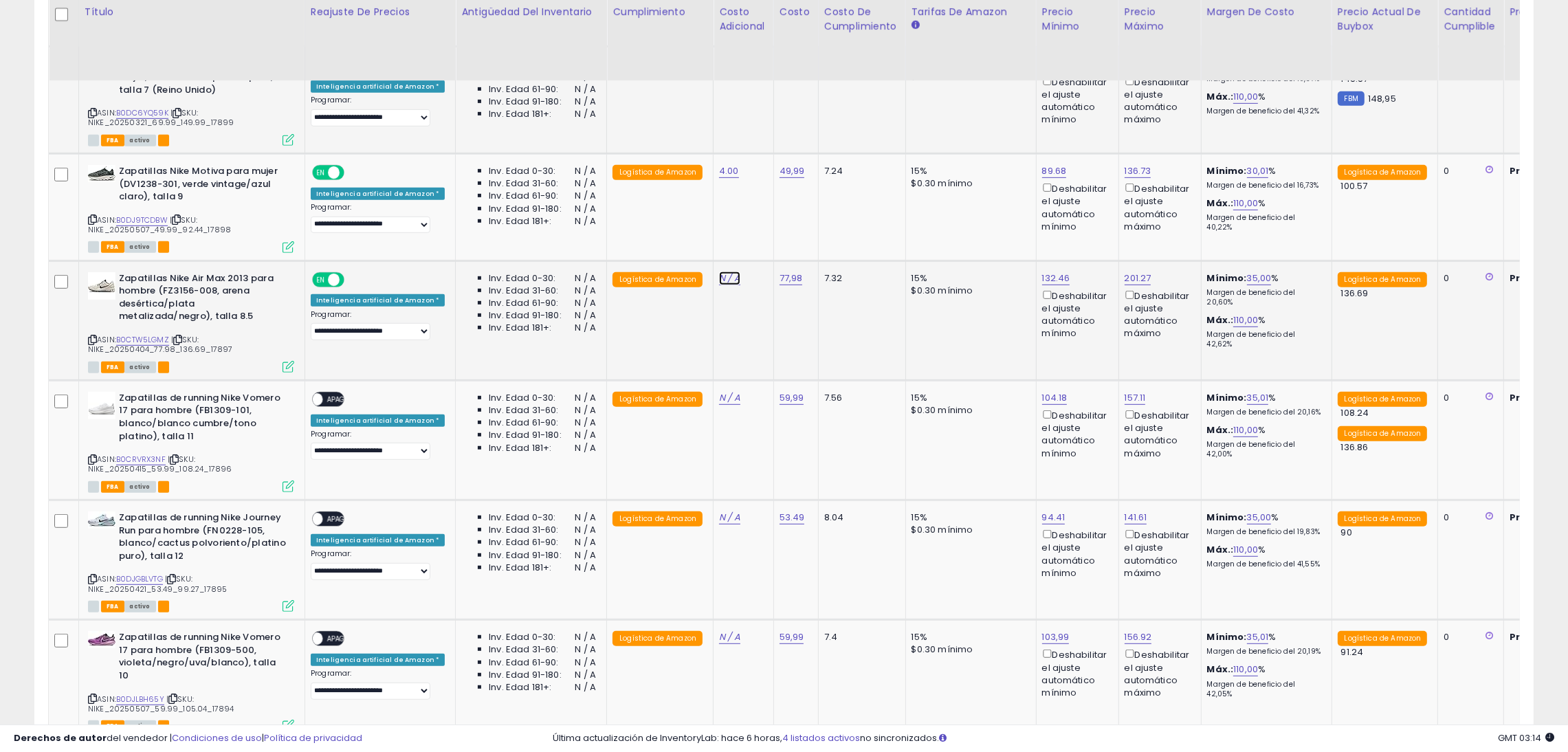click on "N / A" at bounding box center (729, 278) 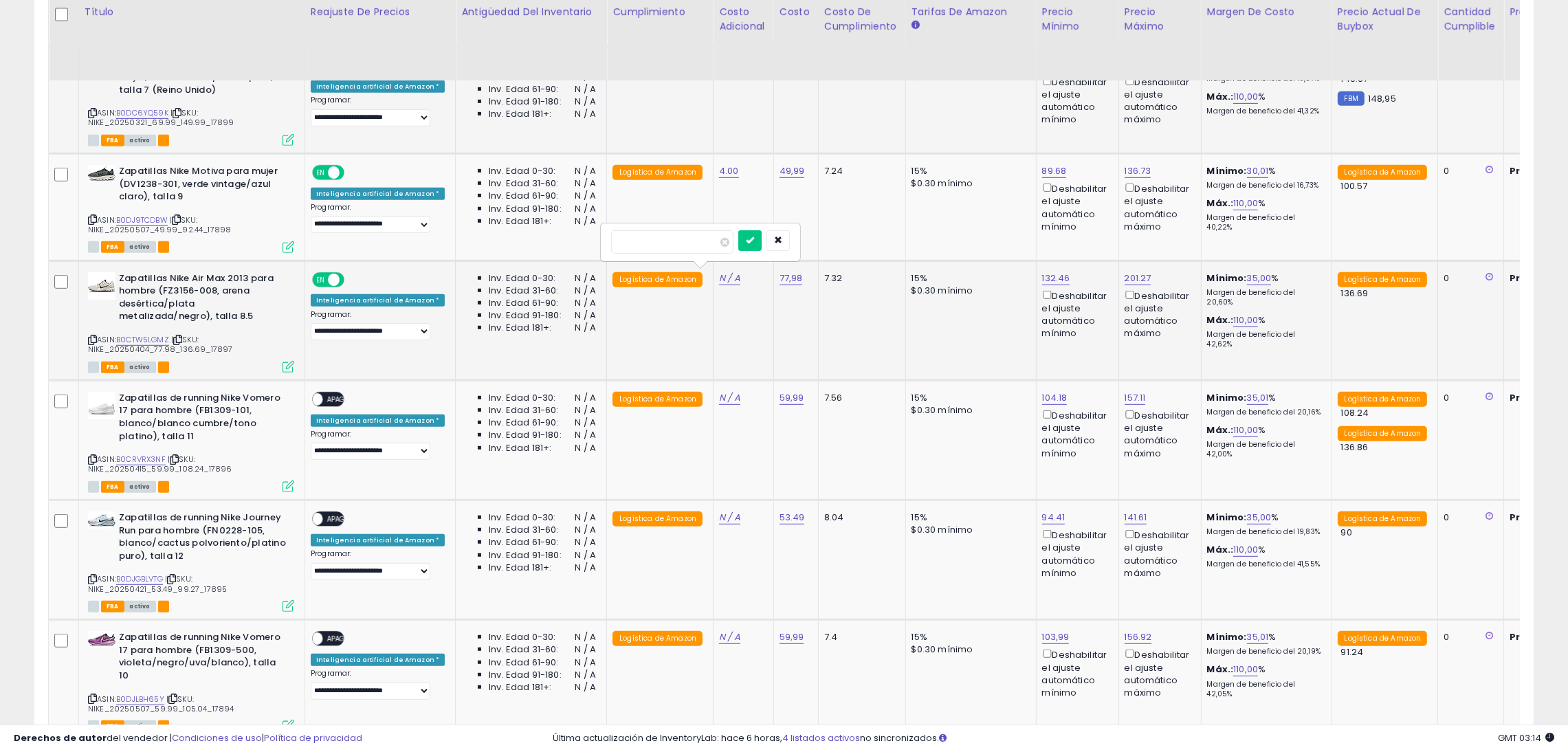 type on "*" 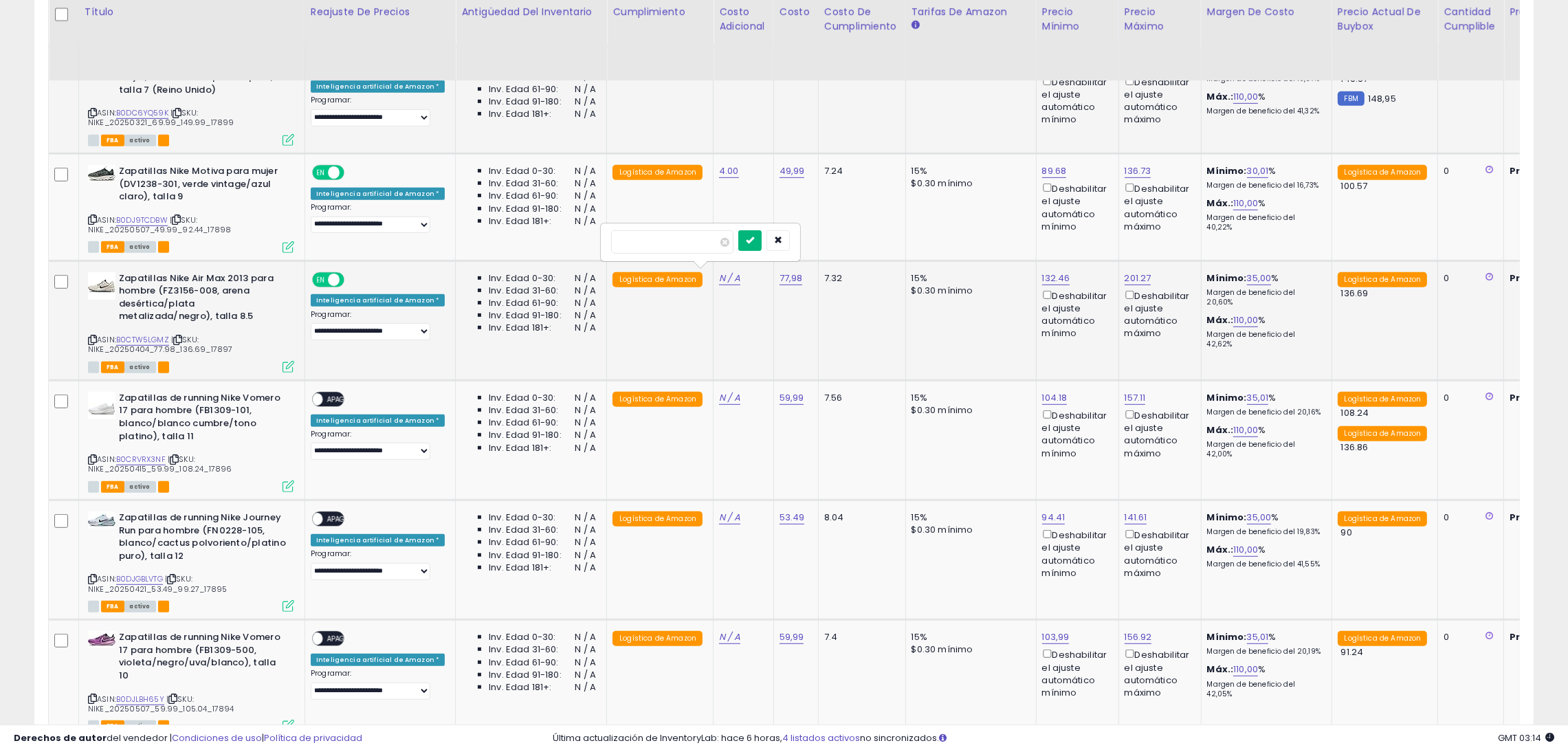click at bounding box center [750, 240] 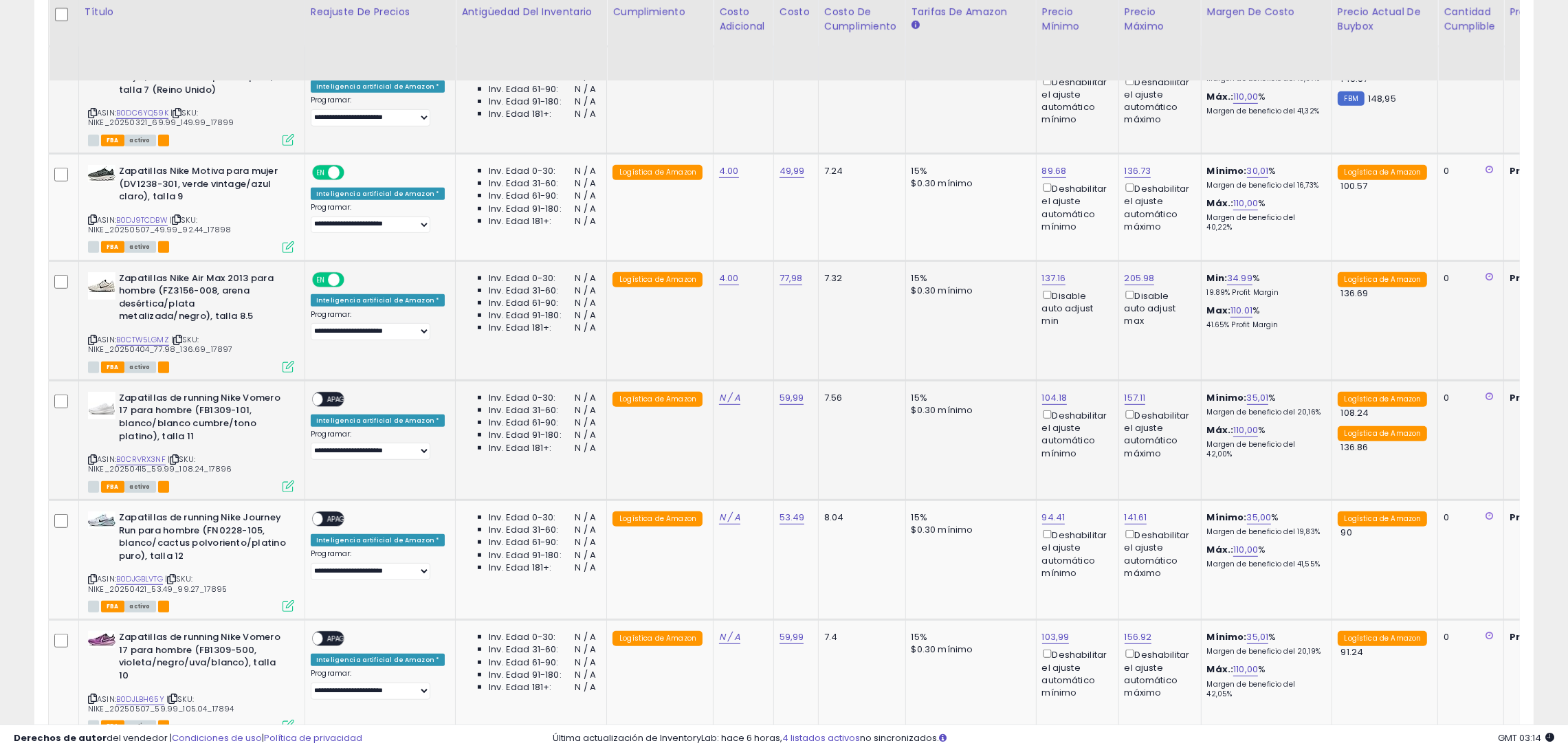 click on "APAGADO" at bounding box center [343, 399] 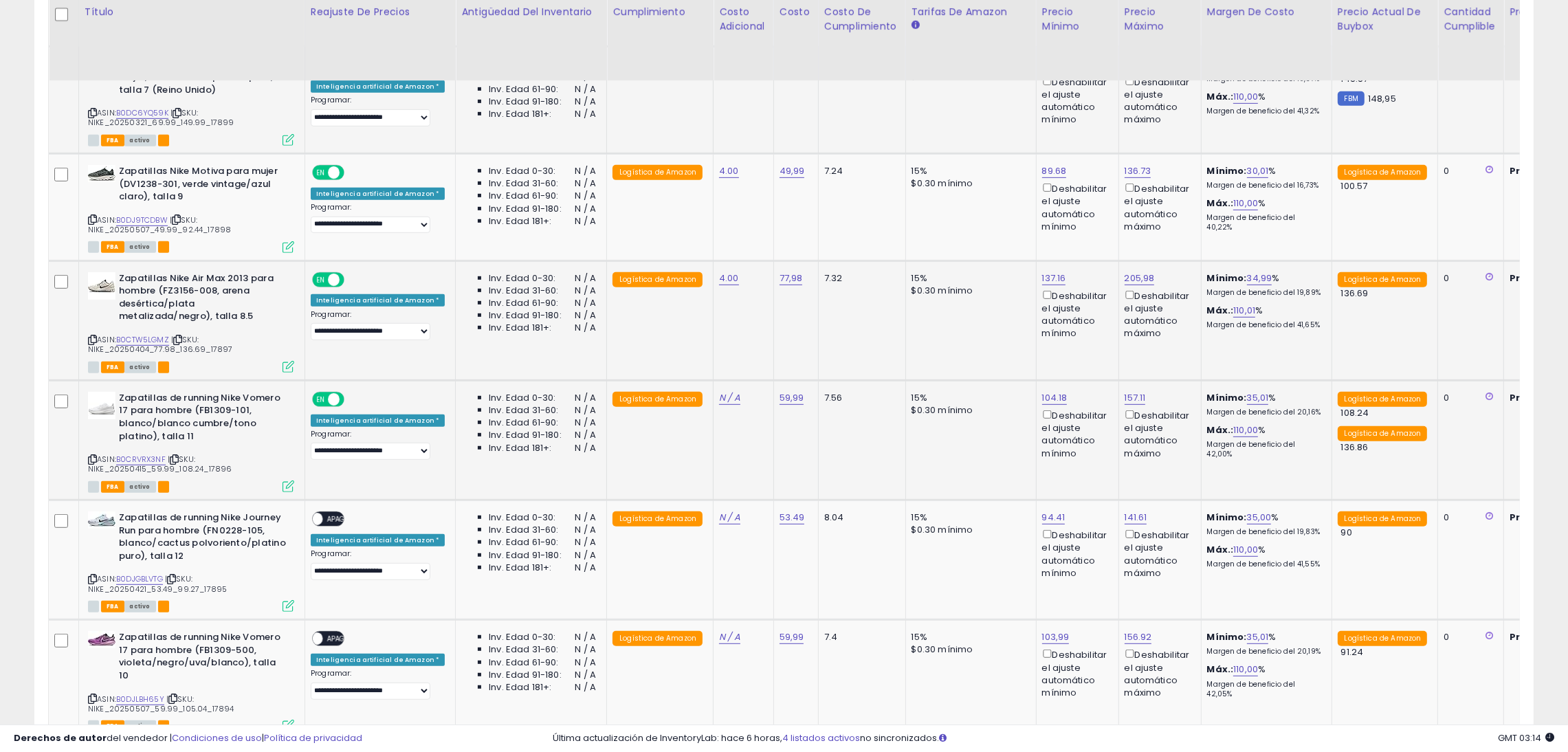click on "N / A" 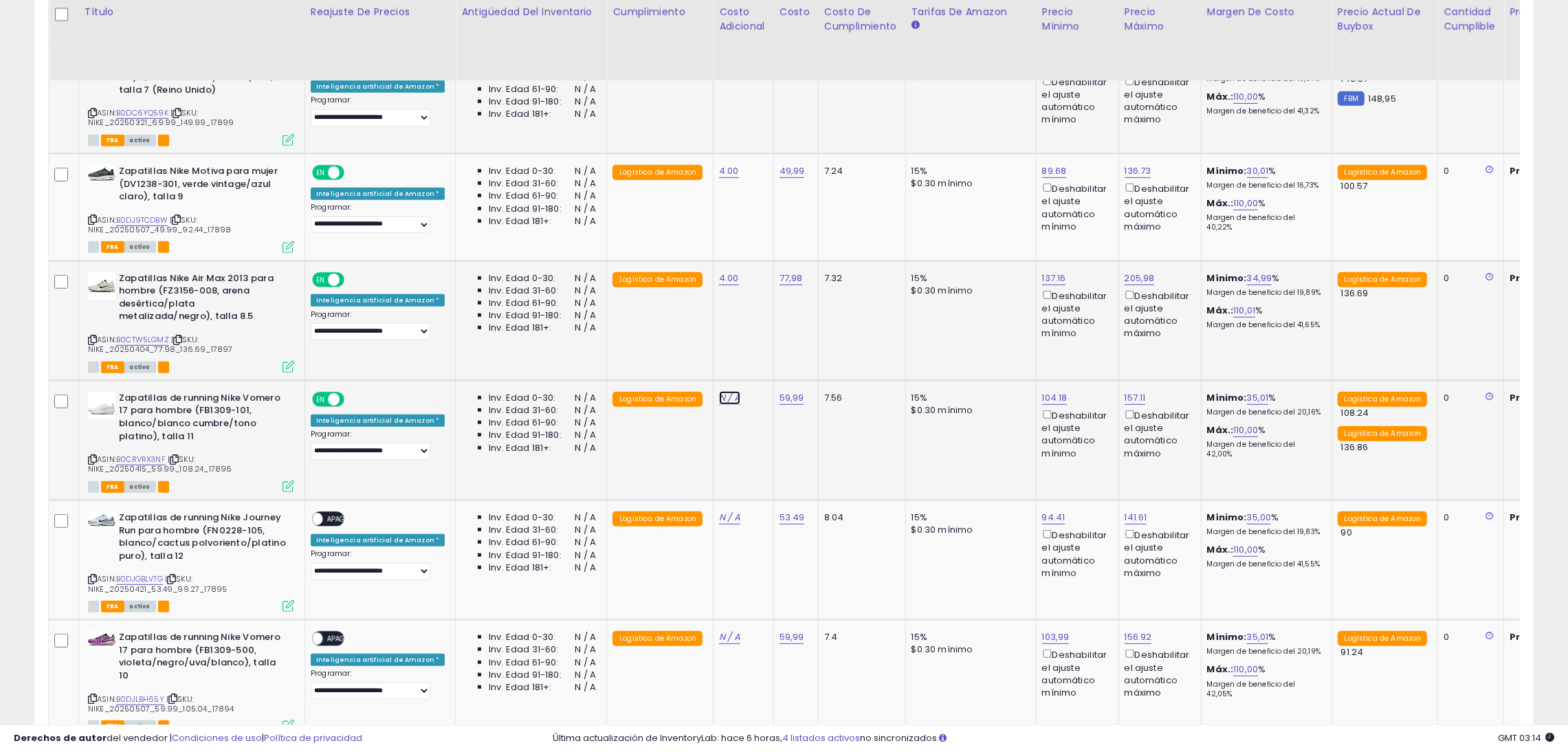 drag, startPoint x: 706, startPoint y: 392, endPoint x: 696, endPoint y: 387, distance: 11.18034 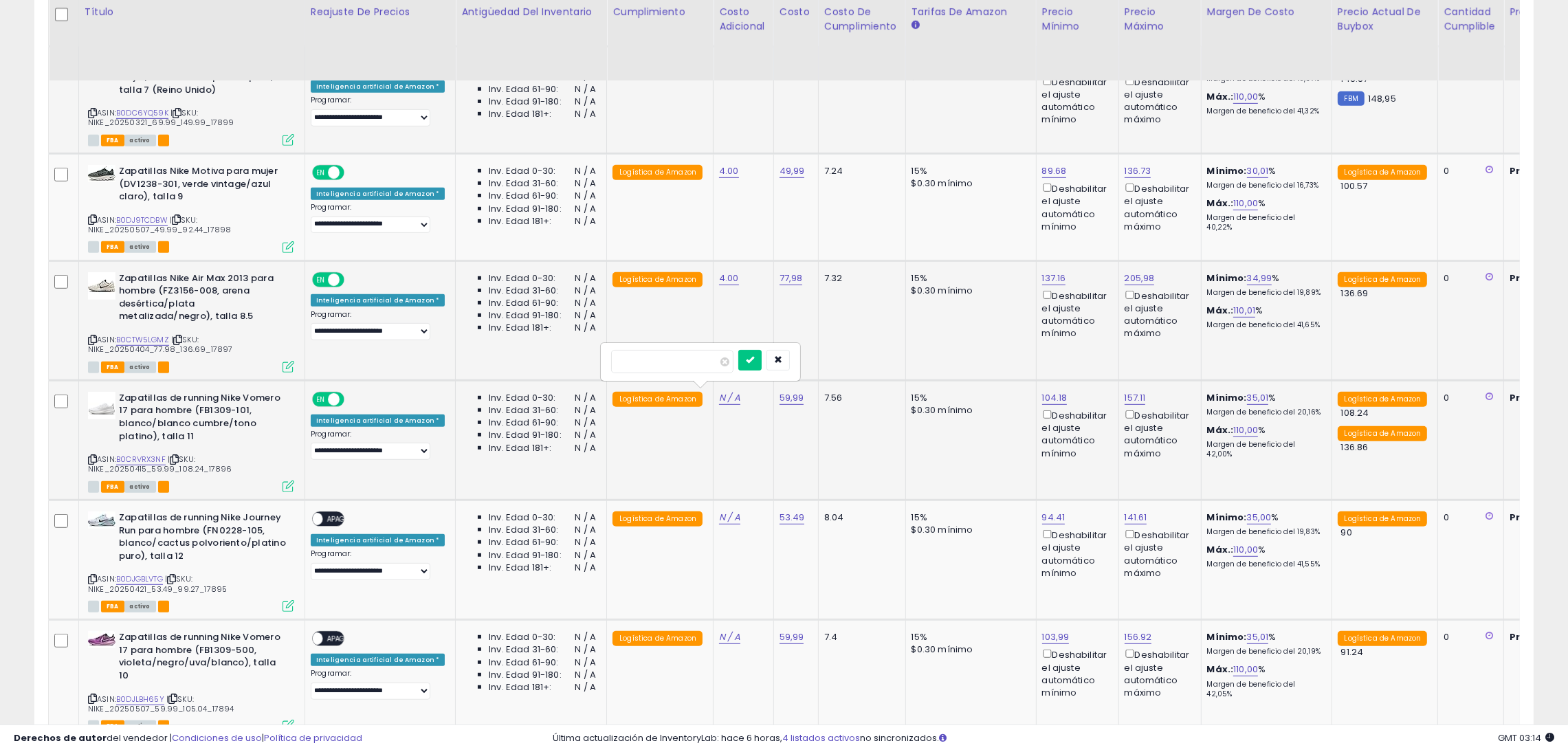 type on "*" 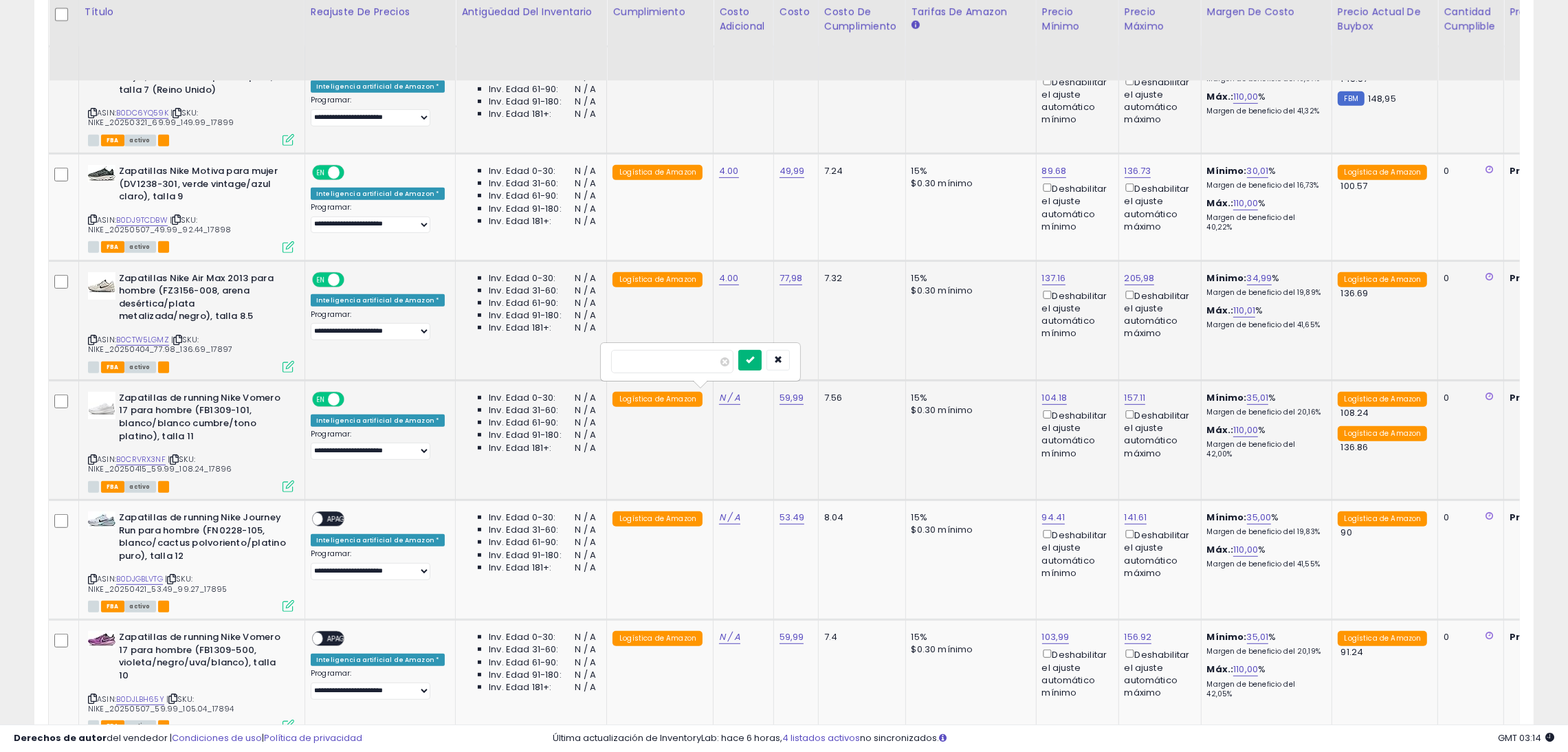 click at bounding box center [750, 360] 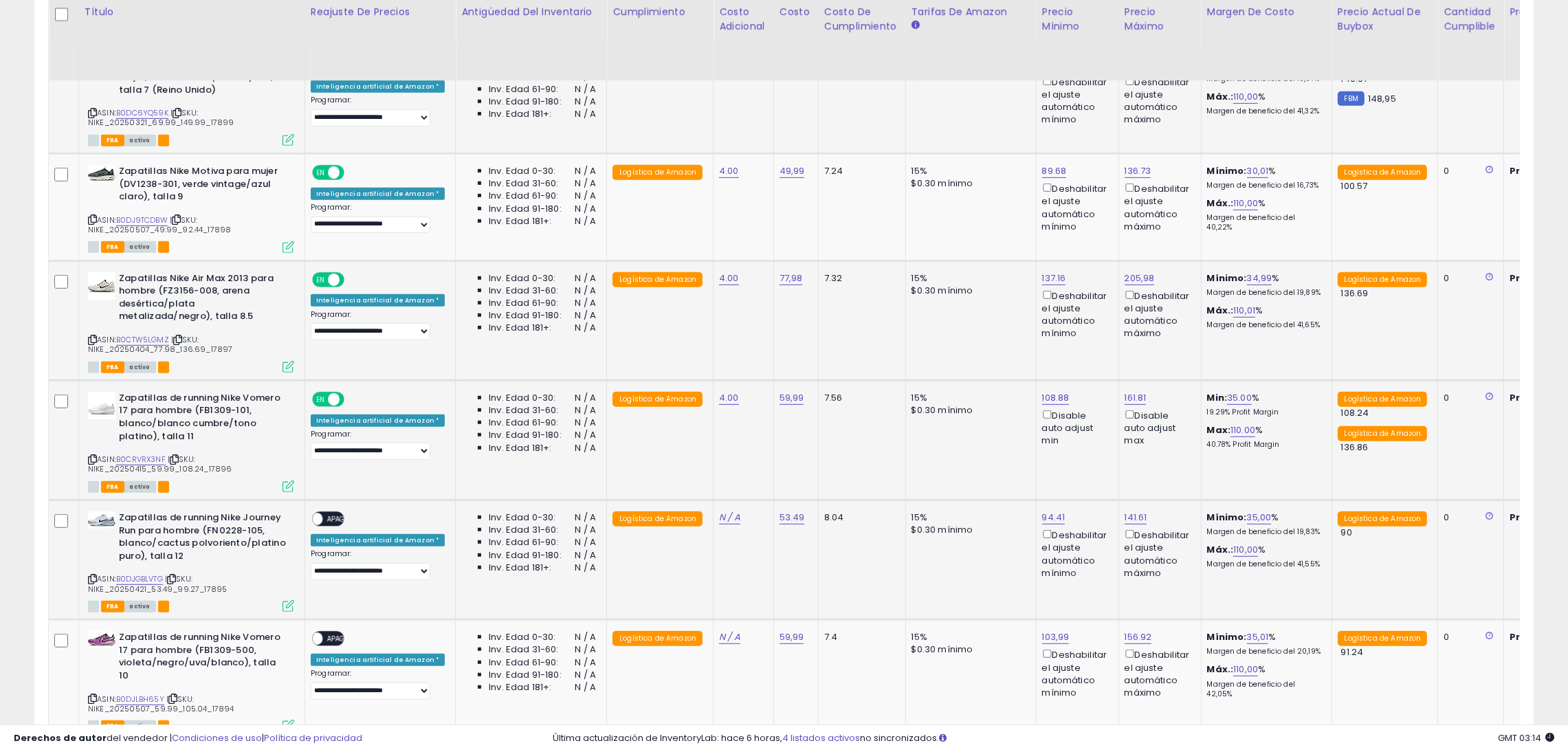 click on "APAGADO" at bounding box center [343, 520] 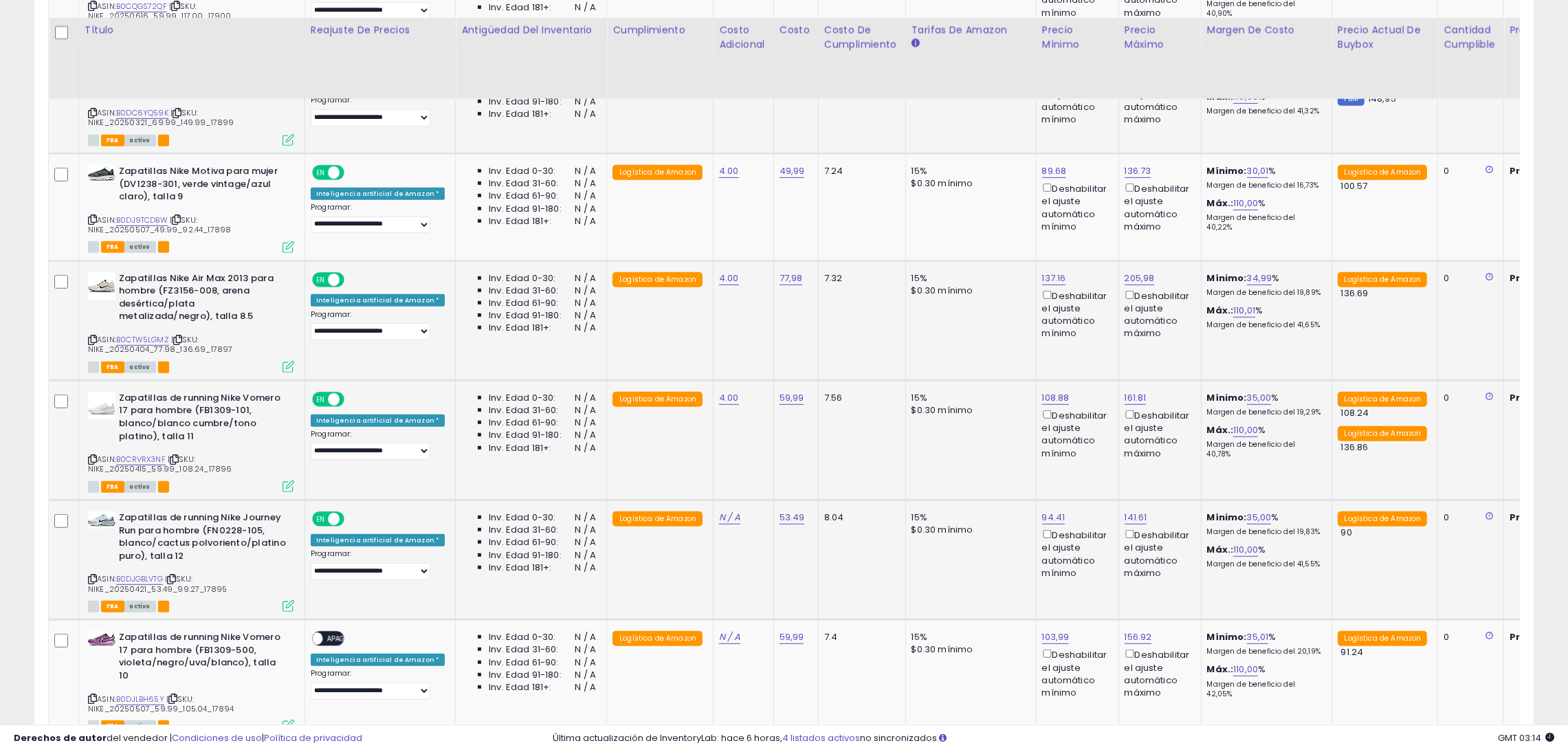 scroll, scrollTop: 1274, scrollLeft: 0, axis: vertical 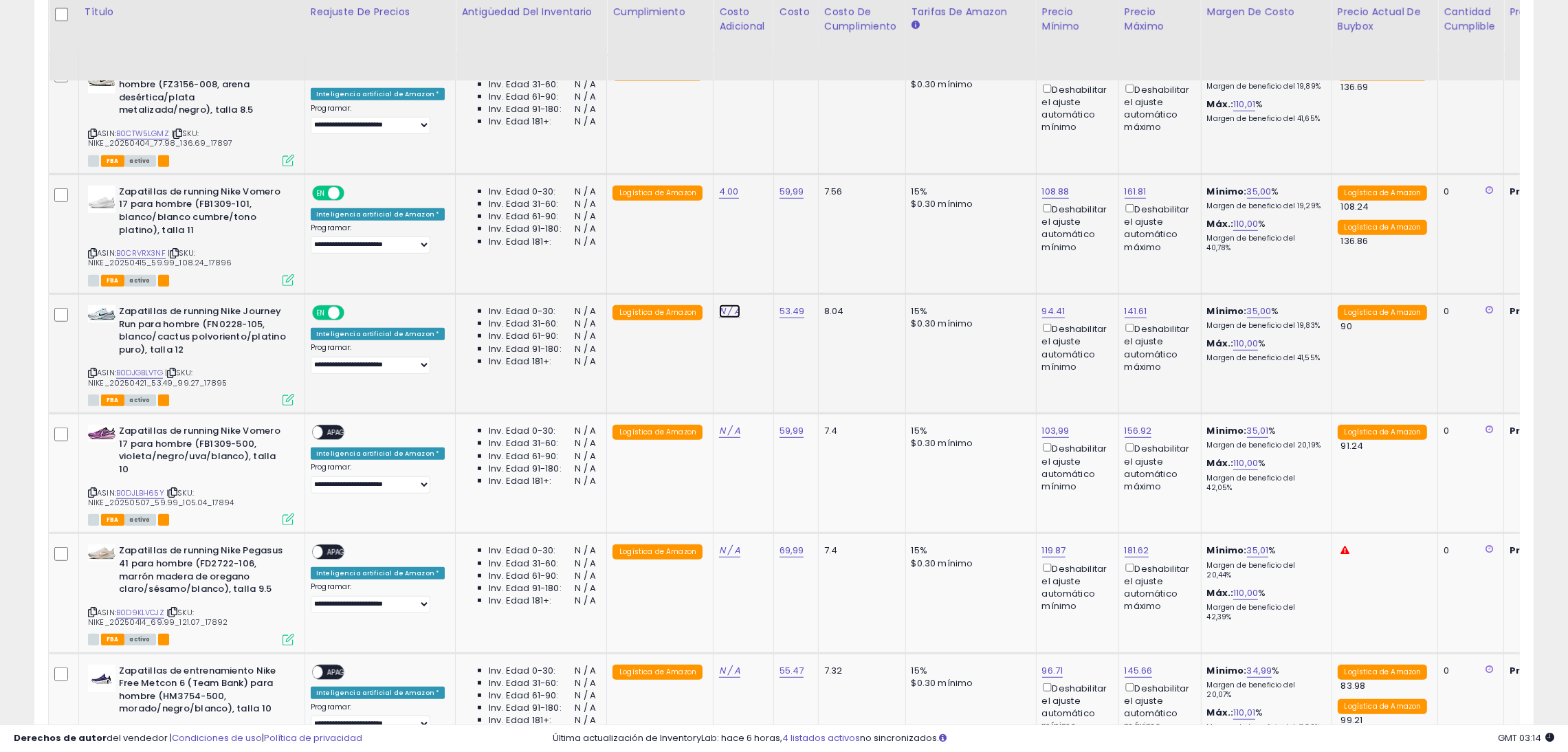 click on "N / A" at bounding box center (729, 311) 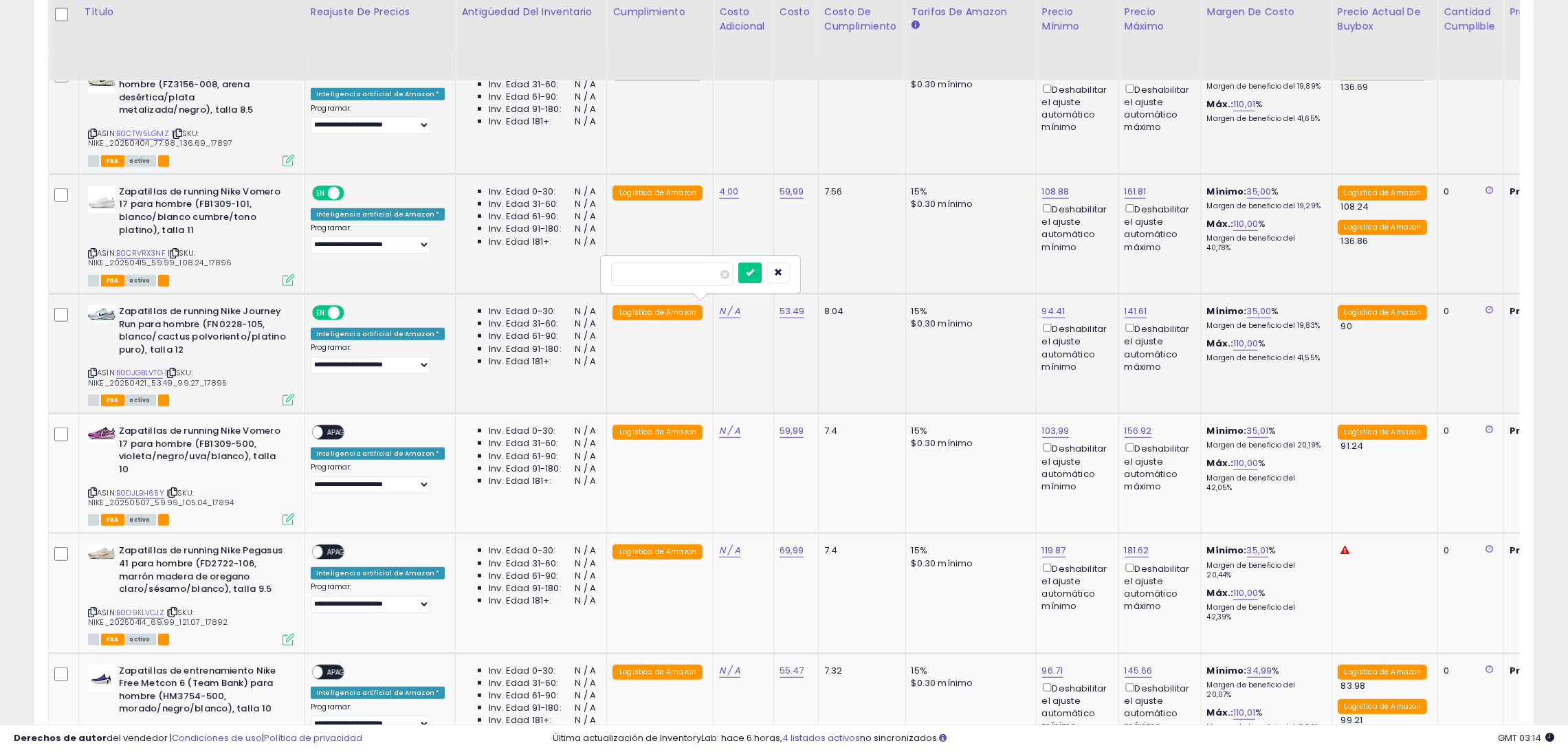 type on "*" 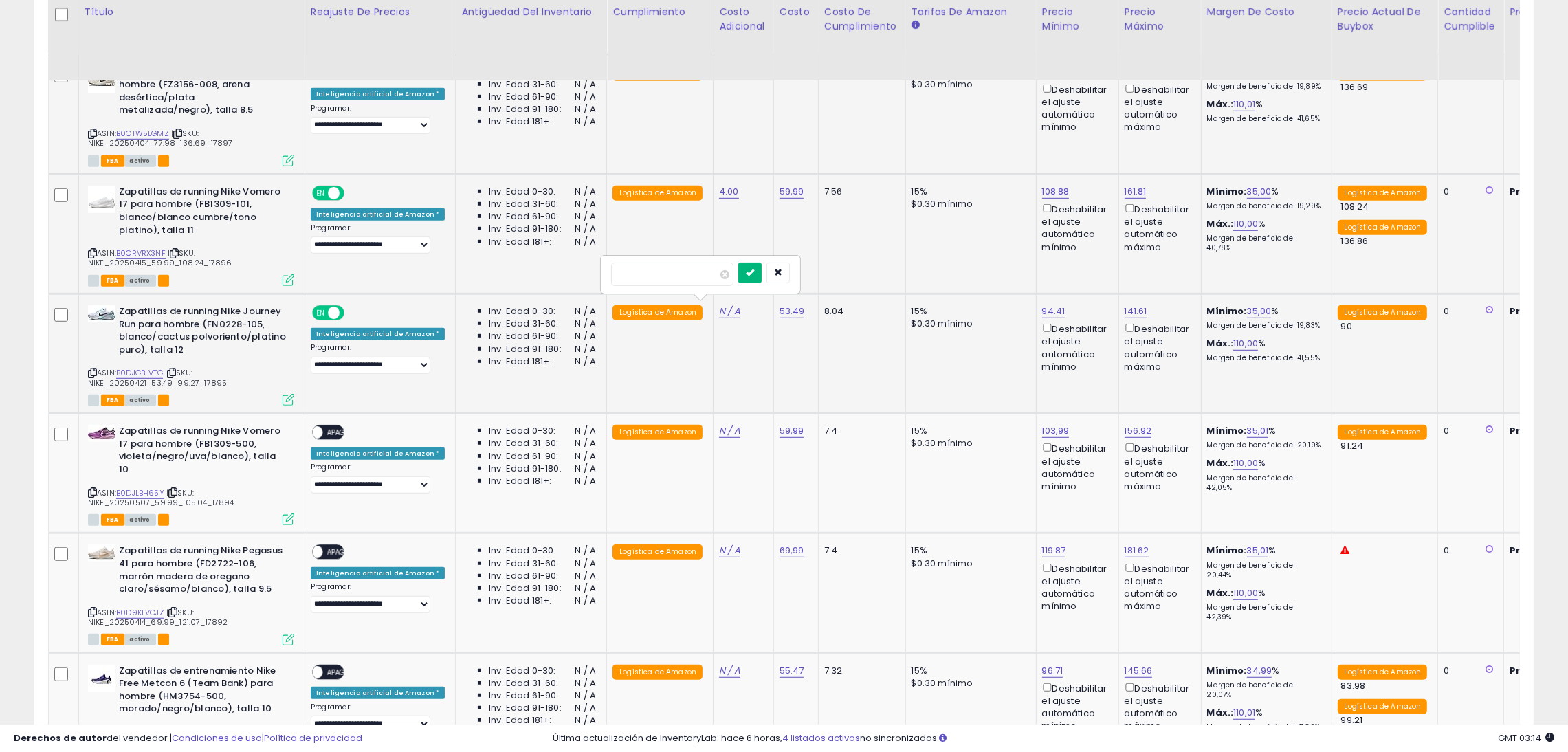 click at bounding box center (750, 273) 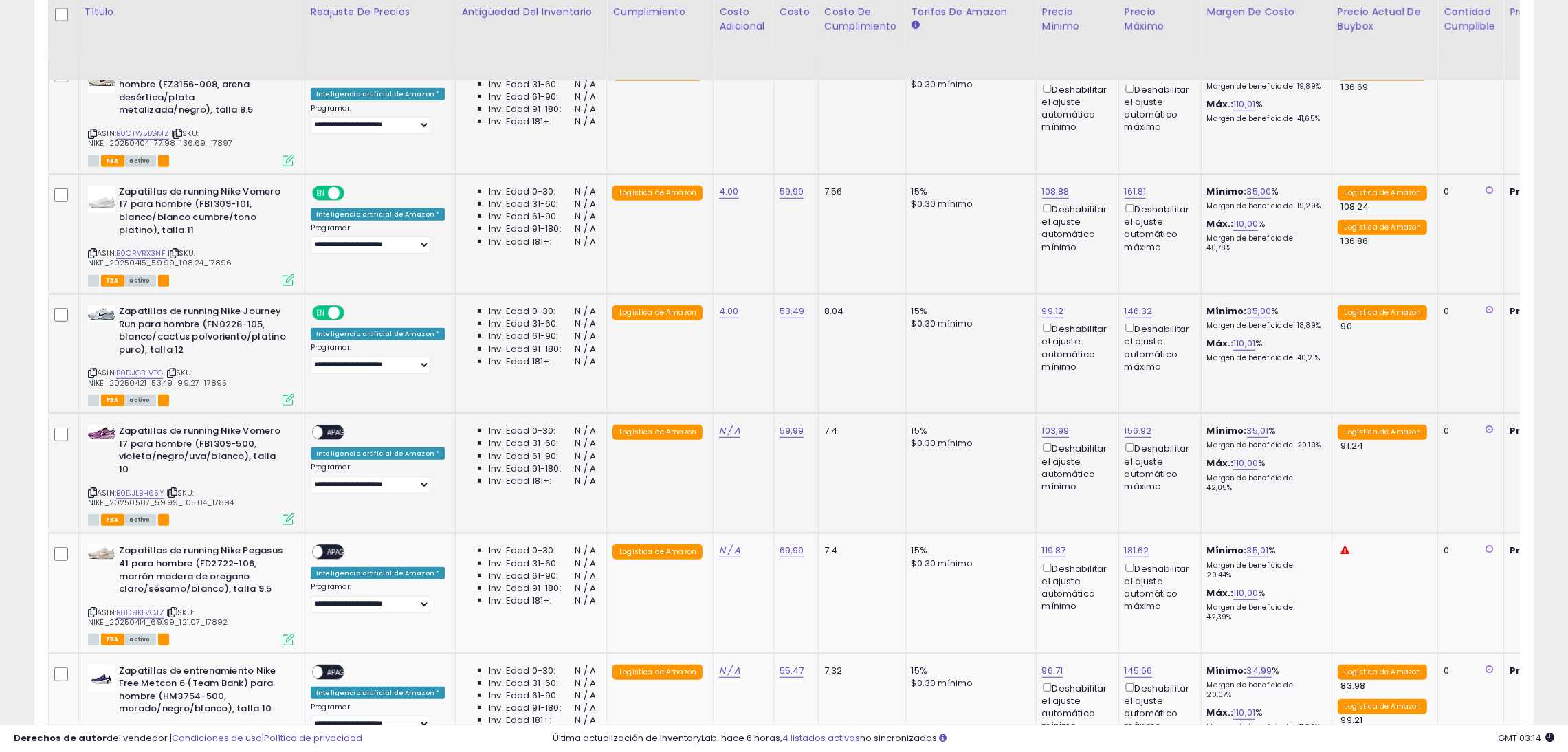 drag, startPoint x: 335, startPoint y: 430, endPoint x: 360, endPoint y: 426, distance: 25.31798 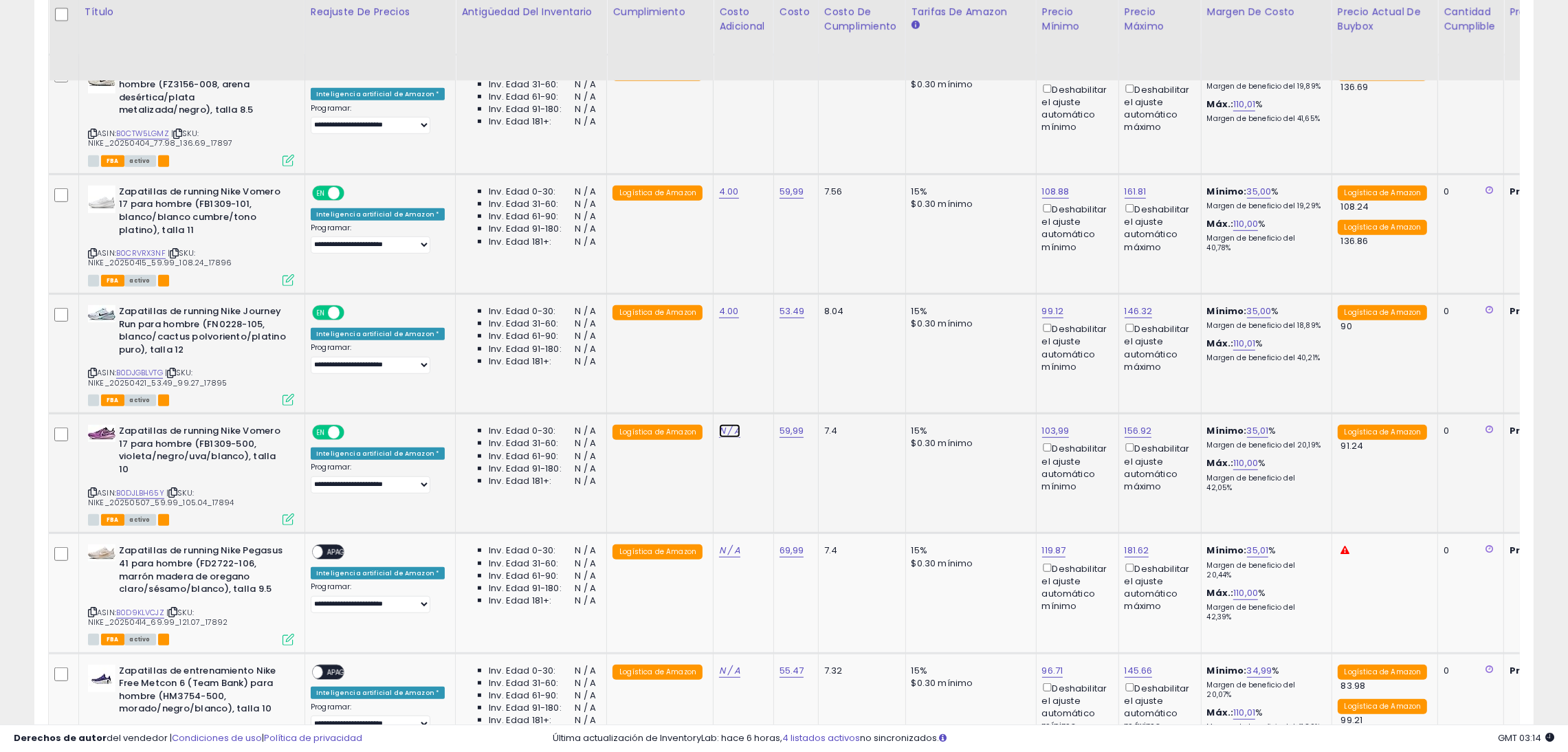 click on "N / A" at bounding box center [729, 430] 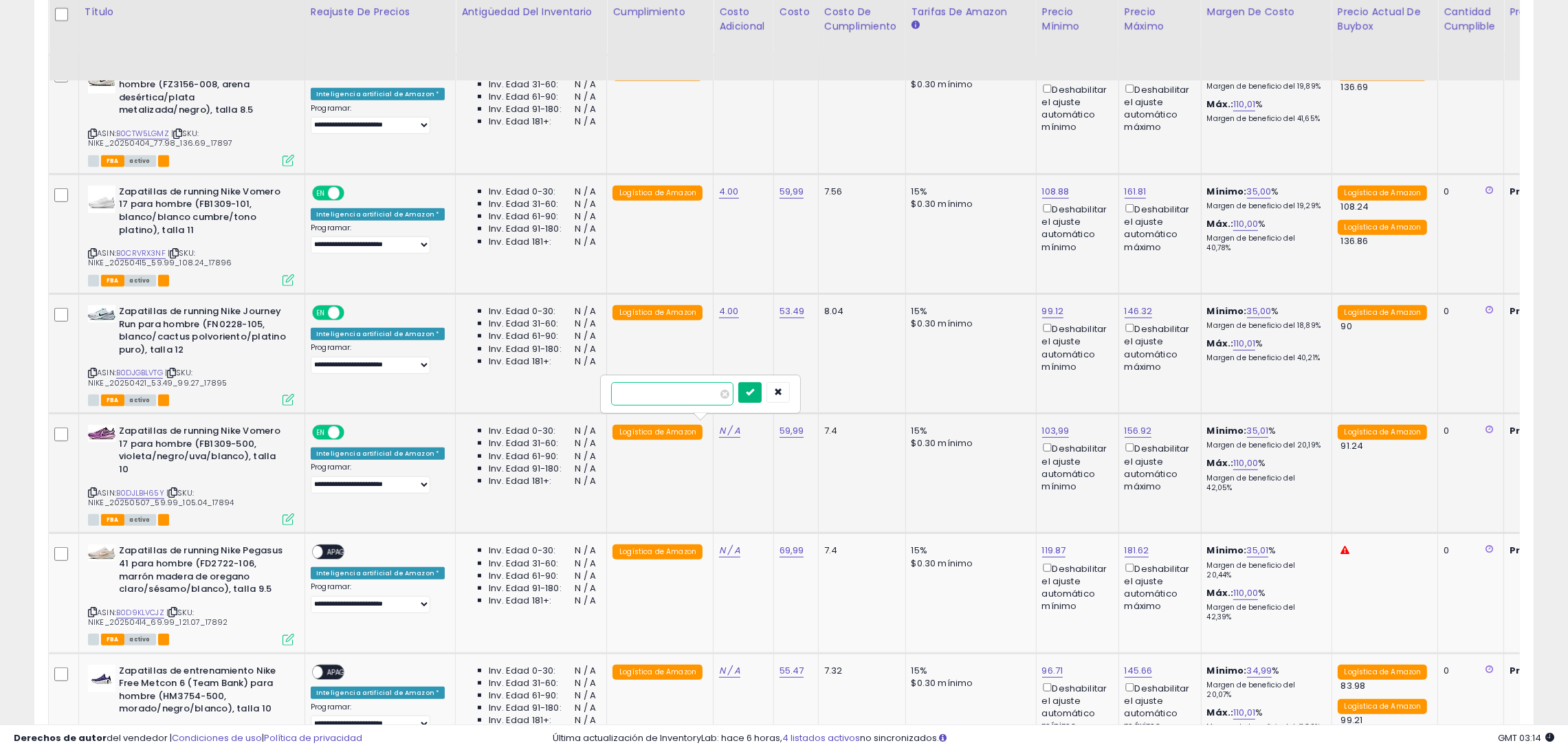 type on "*" 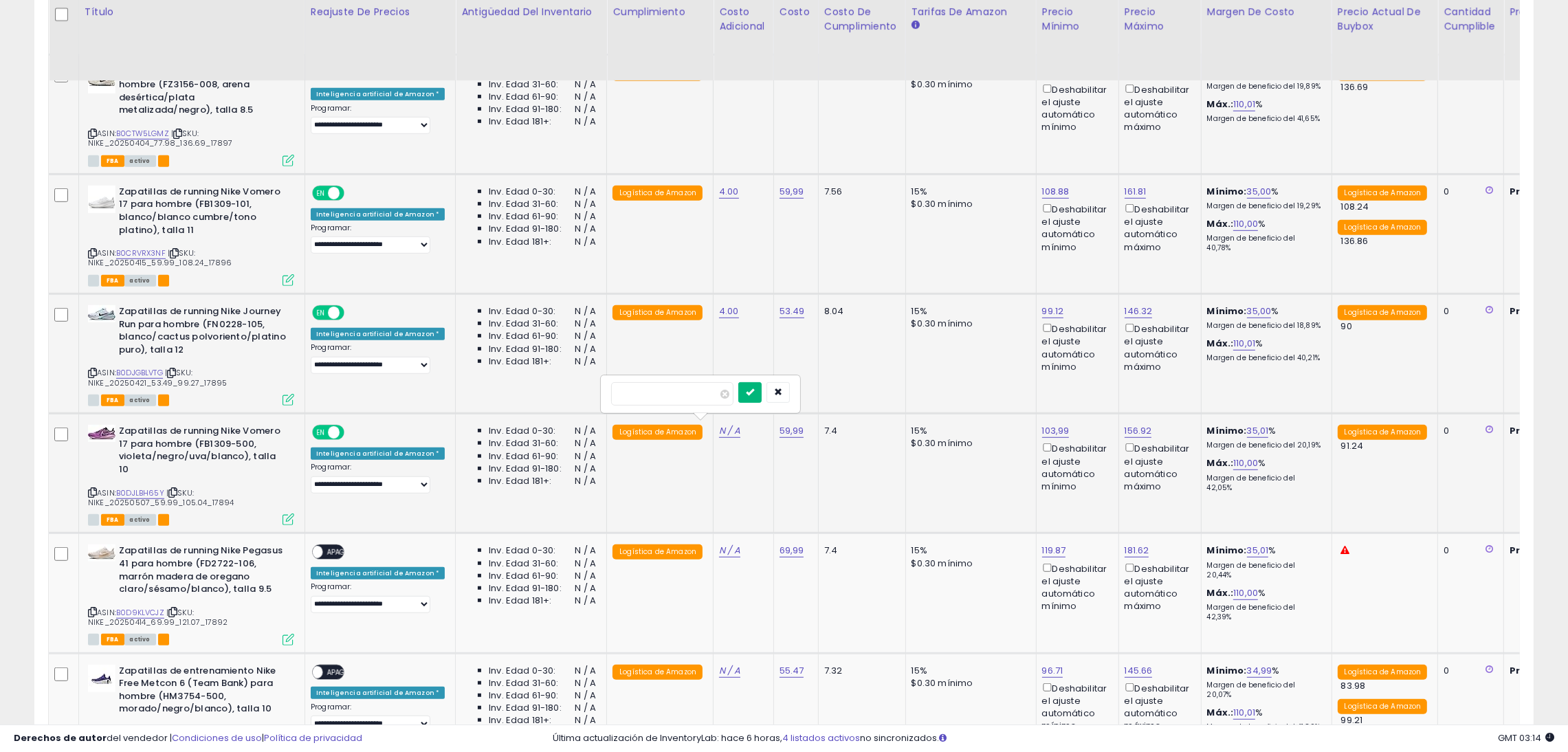 click at bounding box center [750, 392] 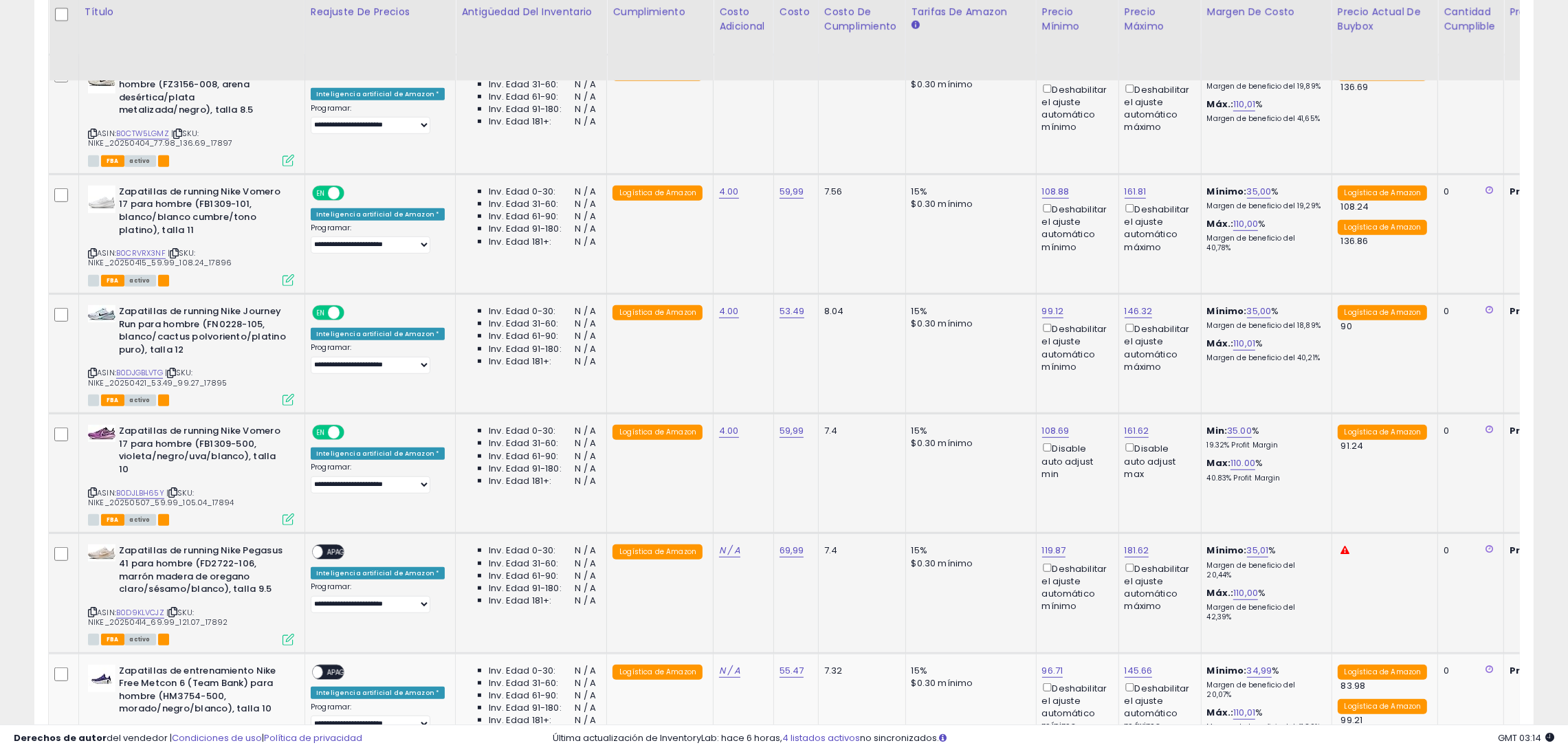 click on "APAGADO" at bounding box center (343, 553) 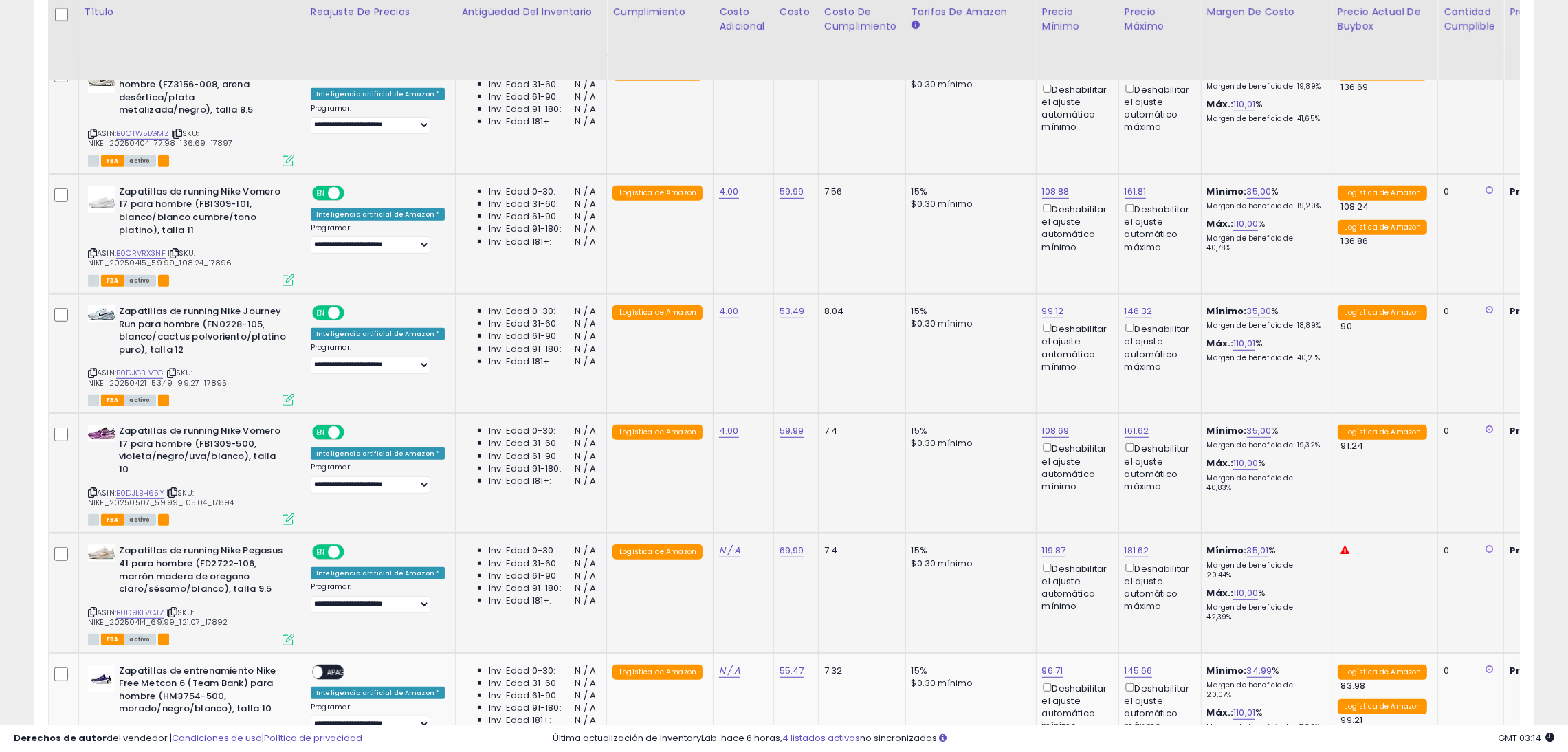 click on "N / A" at bounding box center [741, 551] 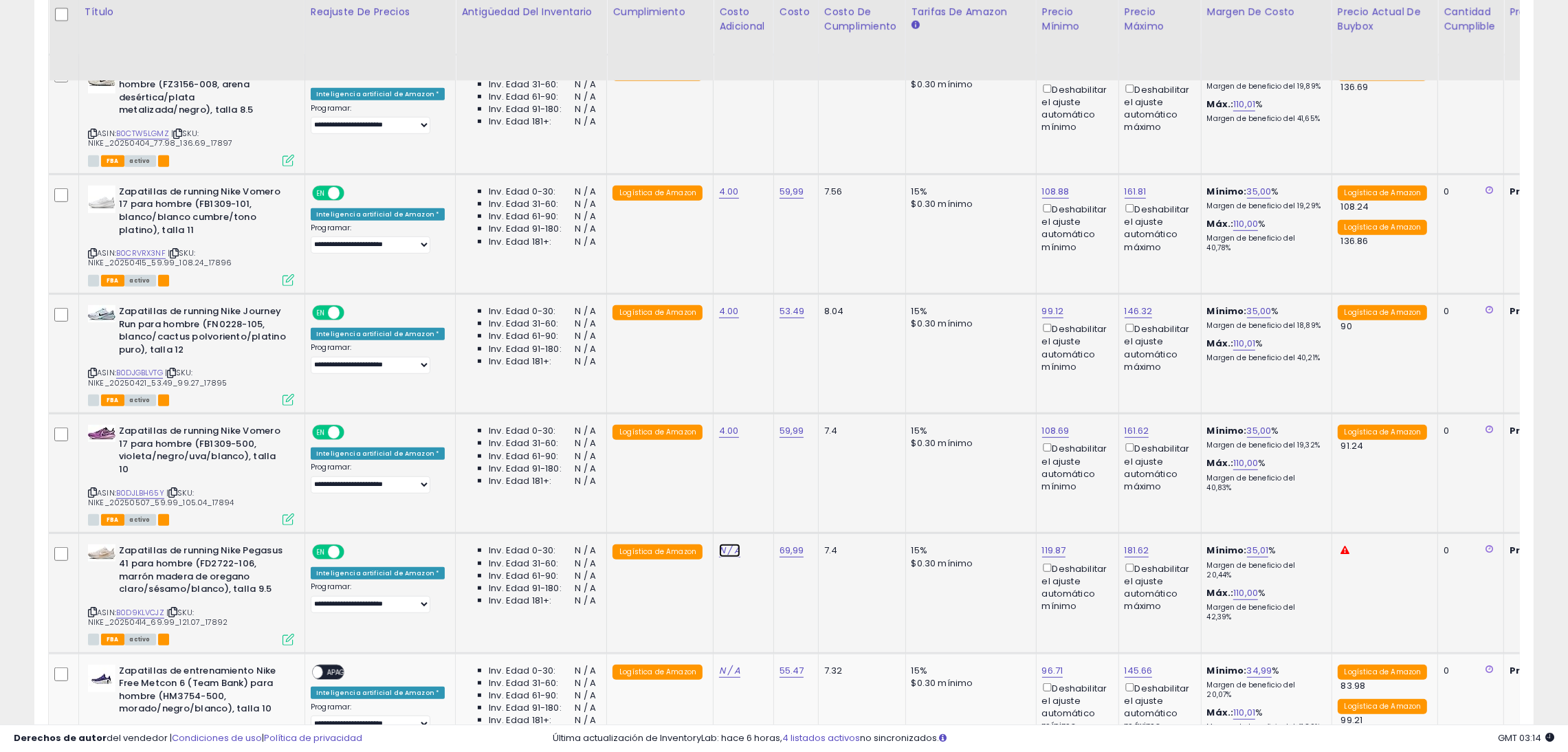 click on "N / A" at bounding box center (729, 550) 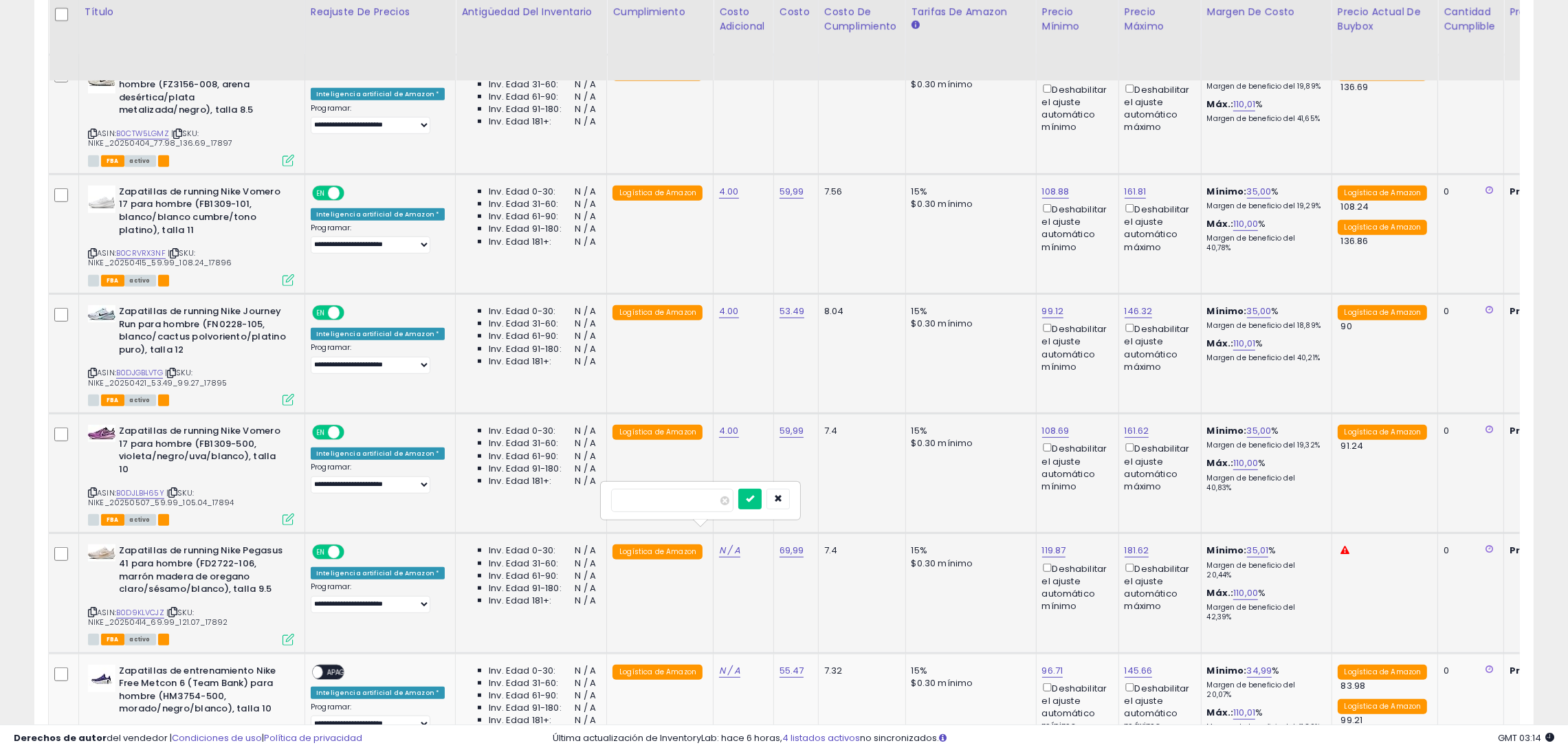 type on "*" 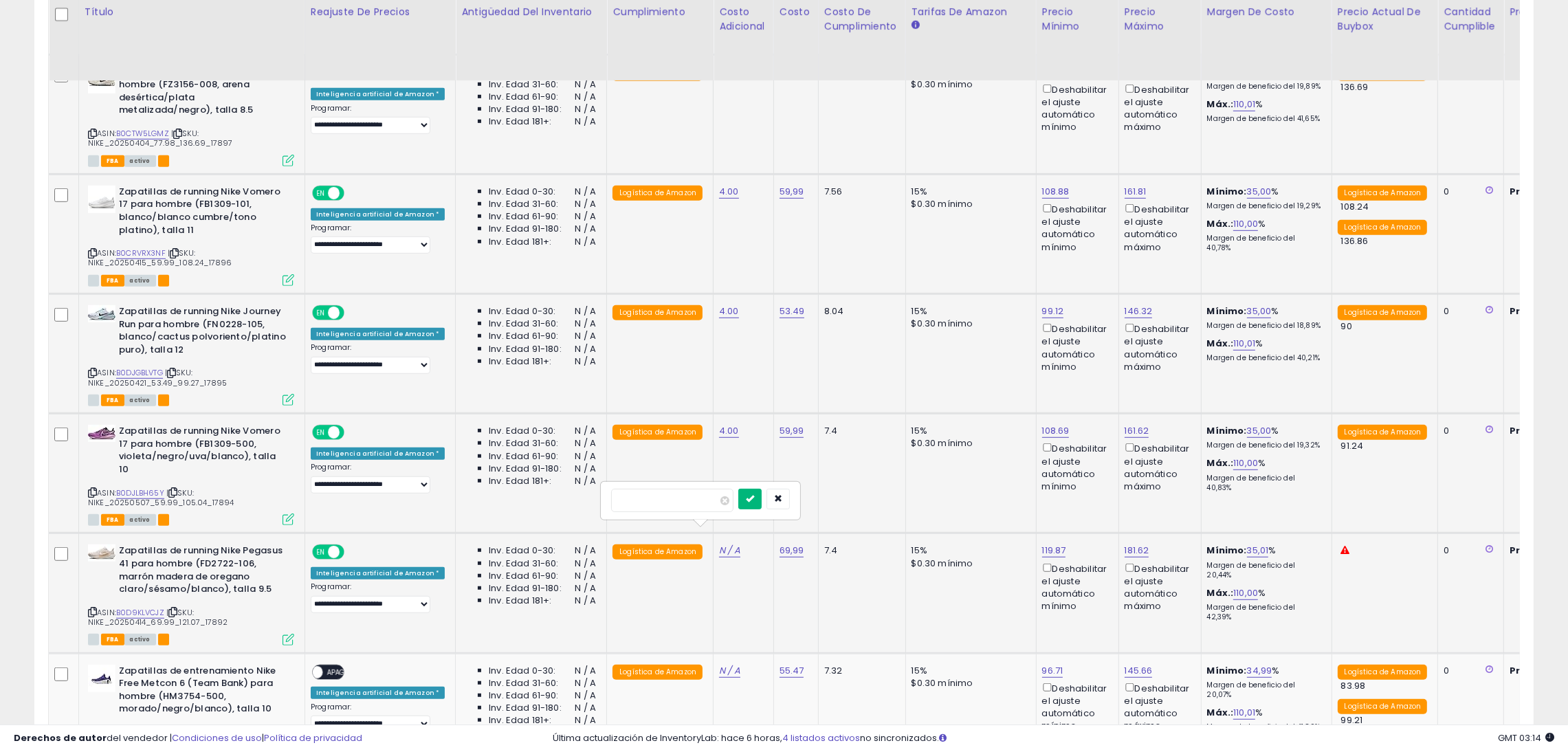 click at bounding box center (750, 498) 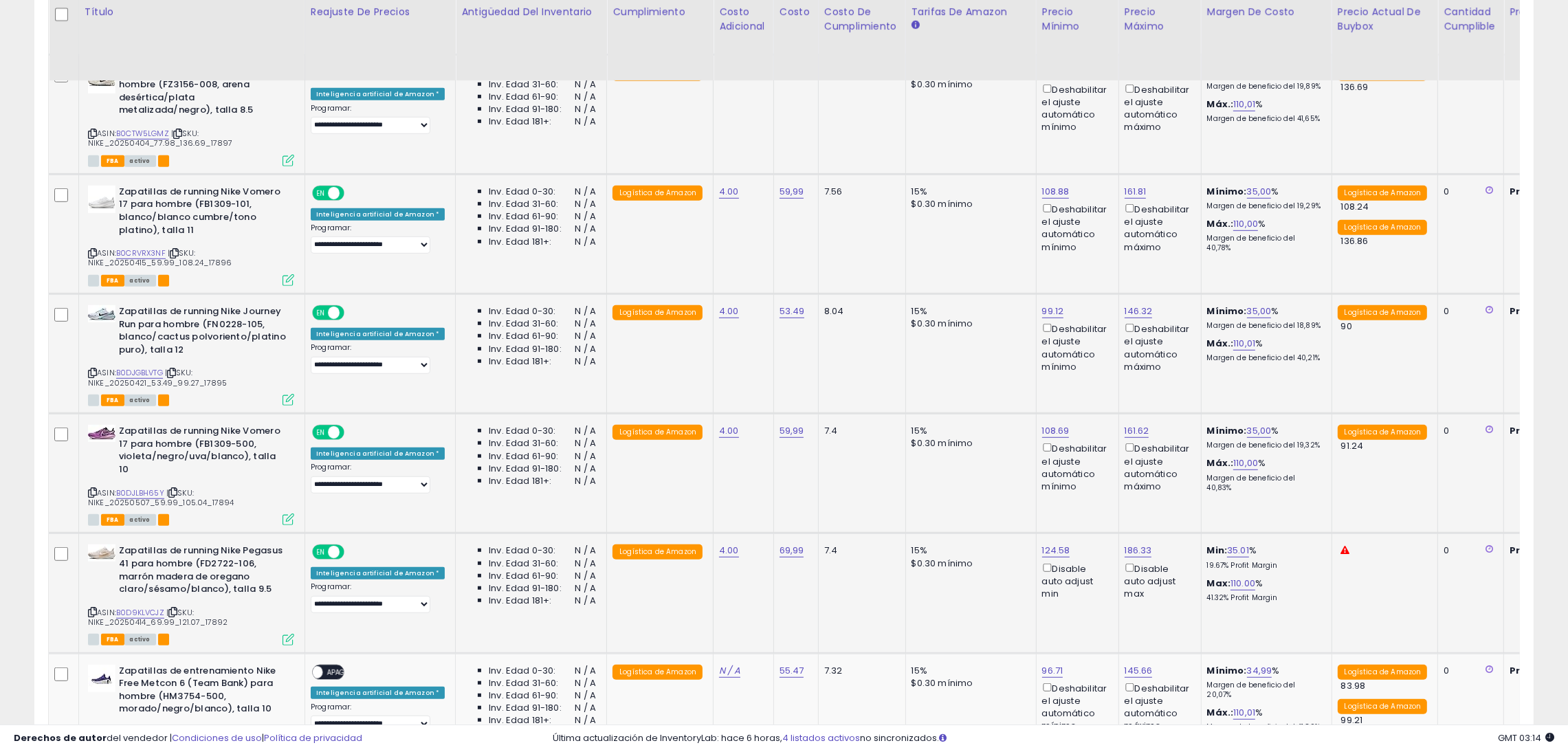 scroll, scrollTop: 1481, scrollLeft: 0, axis: vertical 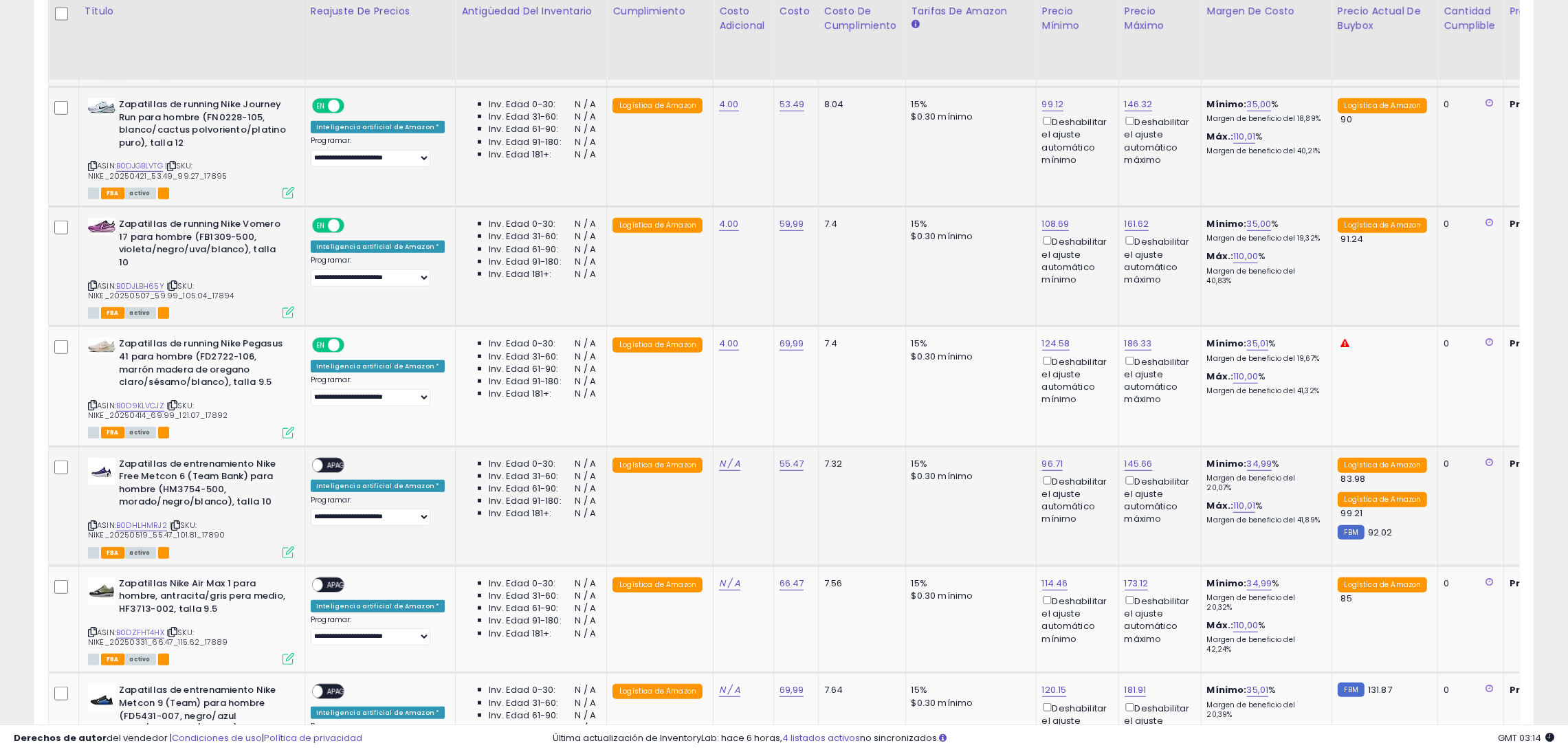 click on "EN   APAGADO" at bounding box center (313, 465) 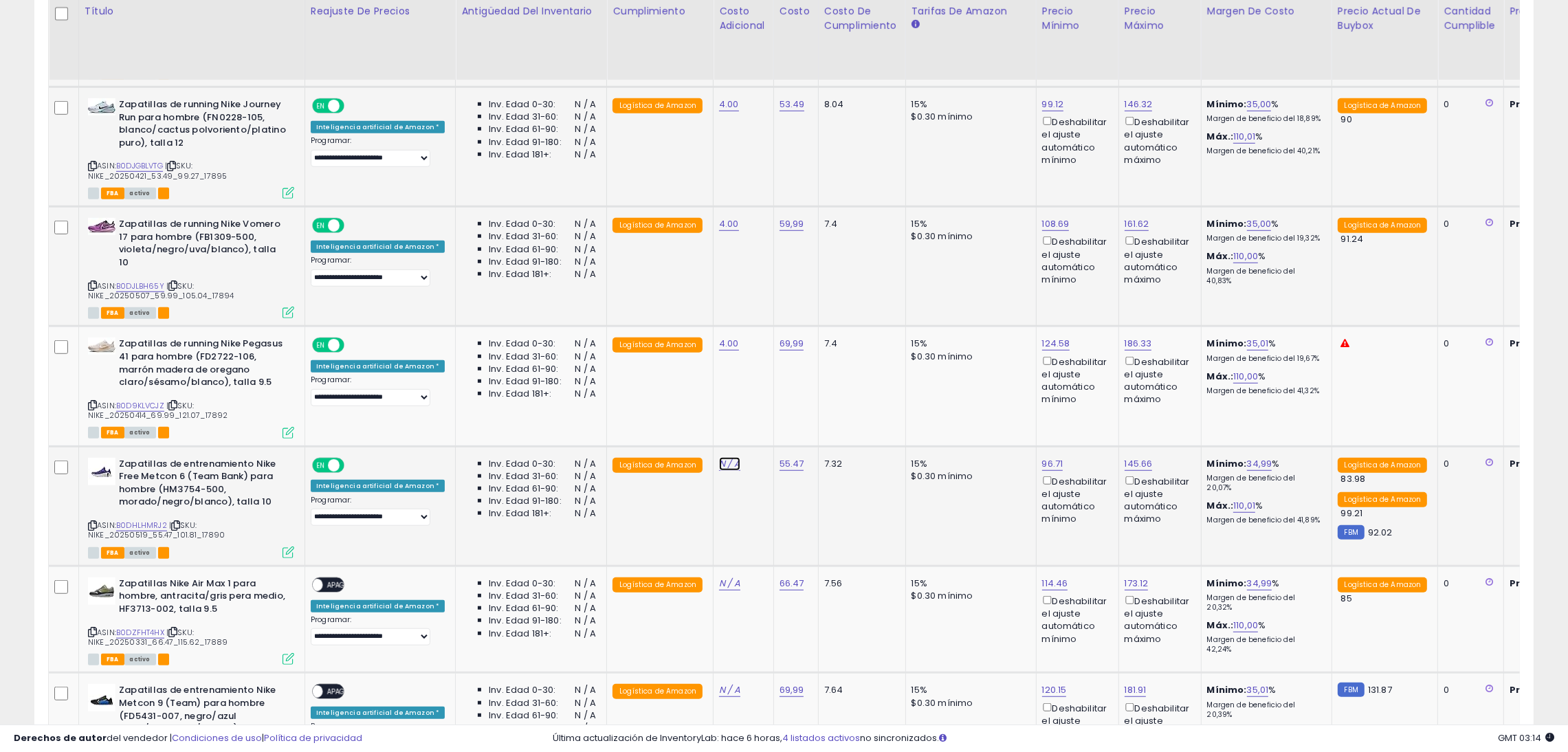 click on "N / A" at bounding box center (729, 464) 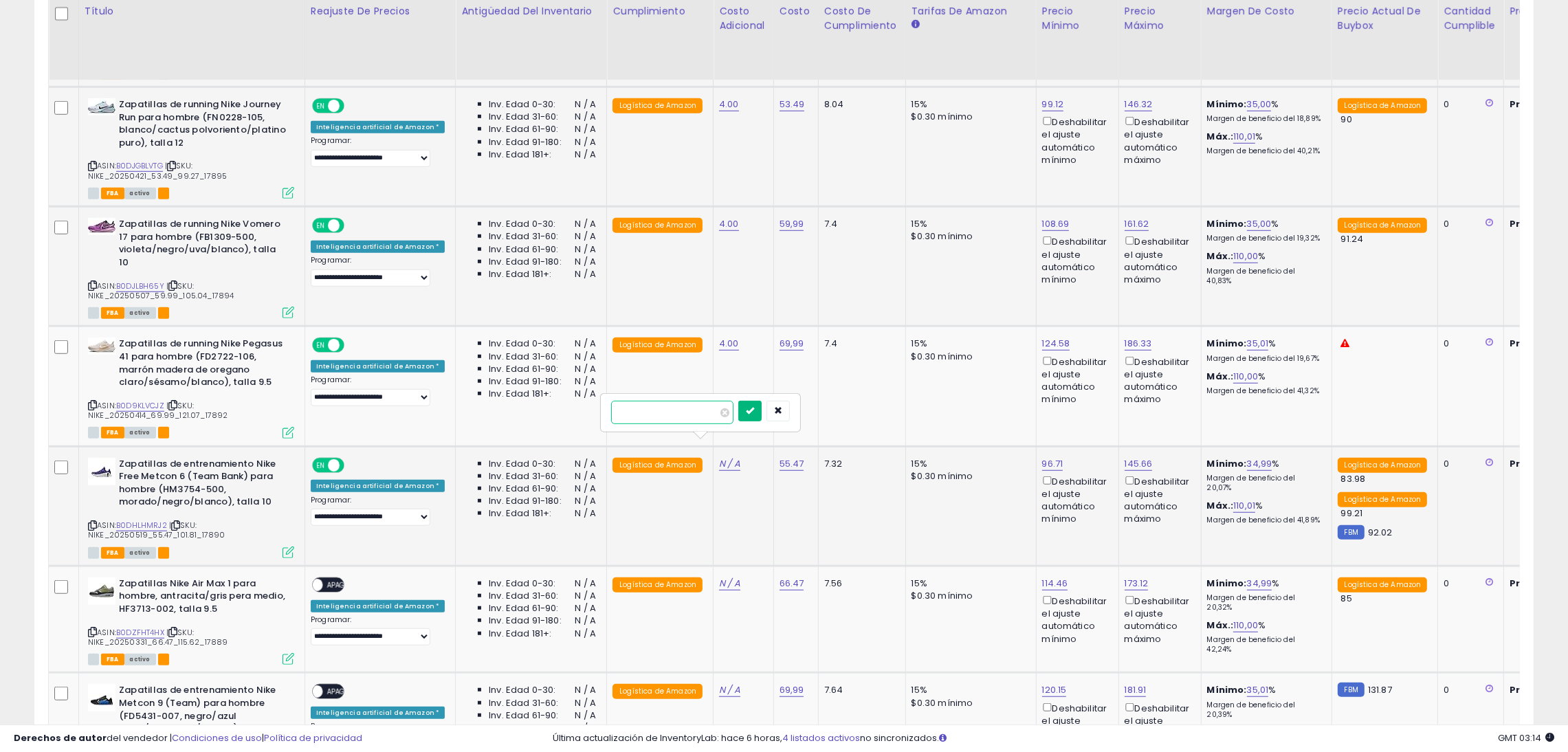 type on "*" 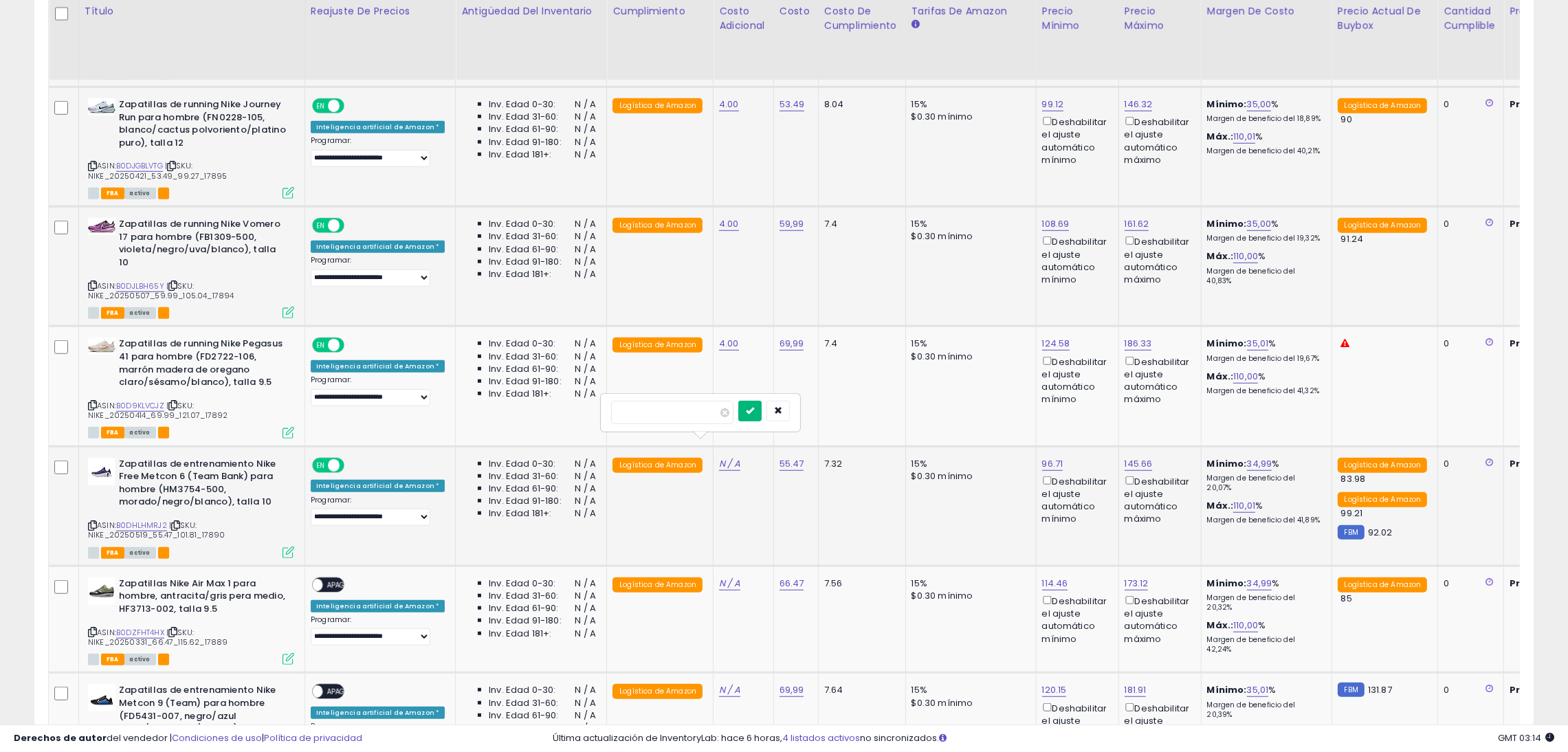 drag, startPoint x: 766, startPoint y: 409, endPoint x: 708, endPoint y: 430, distance: 61.68468 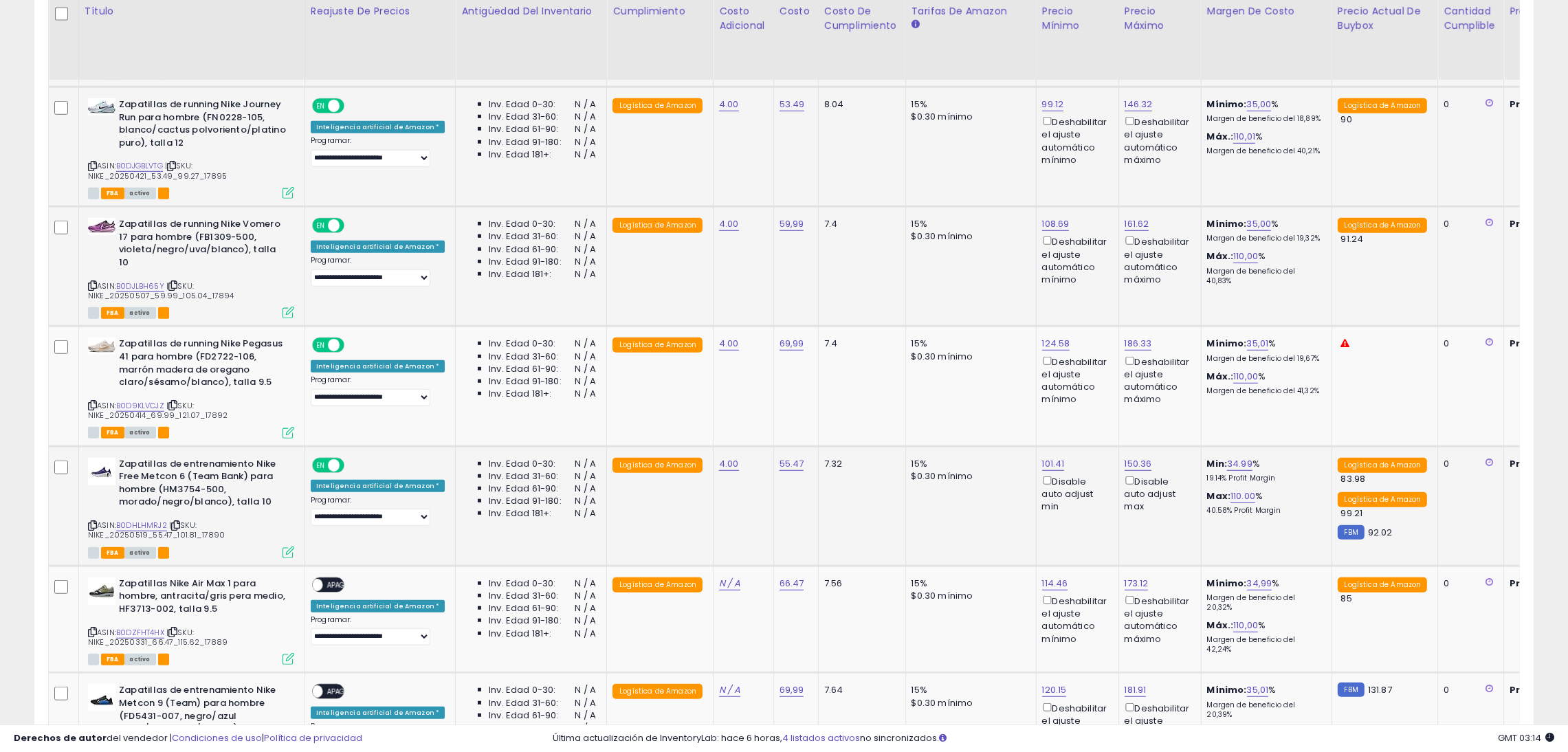 drag, startPoint x: 339, startPoint y: 570, endPoint x: 419, endPoint y: 532, distance: 88.56636 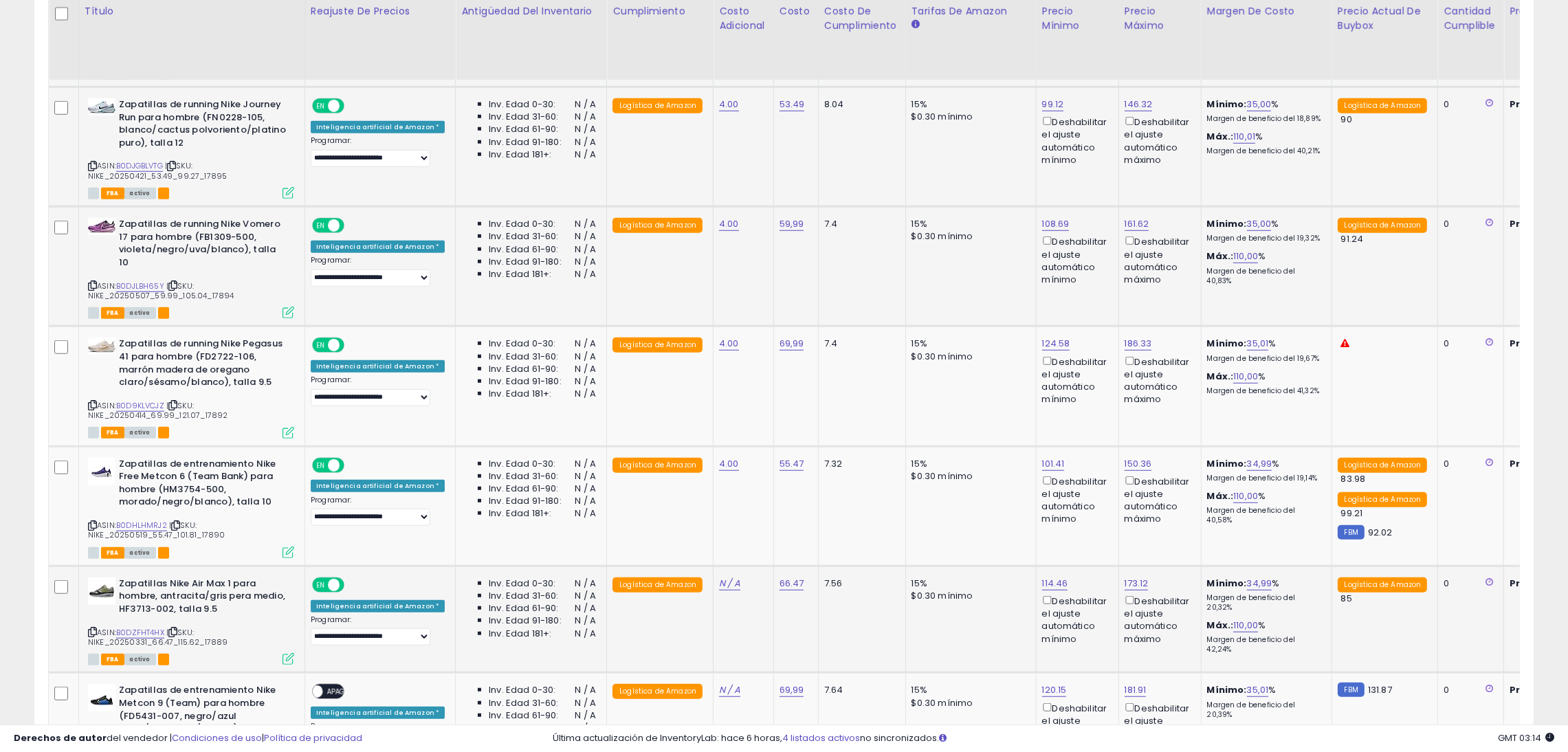 scroll, scrollTop: 1584, scrollLeft: 0, axis: vertical 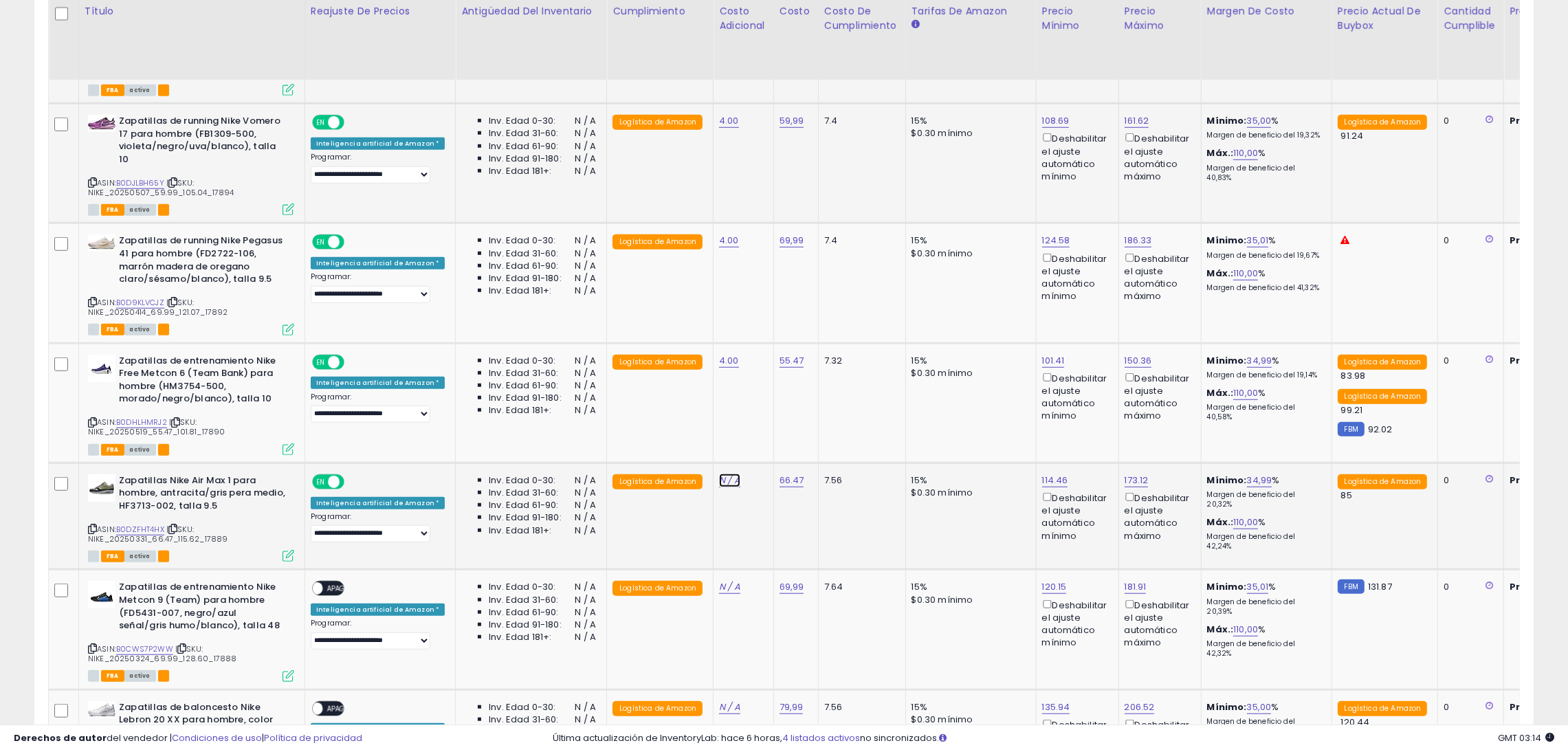 click on "N / A" at bounding box center (729, 480) 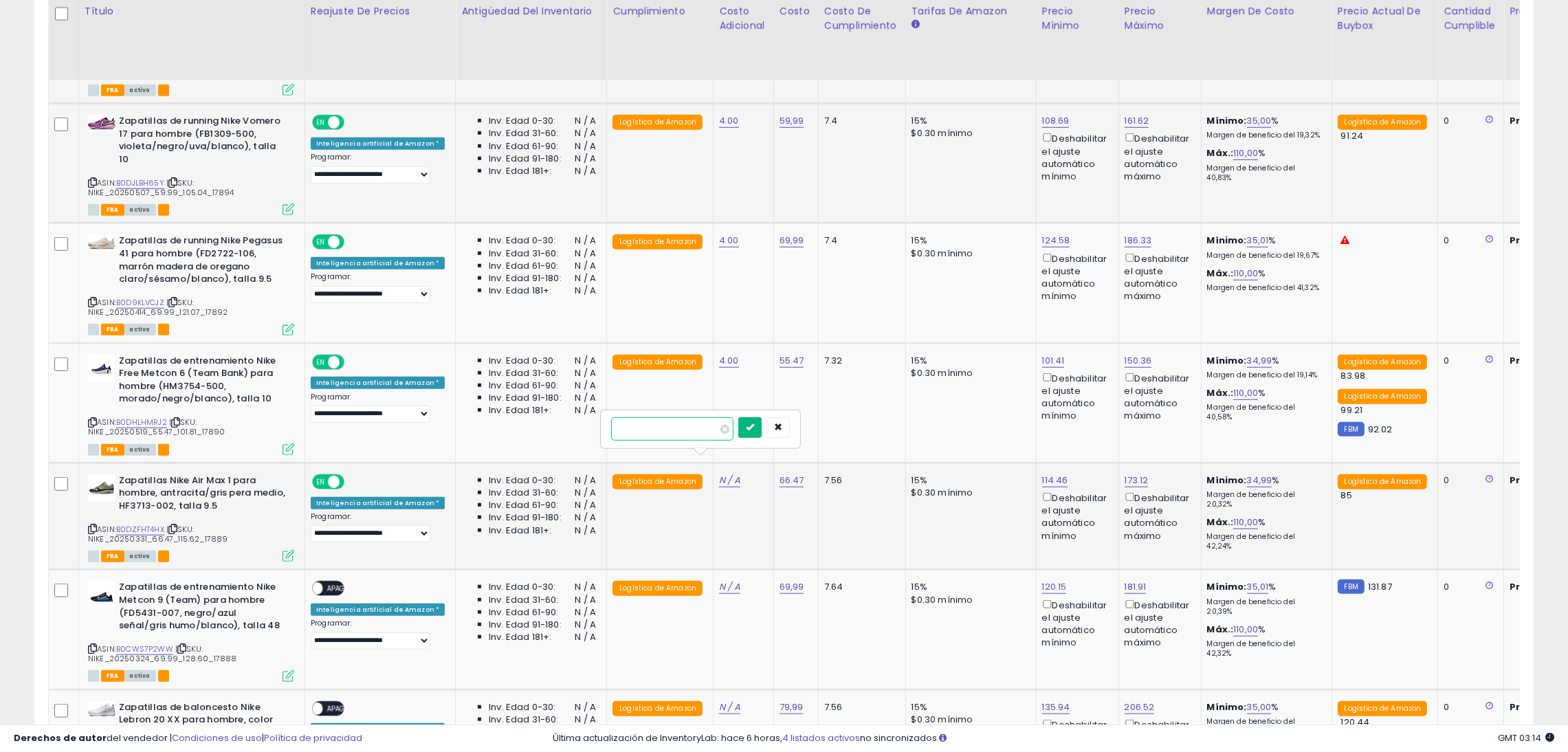 type on "*" 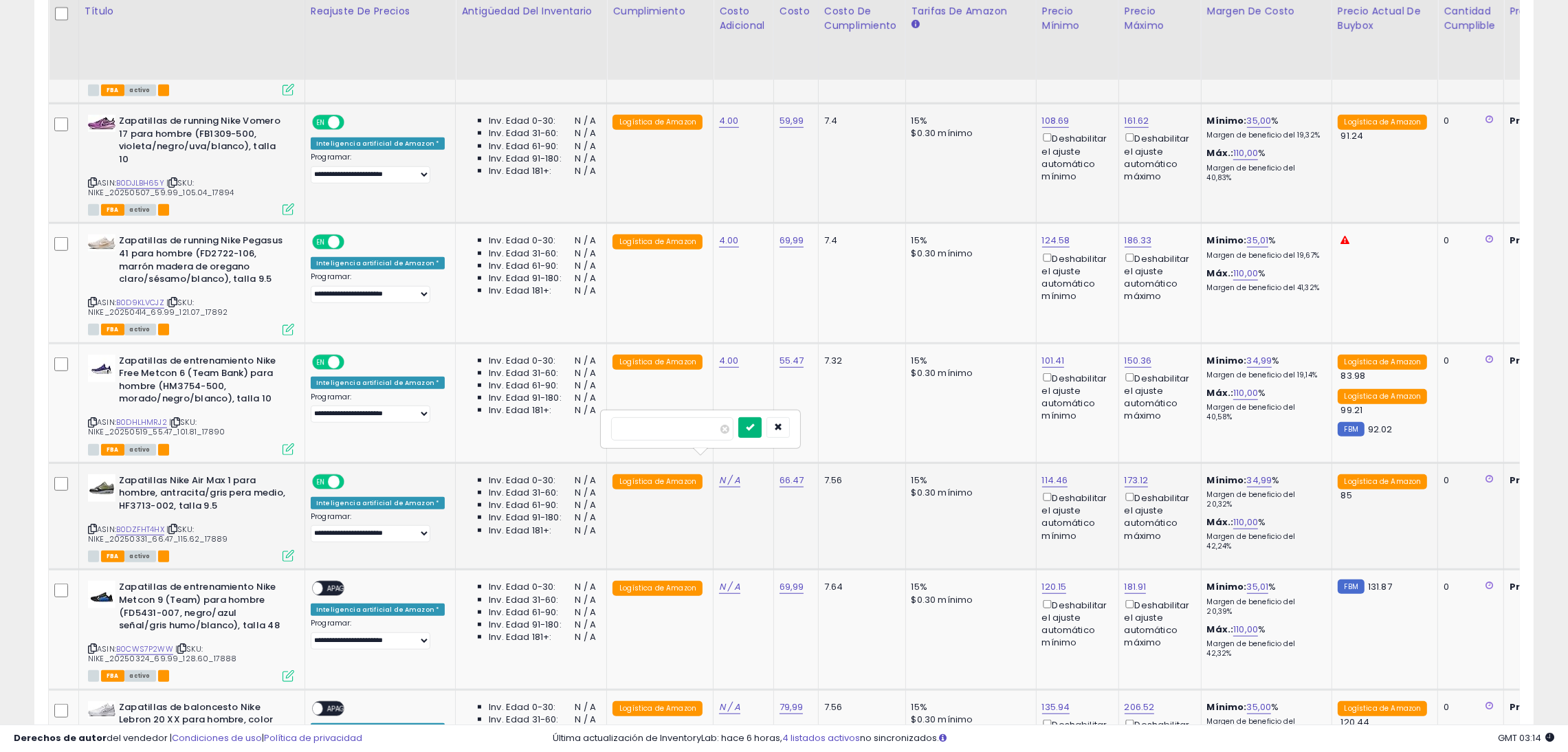 click at bounding box center (750, 427) 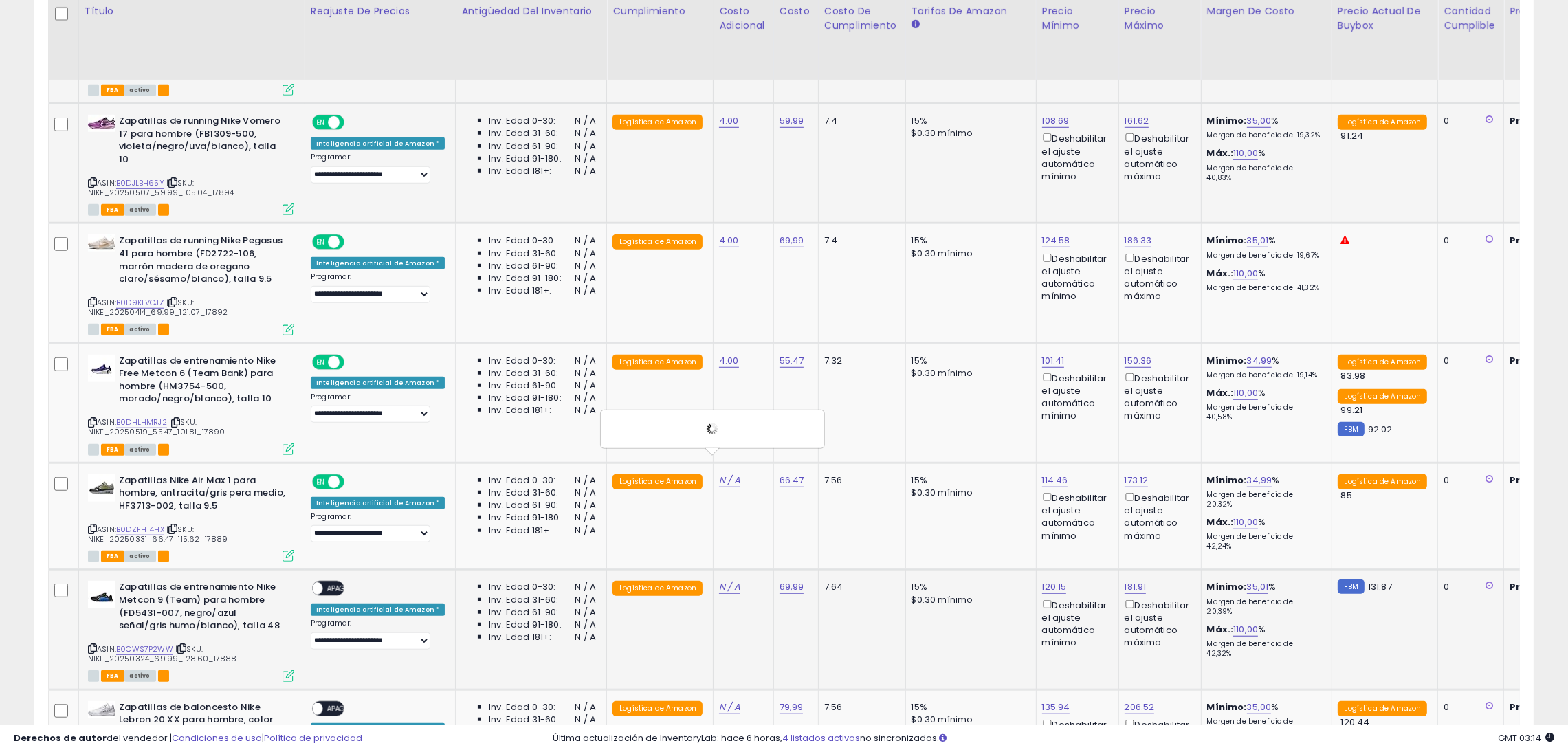 scroll, scrollTop: 1789, scrollLeft: 0, axis: vertical 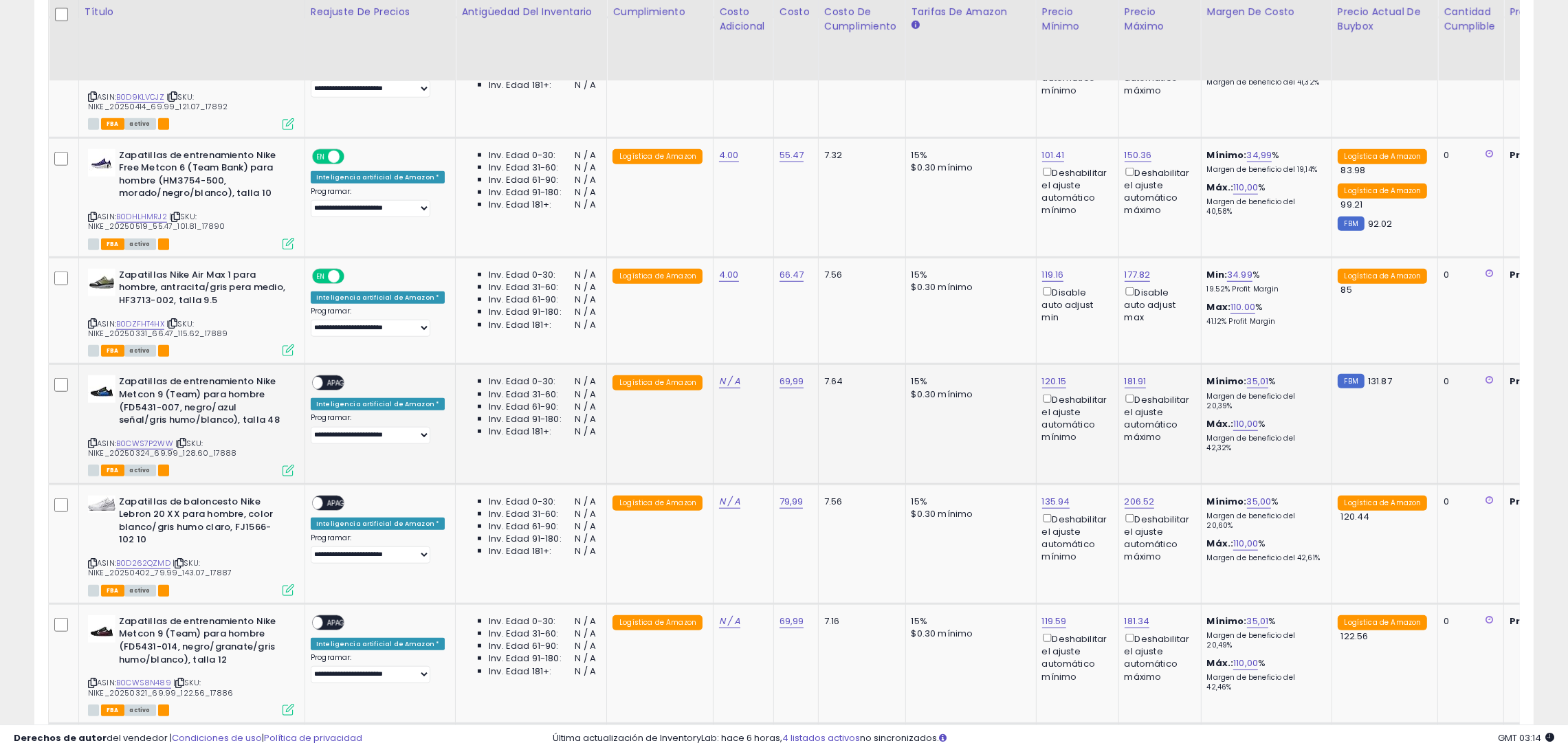 click on "APAGADO" at bounding box center [343, 384] 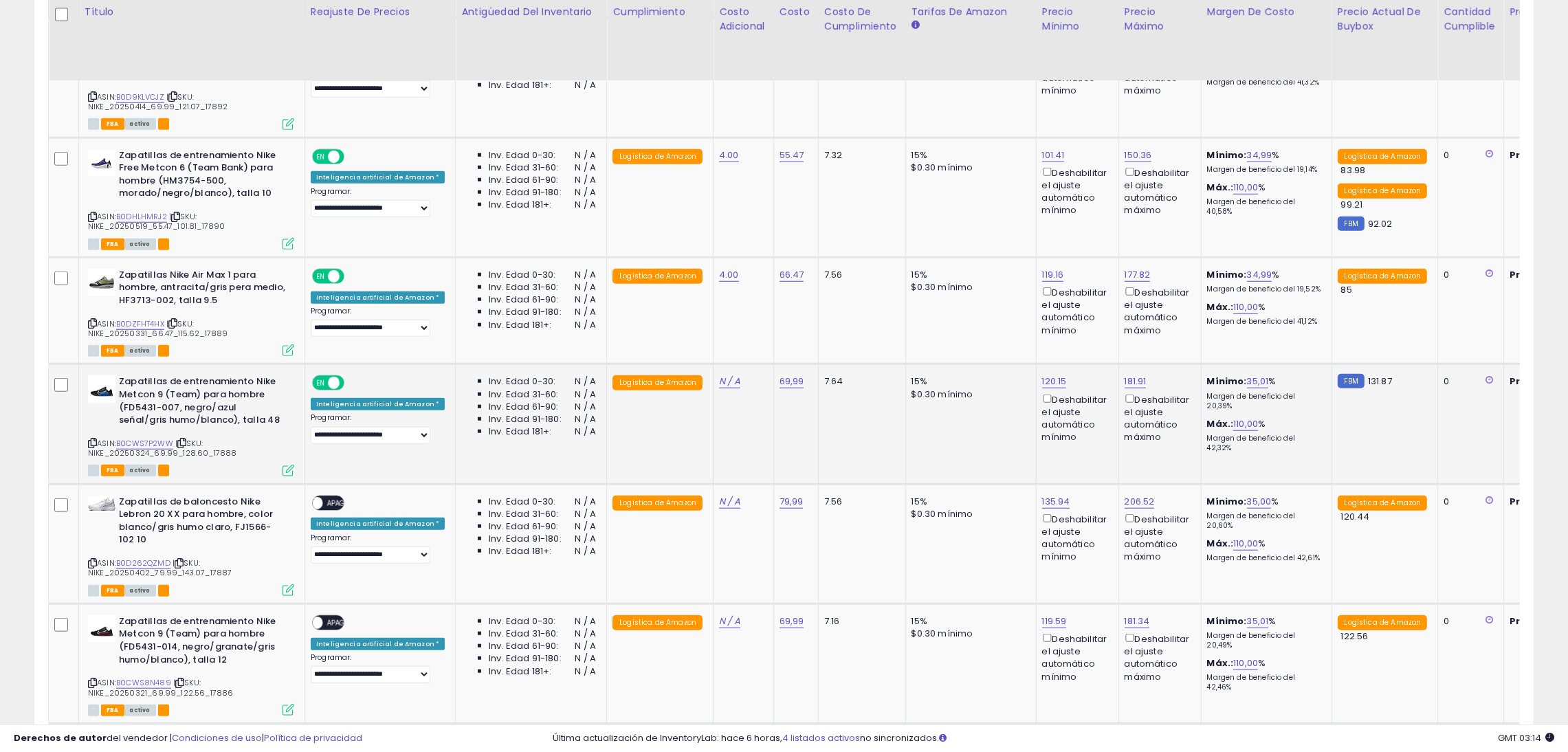 click on "N / A" 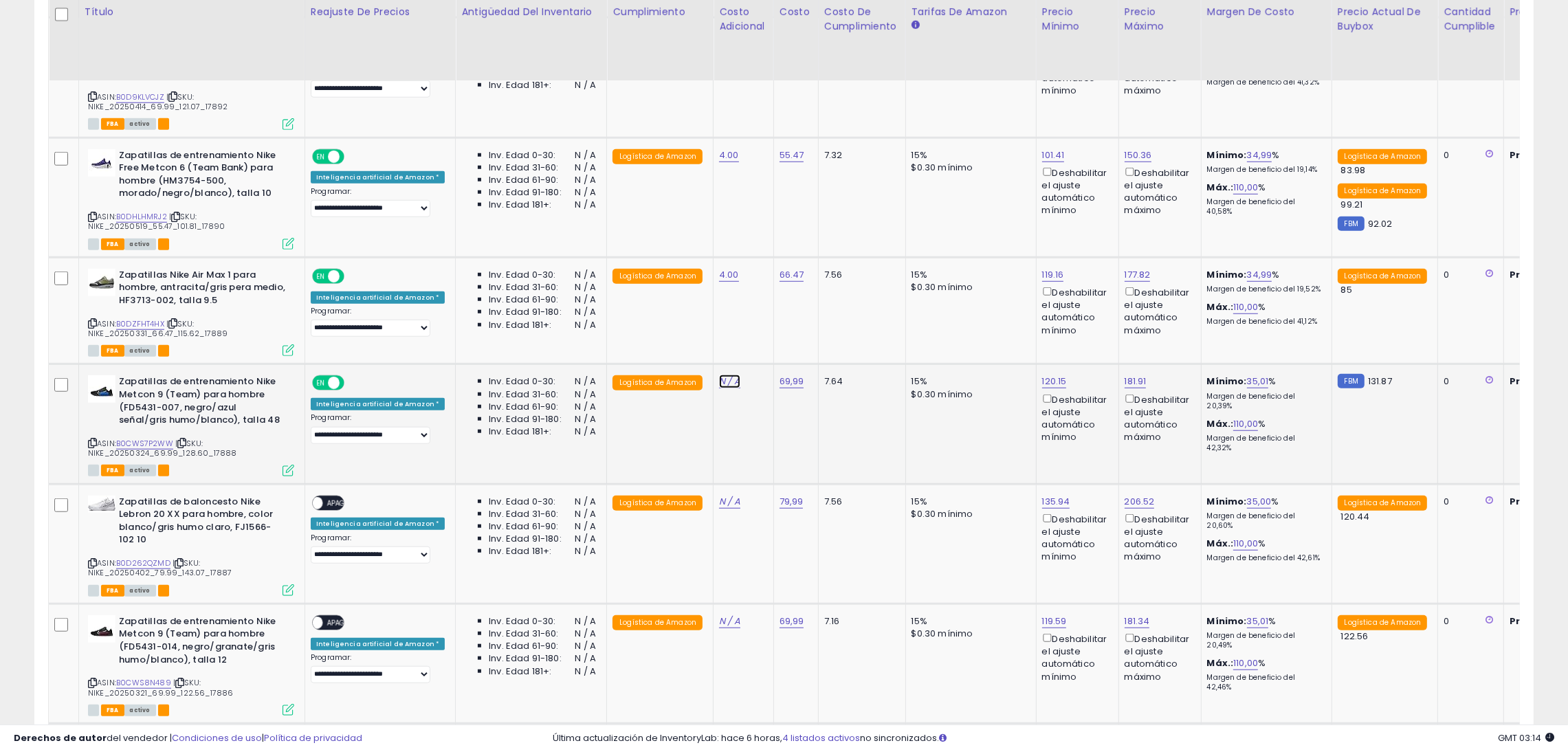 click on "N / A" at bounding box center [729, 381] 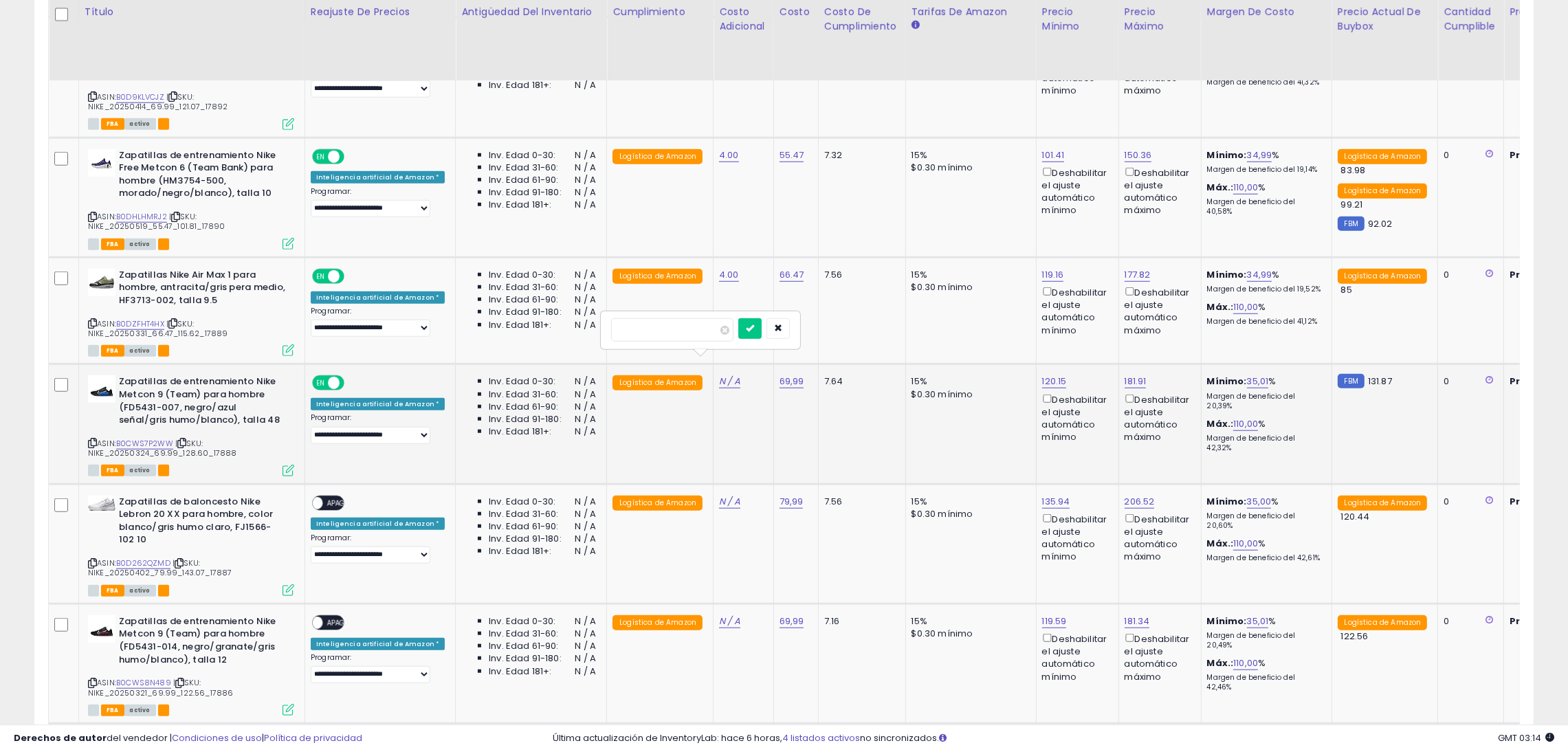 type on "*" 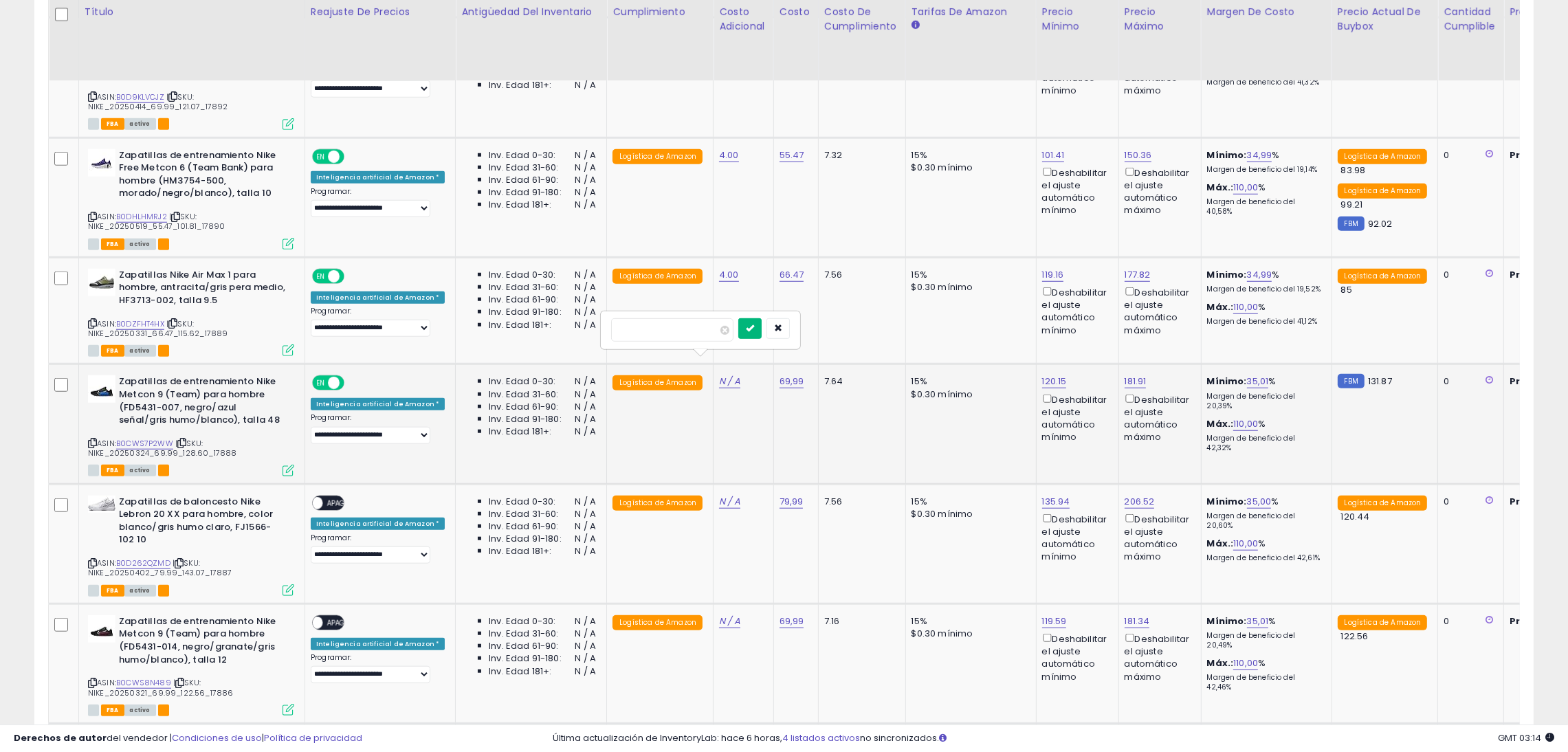 click at bounding box center [750, 328] 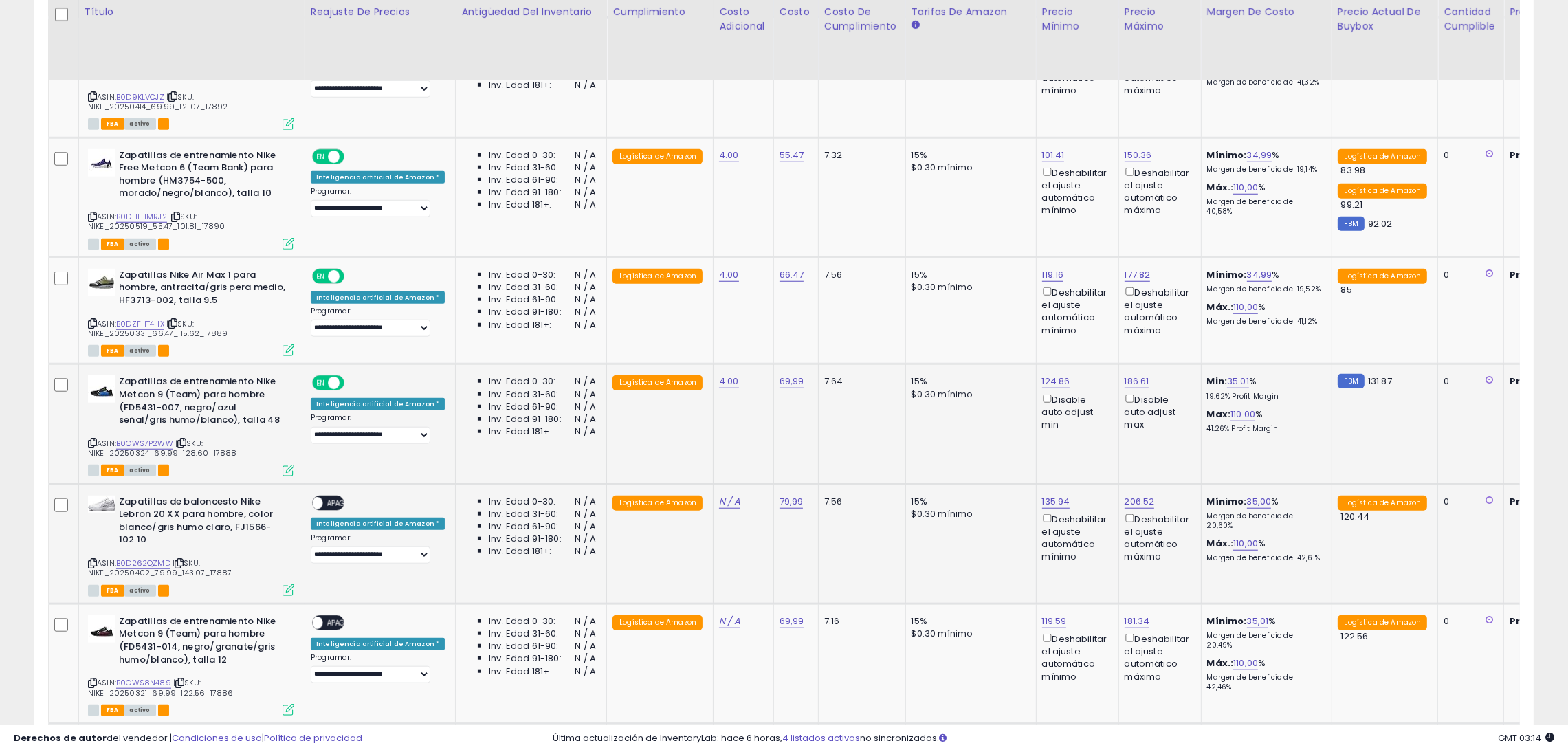 click on "APAGADO" at bounding box center (343, 503) 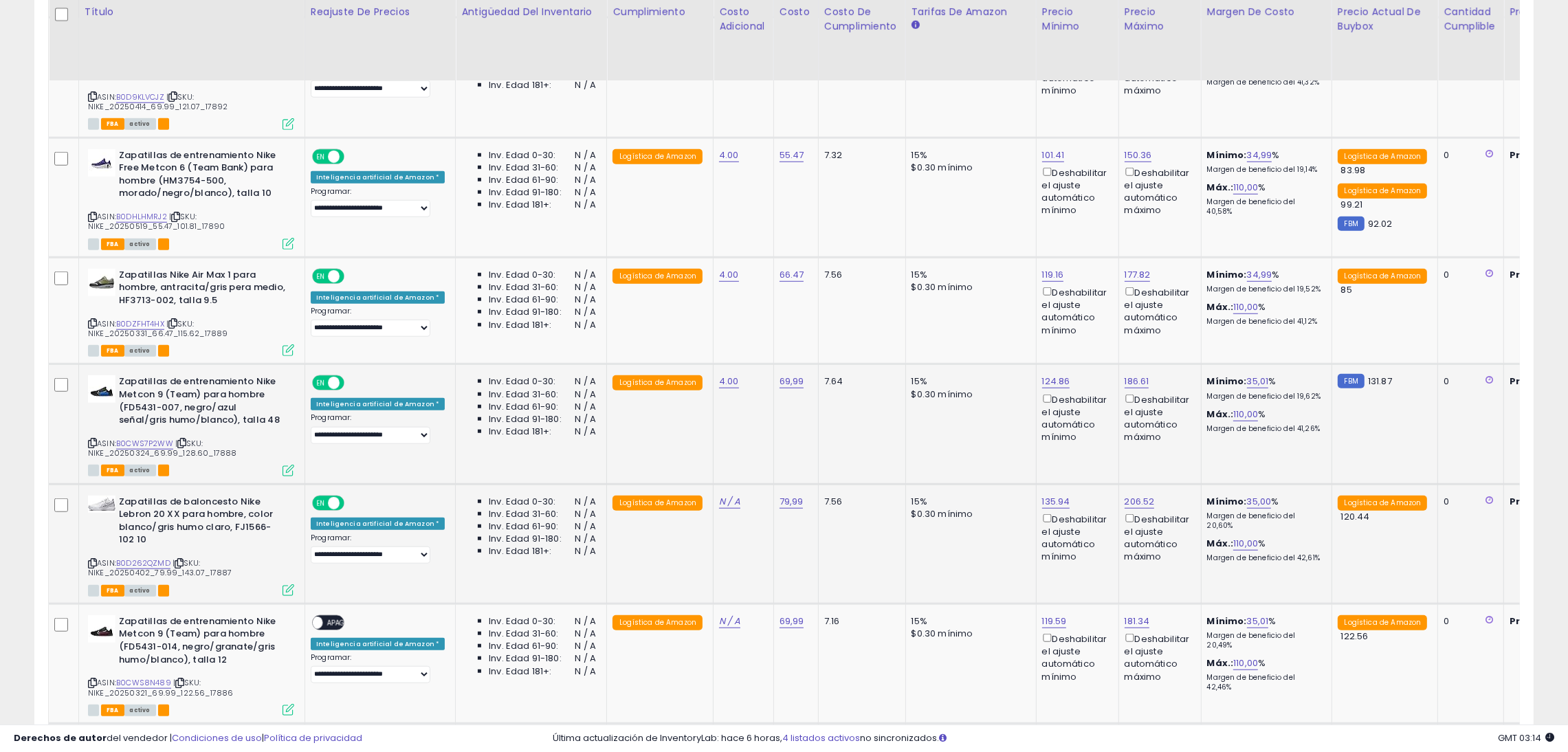 scroll, scrollTop: 1892, scrollLeft: 0, axis: vertical 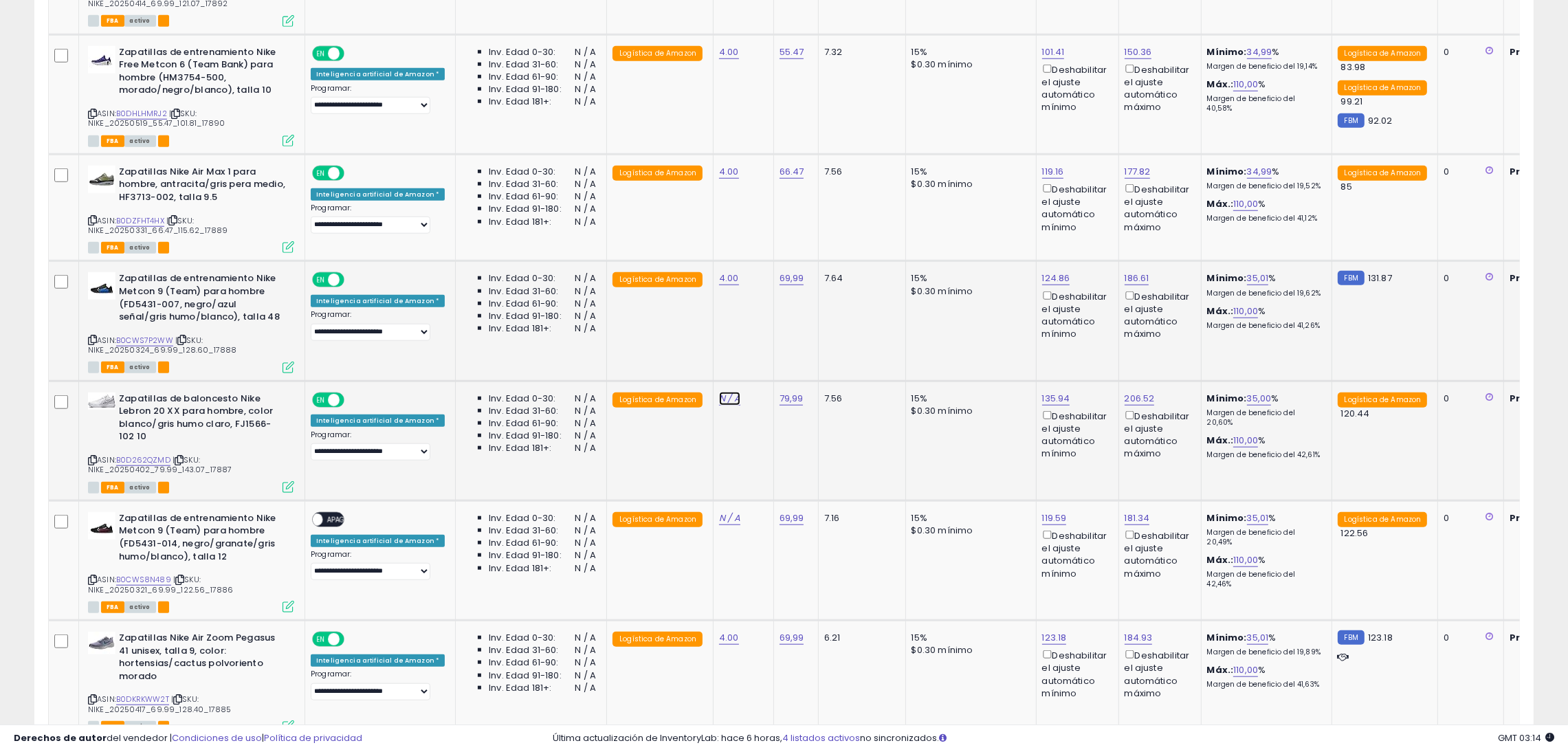 click on "N / A" at bounding box center [729, 398] 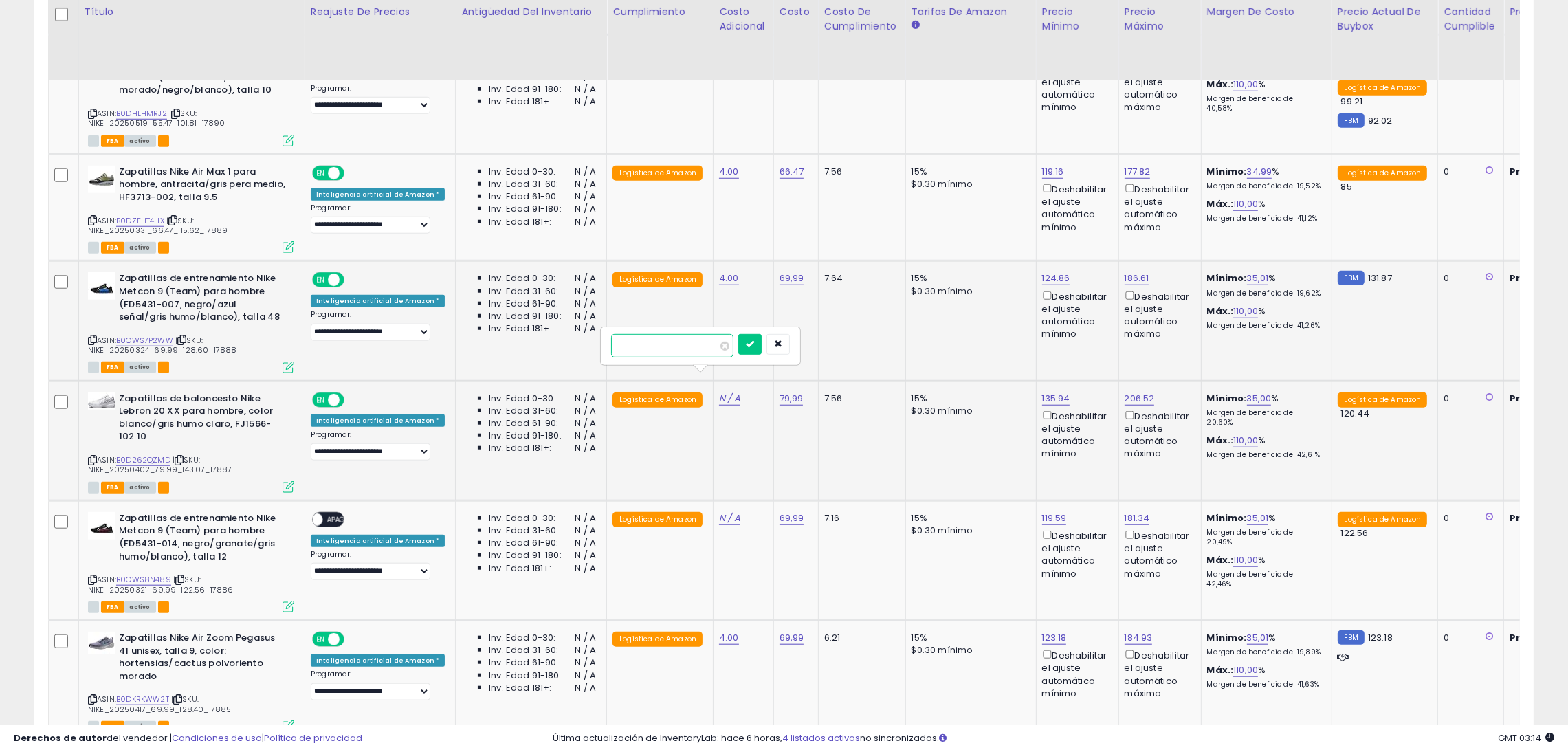 type on "*" 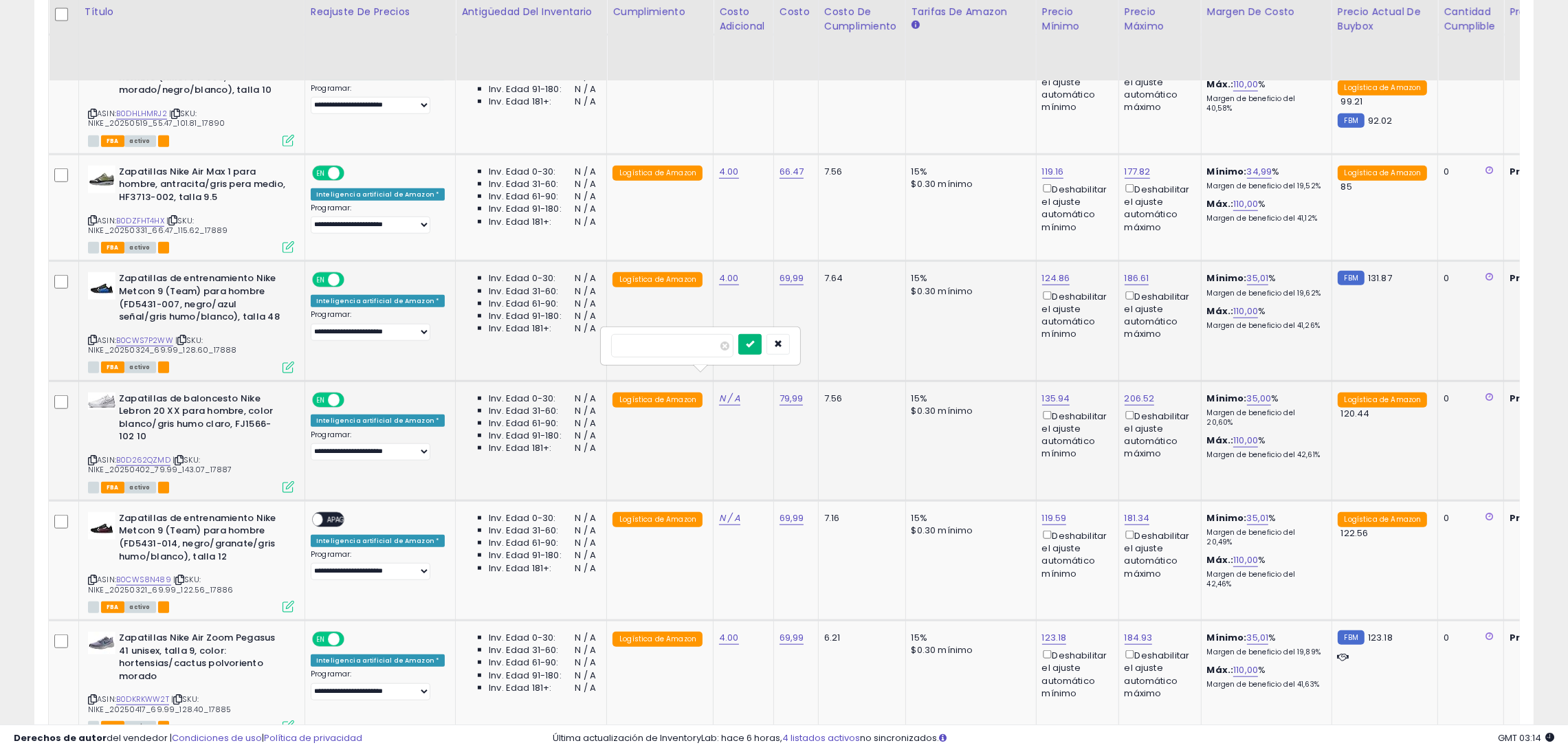 click at bounding box center [750, 344] 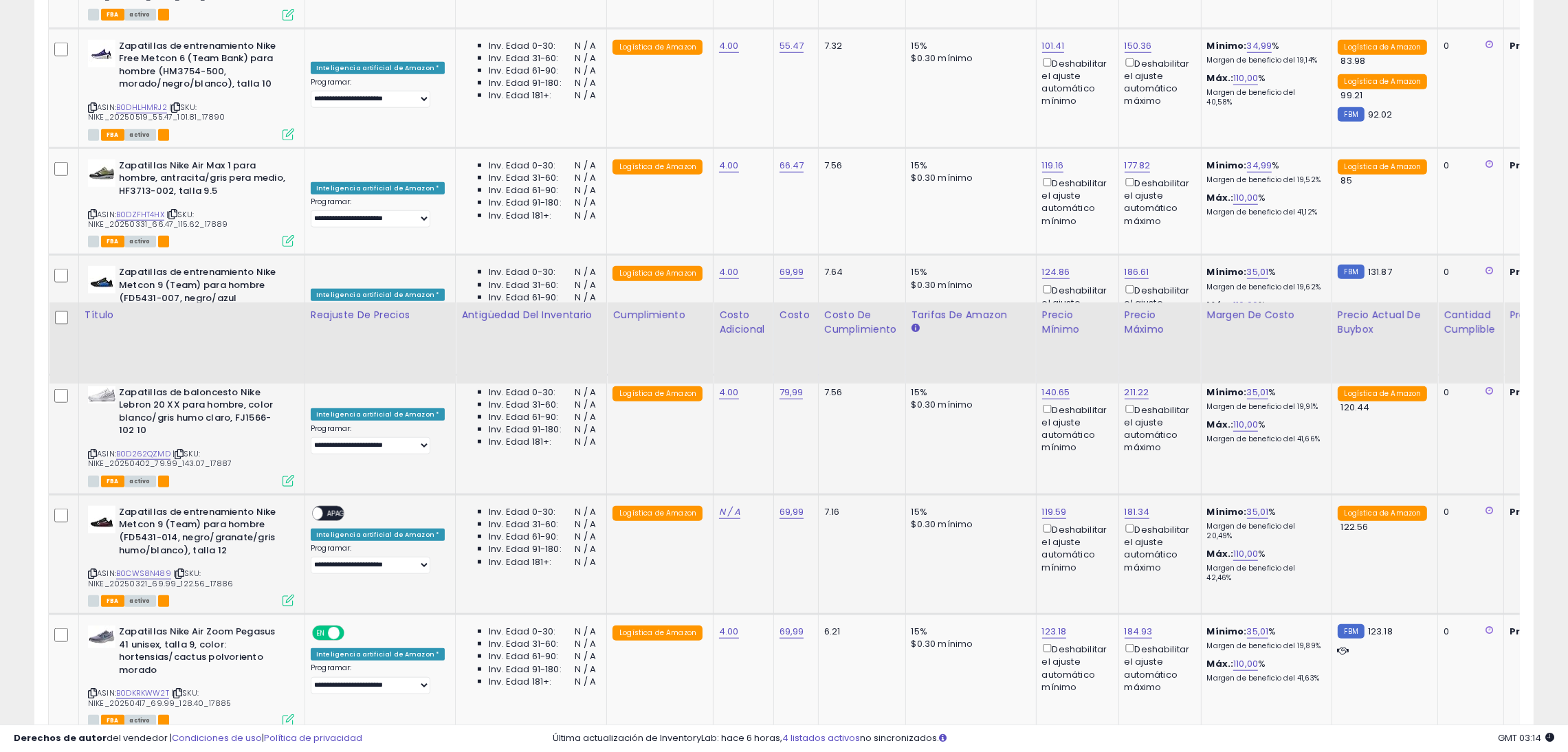 scroll, scrollTop: 2202, scrollLeft: 0, axis: vertical 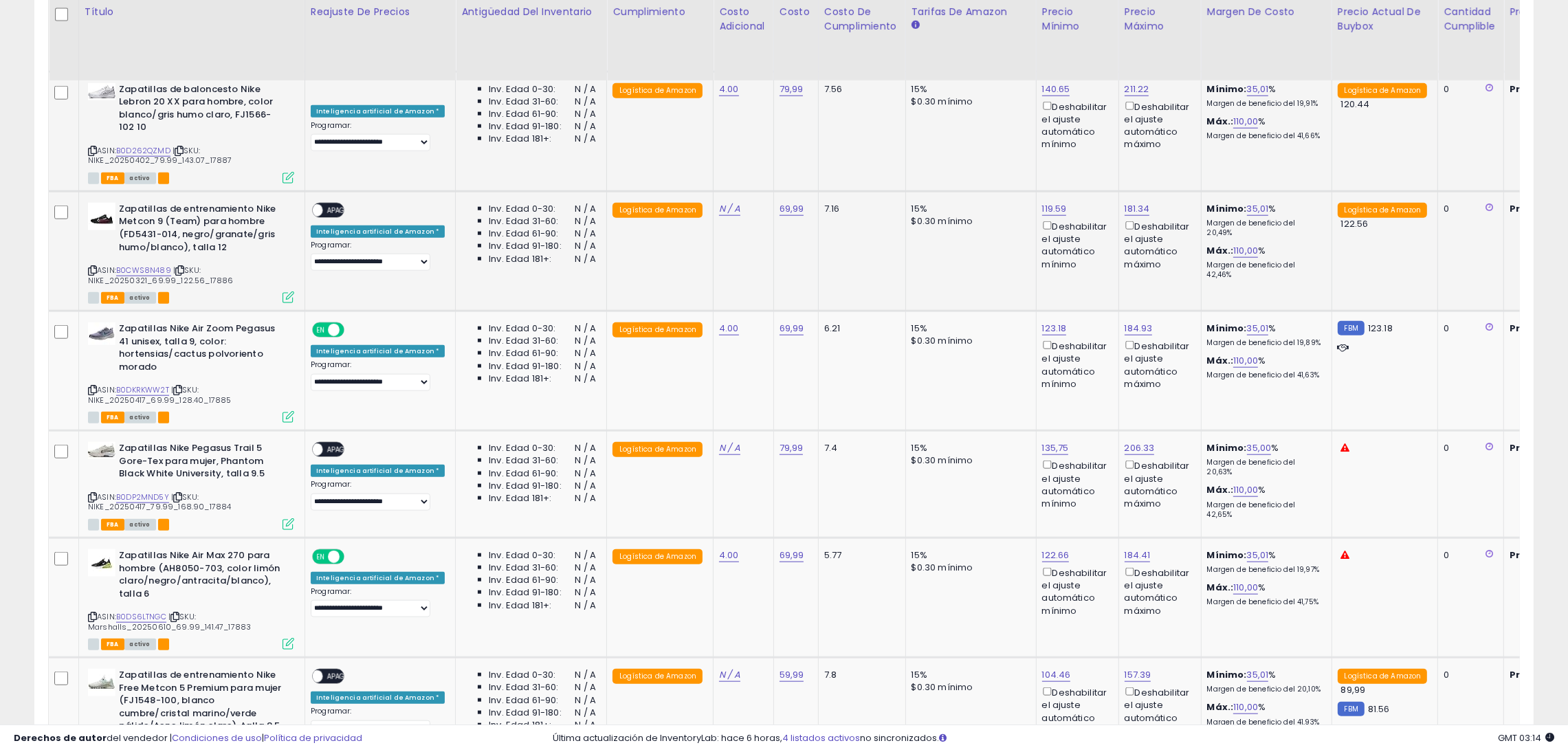 click on "APAGADO" at bounding box center (343, 210) 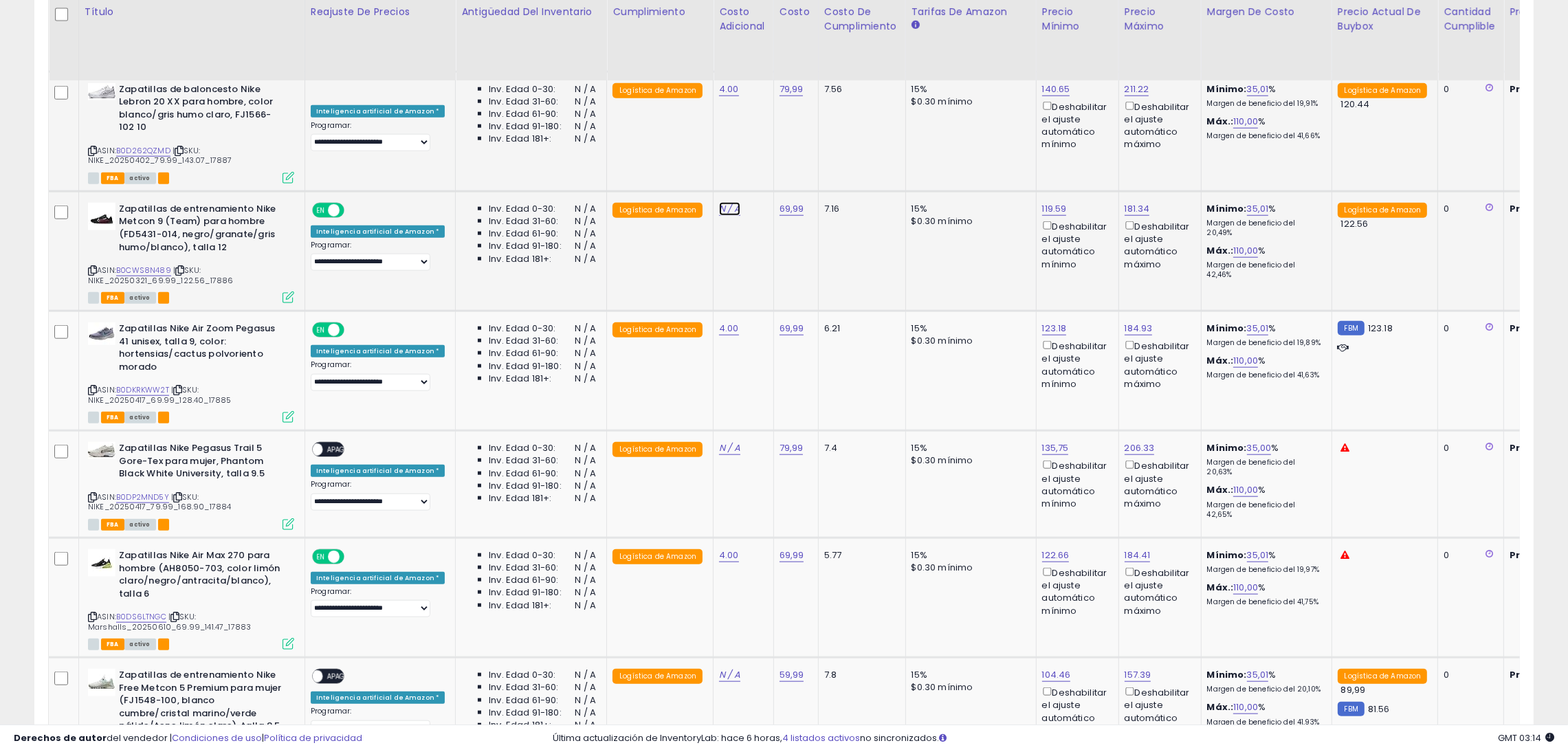 drag, startPoint x: 710, startPoint y: 191, endPoint x: 720, endPoint y: 203, distance: 15.620499 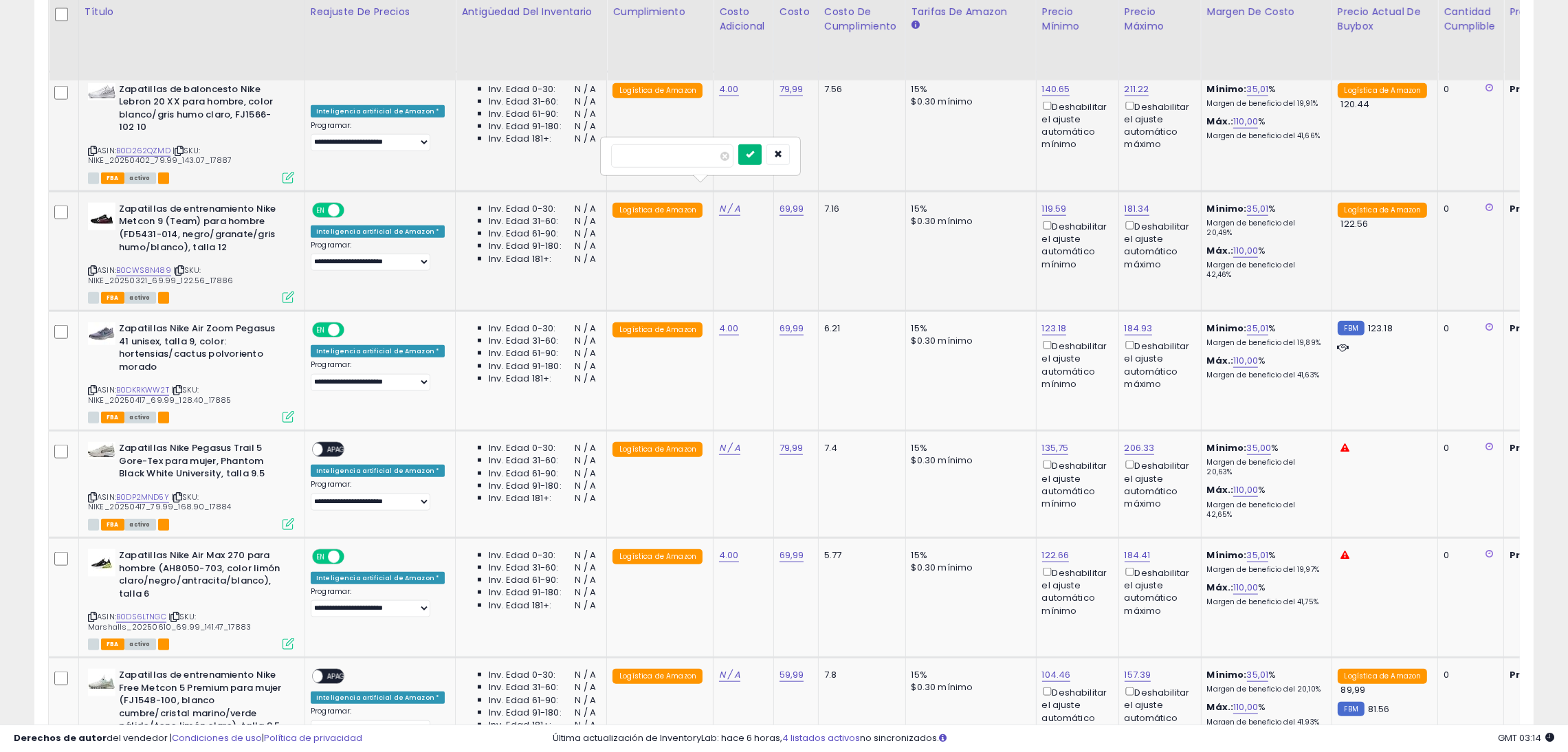 type on "*" 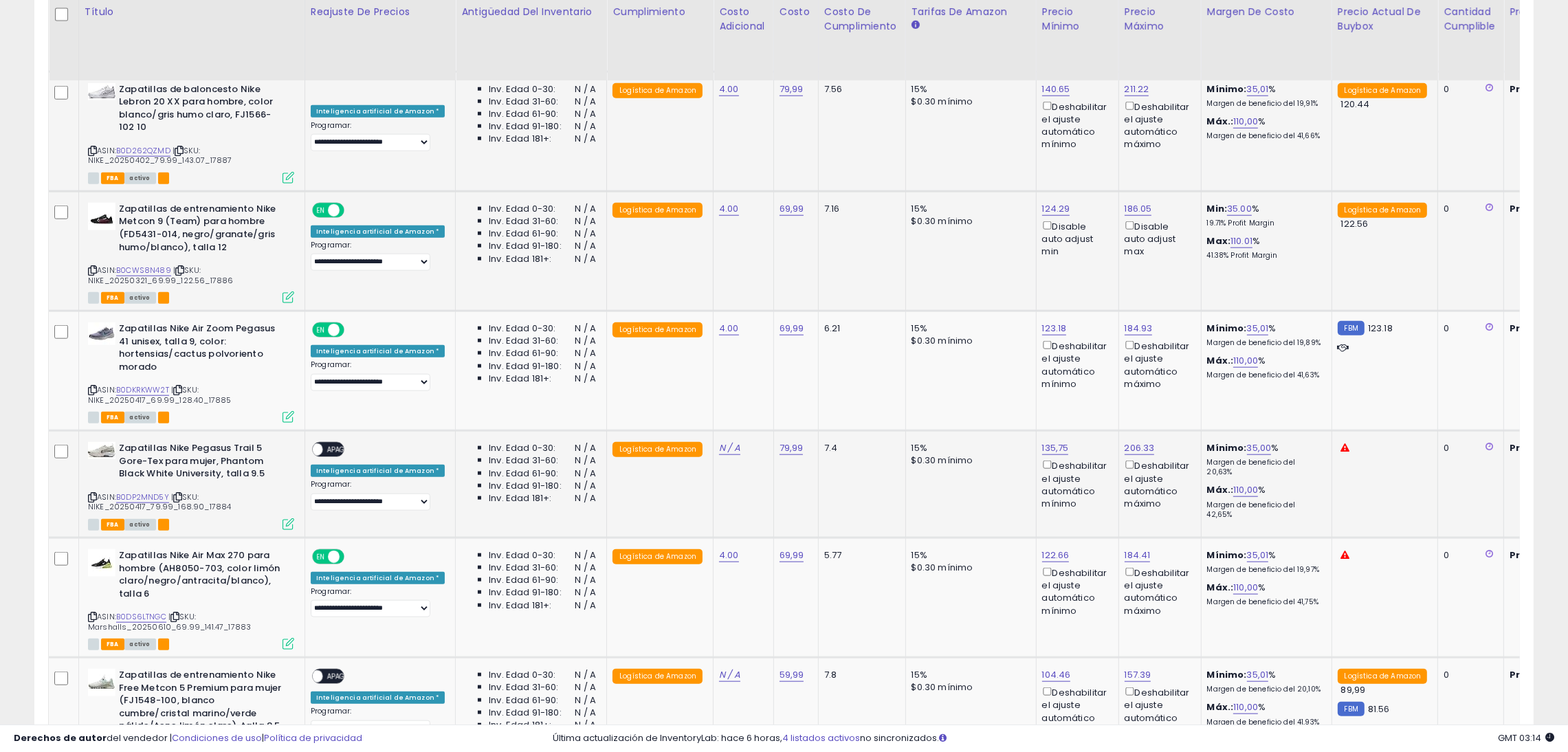 click on "**********" 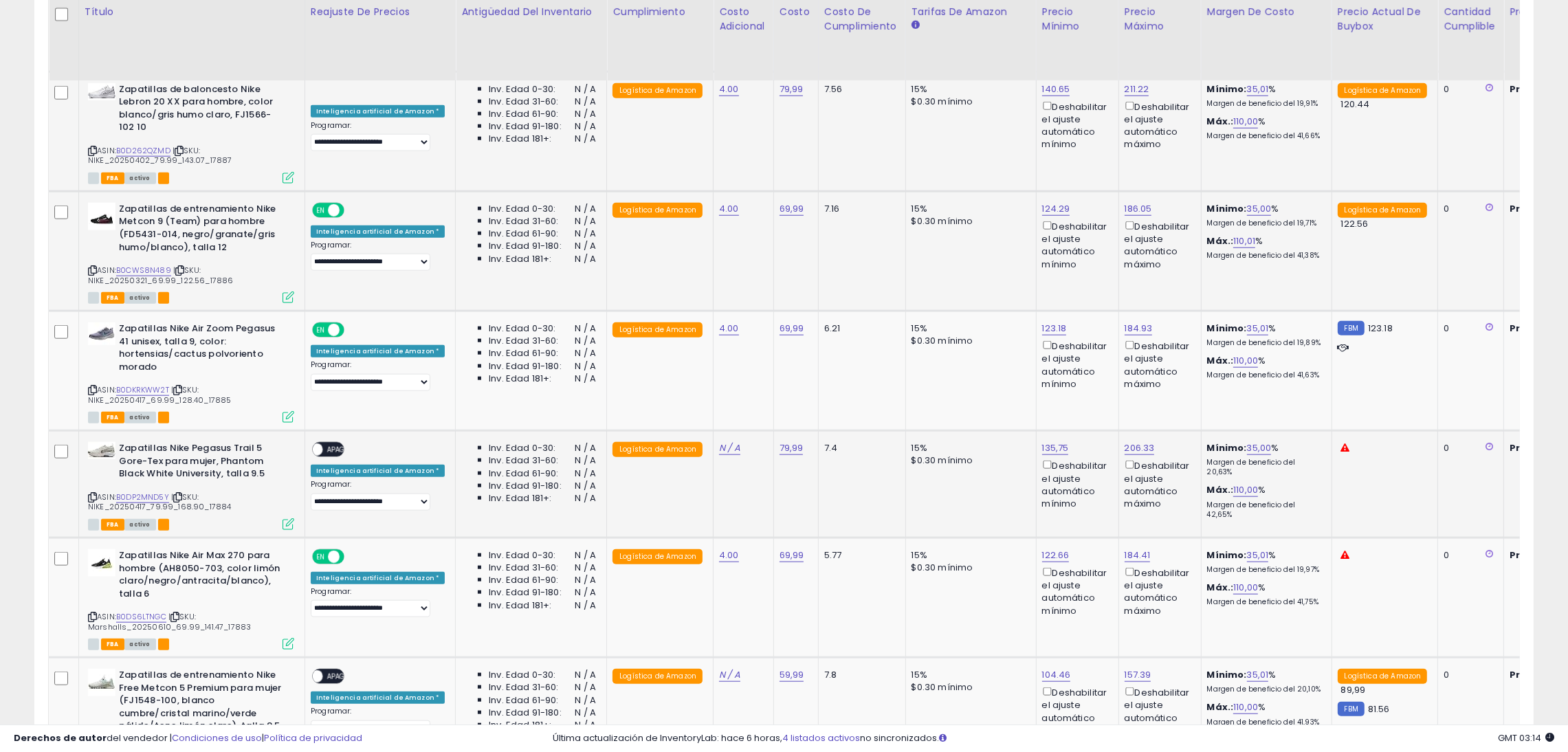 click on "APAGADO" at bounding box center (343, 450) 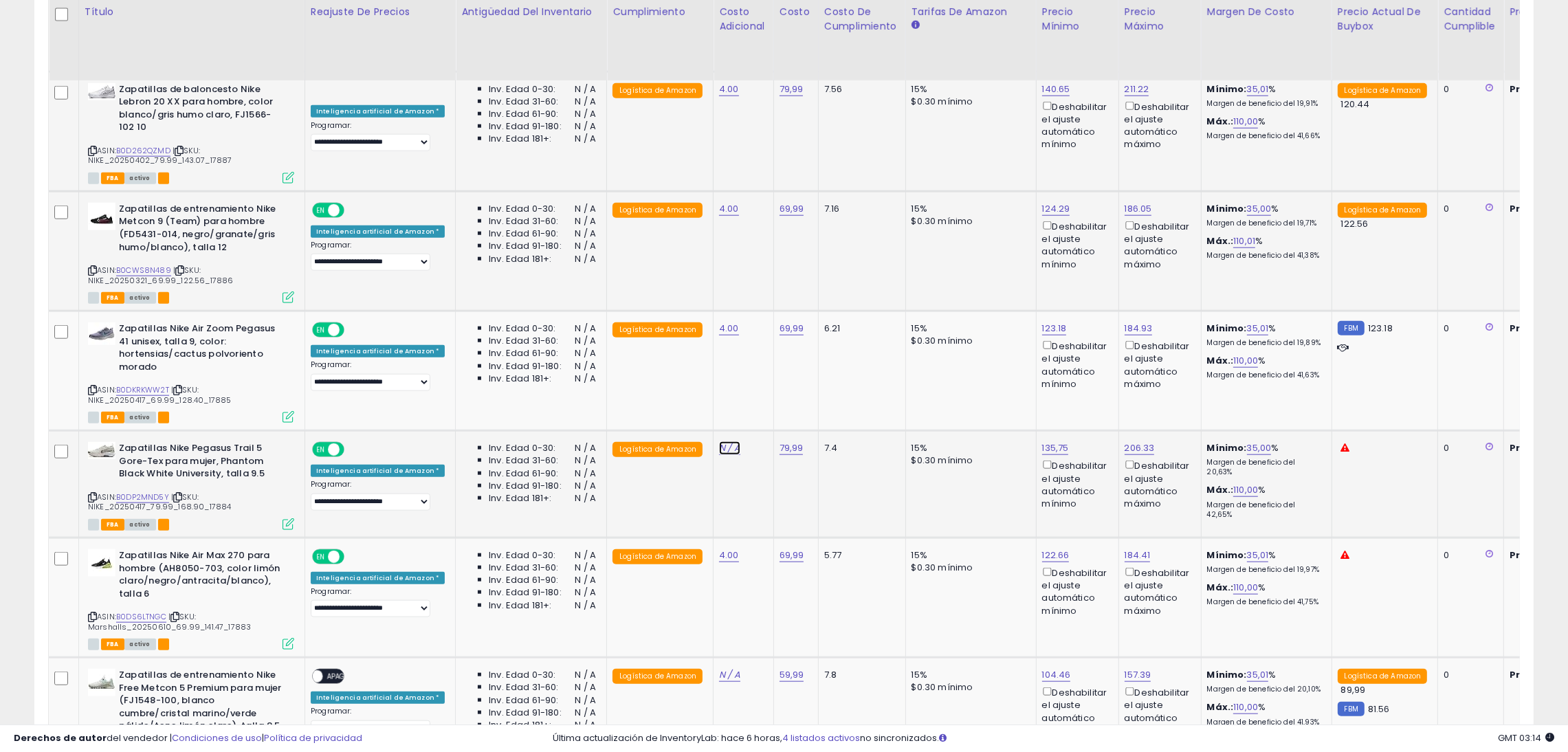 click on "N / A" at bounding box center [729, 447] 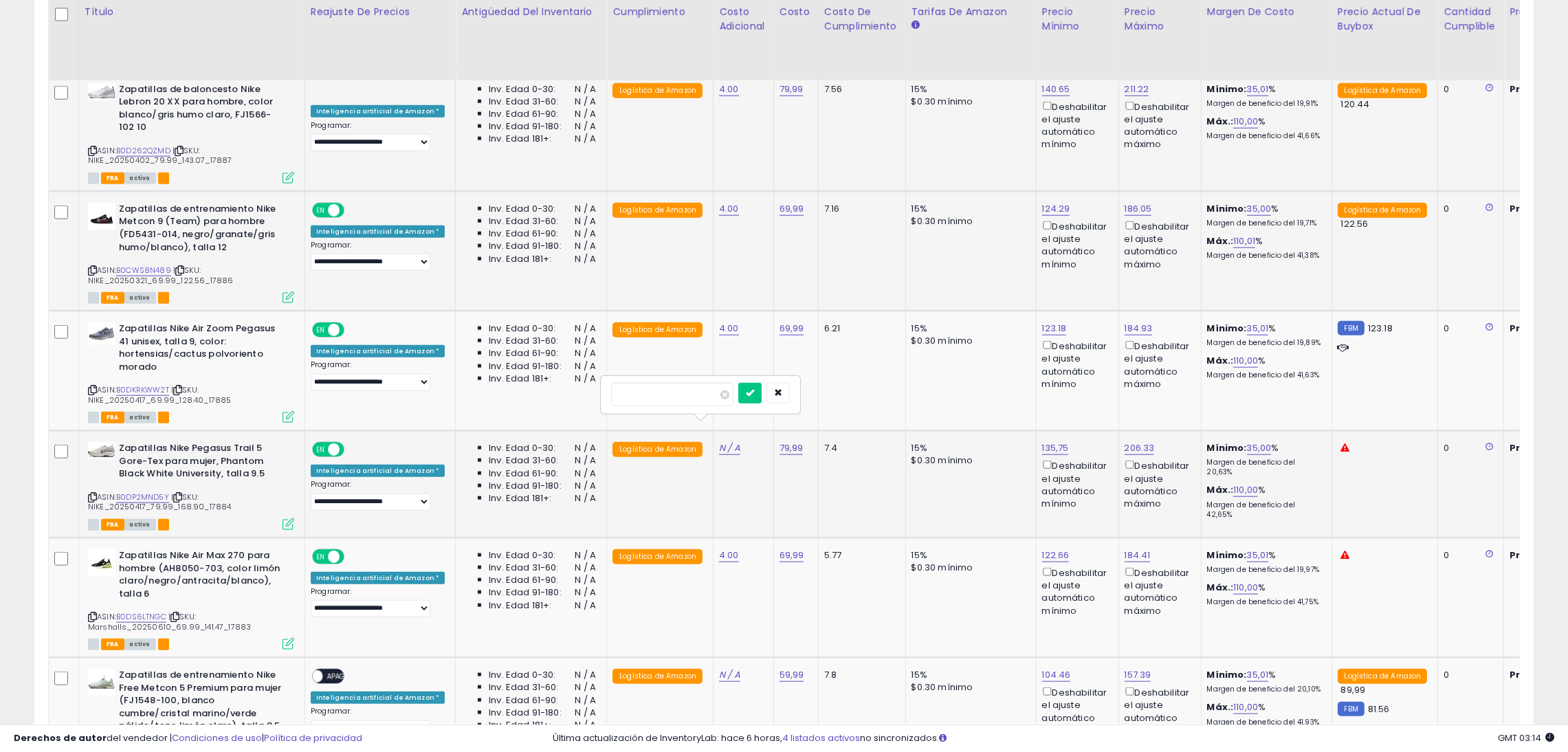 type on "*" 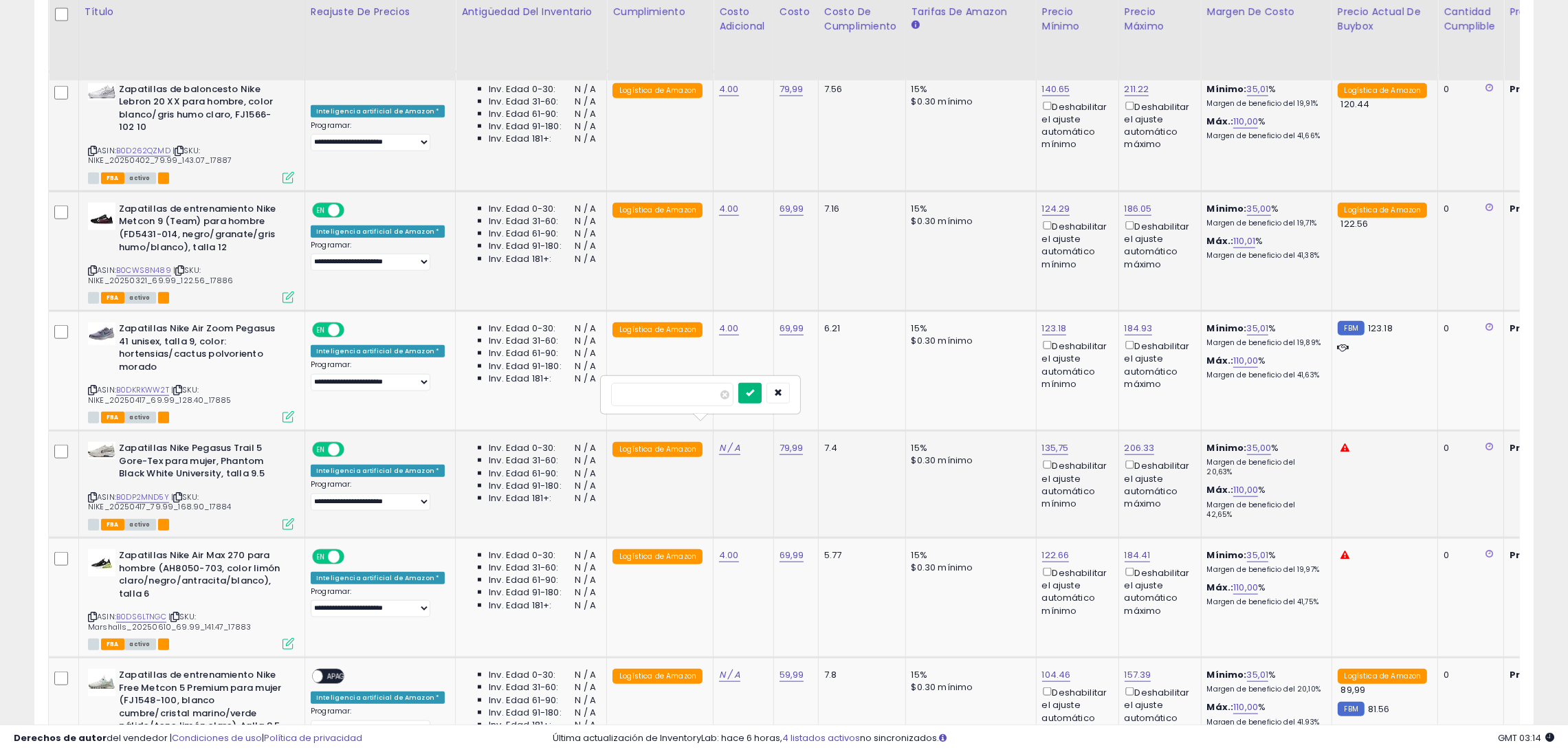 click at bounding box center [750, 392] 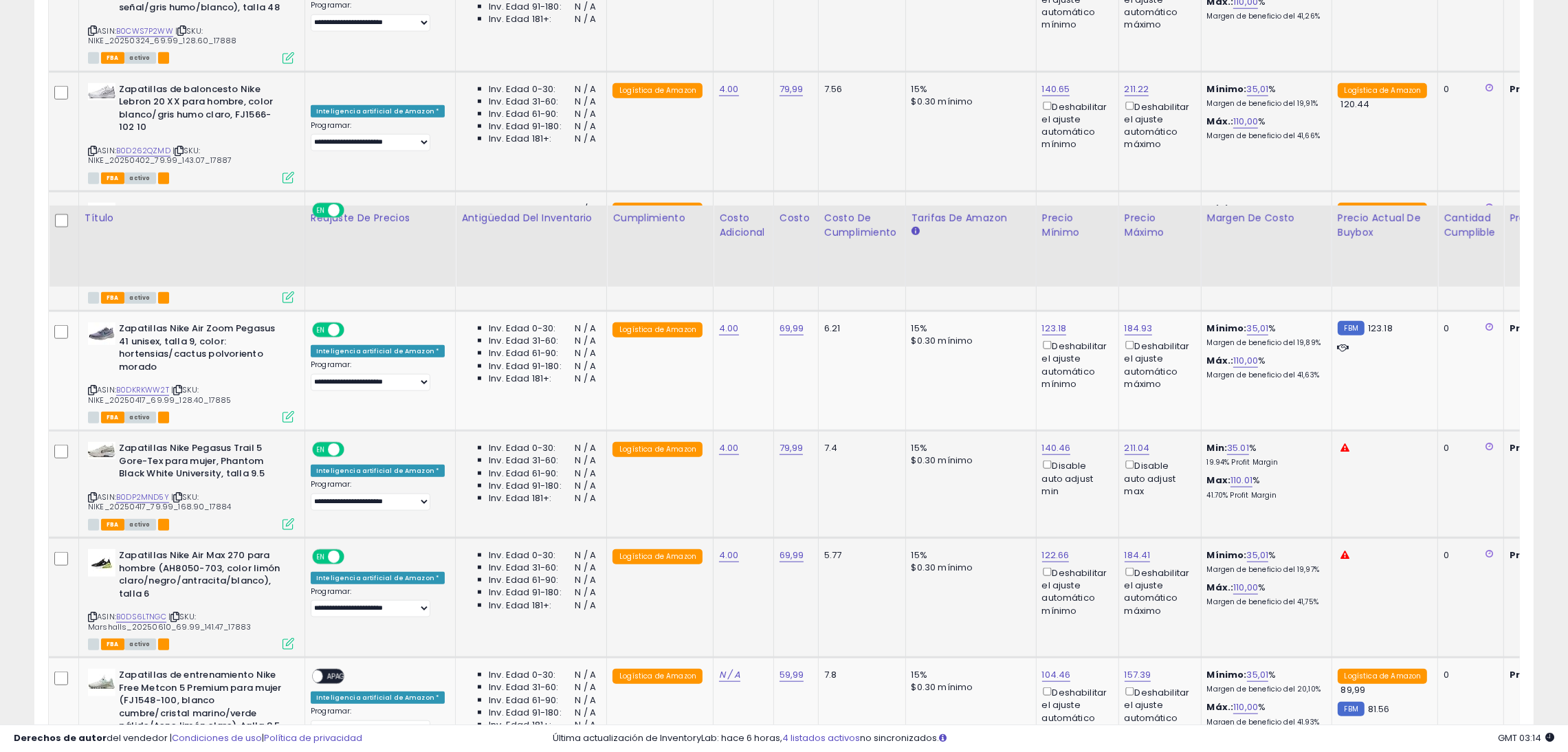 scroll, scrollTop: 2408, scrollLeft: 0, axis: vertical 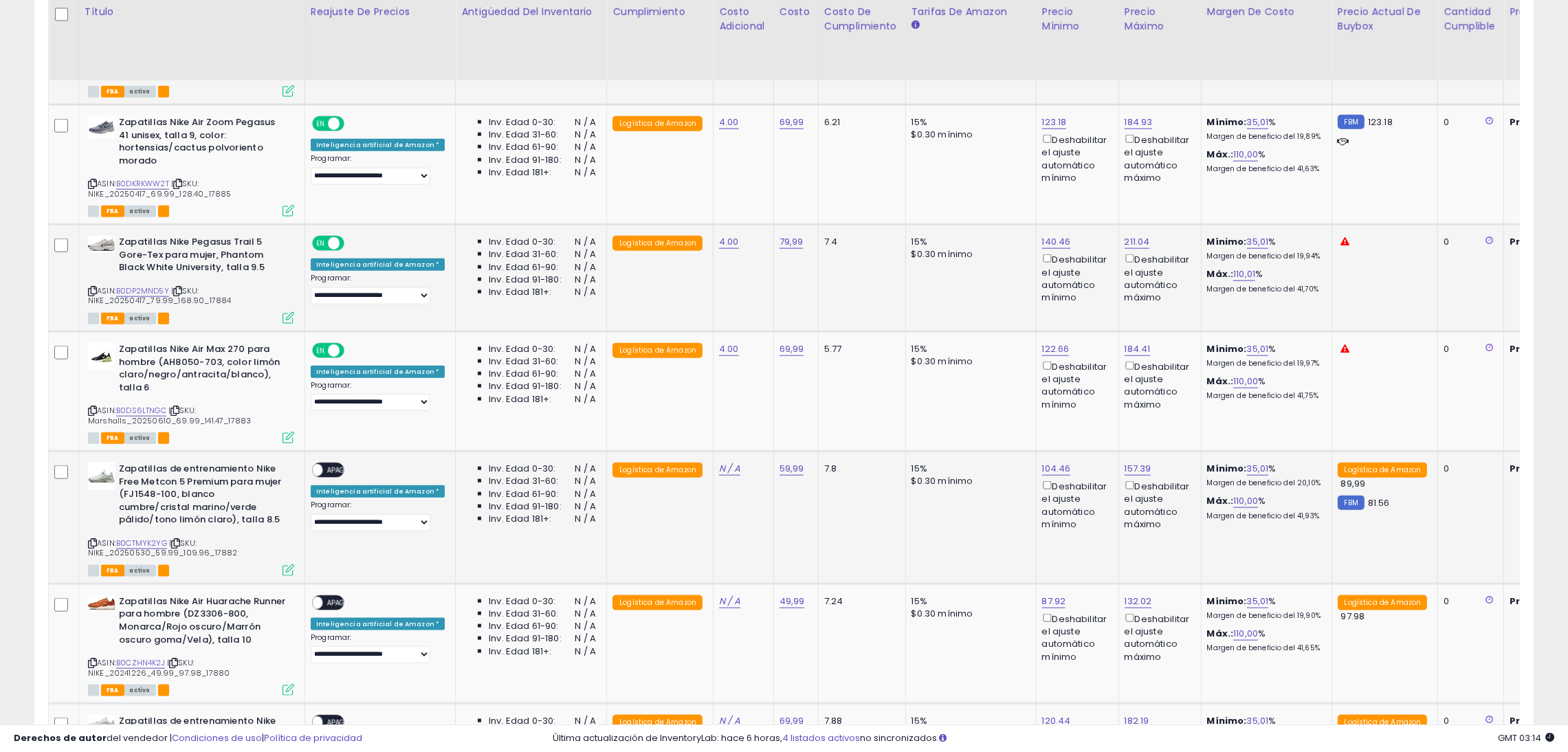 click on "APAGADO" at bounding box center (343, 471) 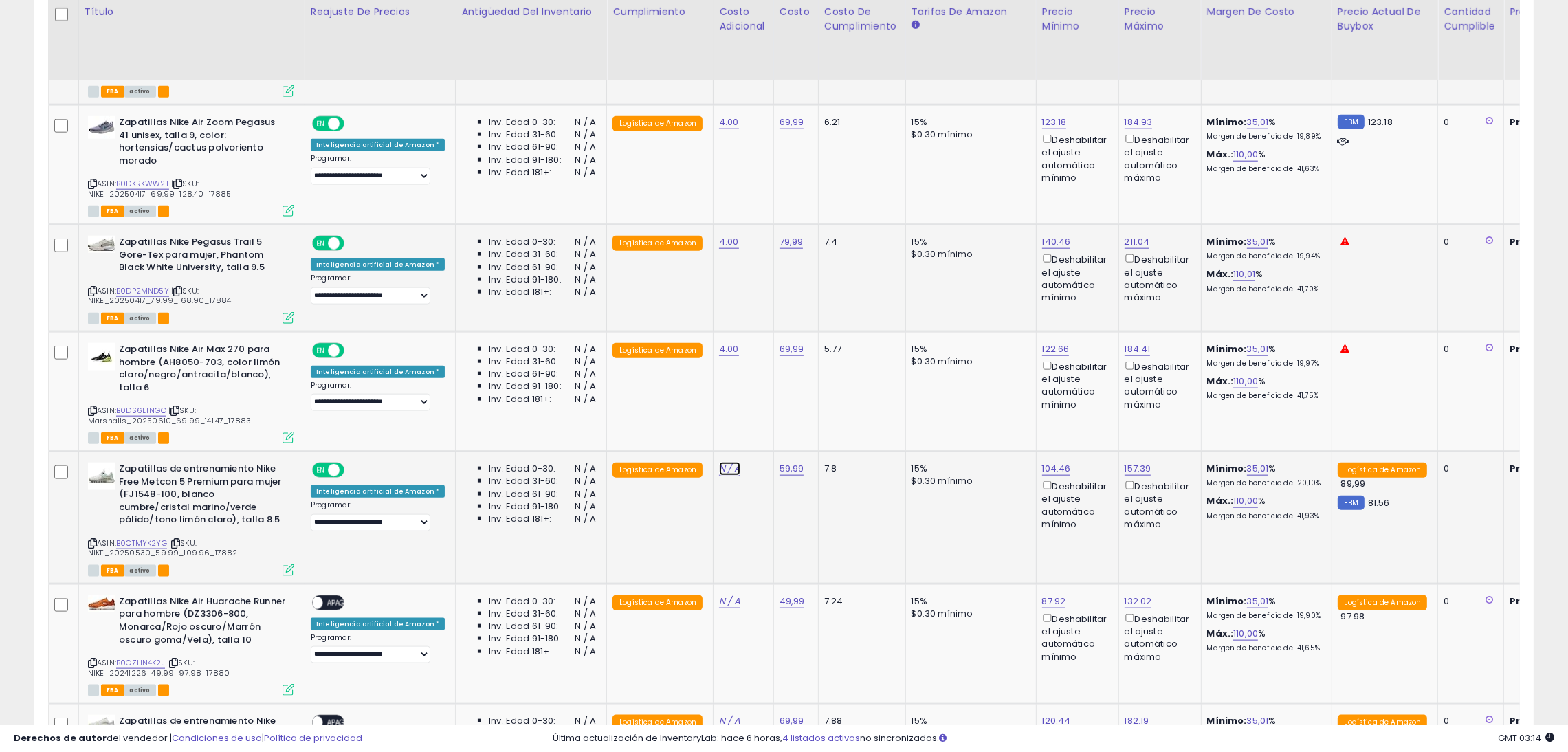 click on "N / A" at bounding box center (729, 468) 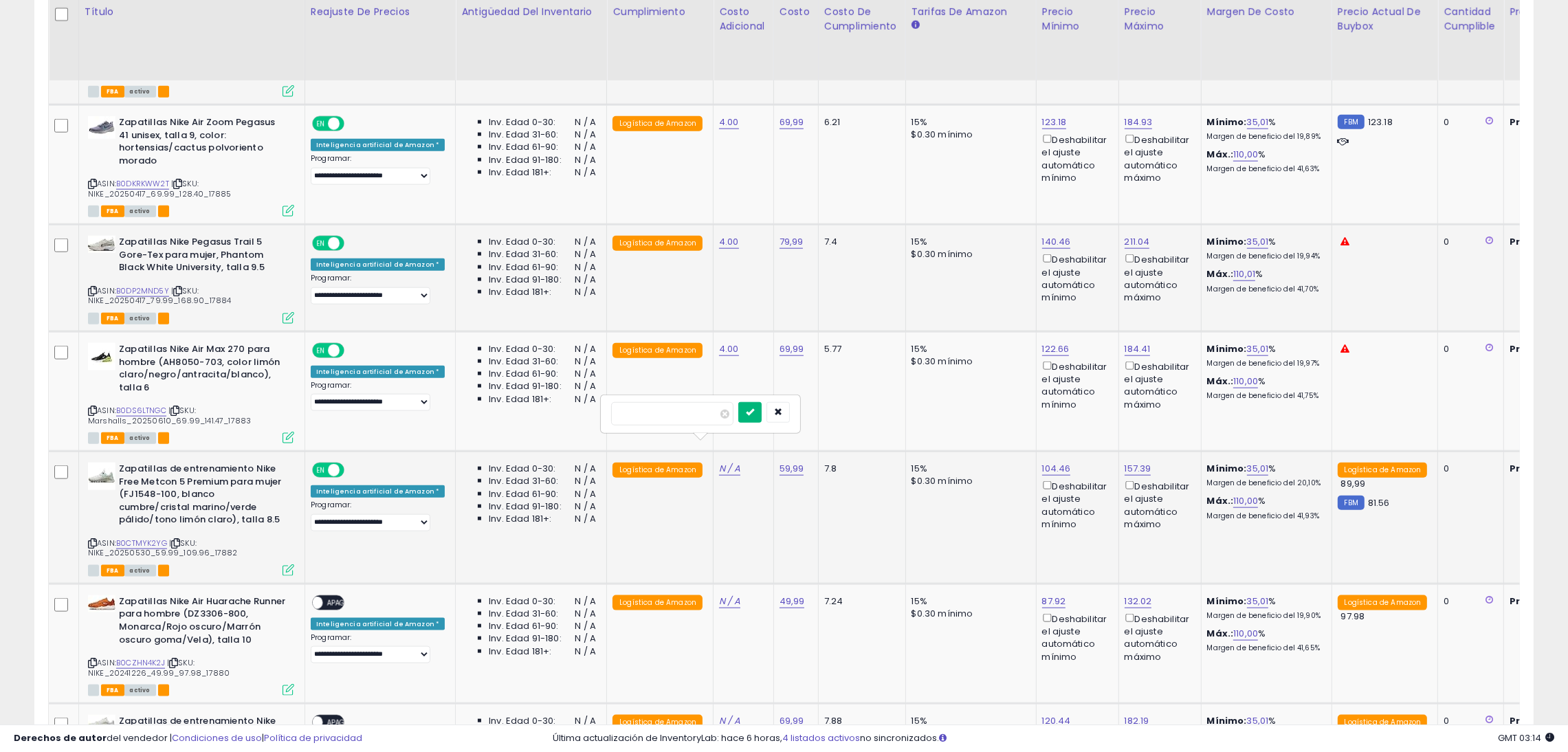 type on "*" 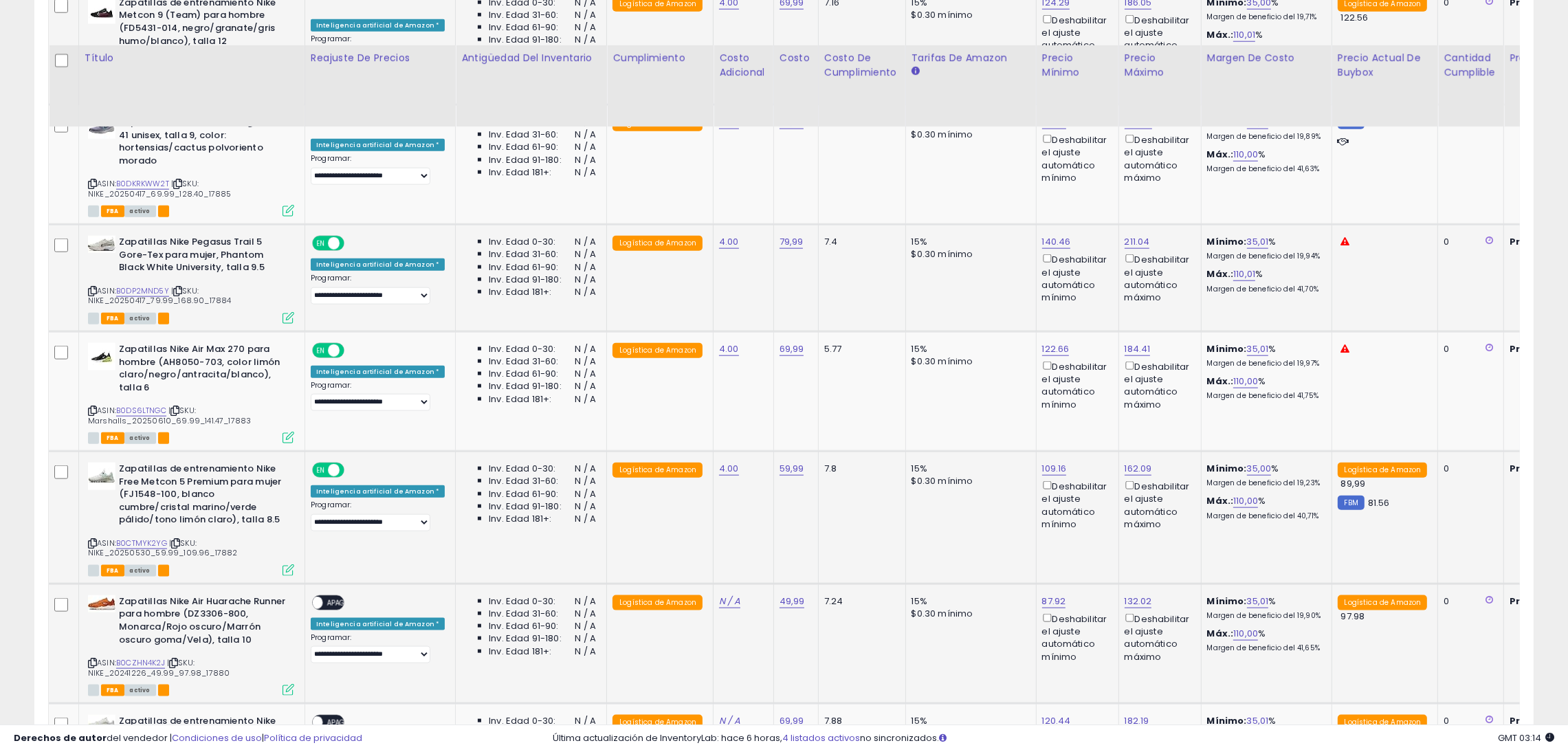 scroll, scrollTop: 2614, scrollLeft: 0, axis: vertical 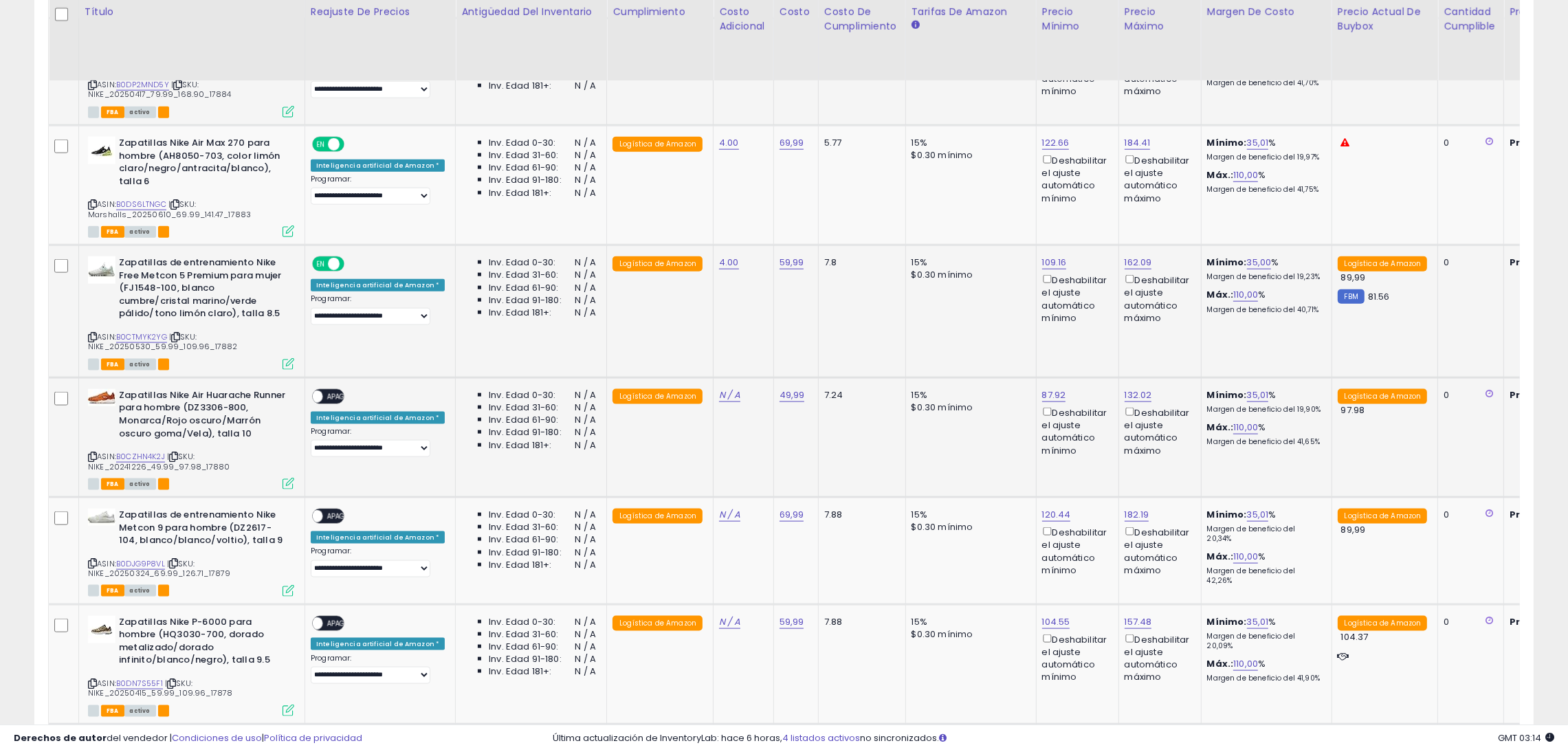 click on "APAGADO" at bounding box center [343, 397] 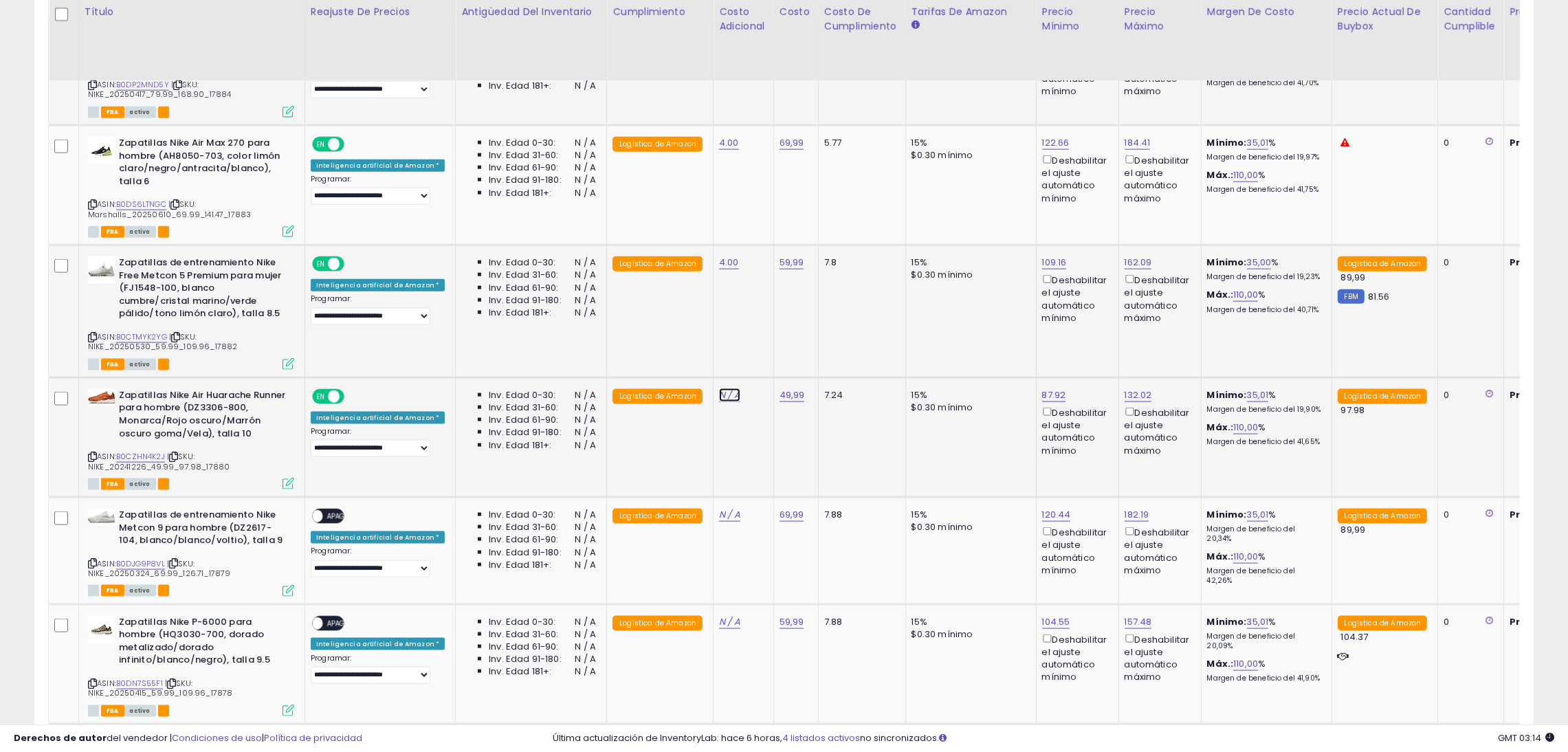click on "N / A" at bounding box center (729, 395) 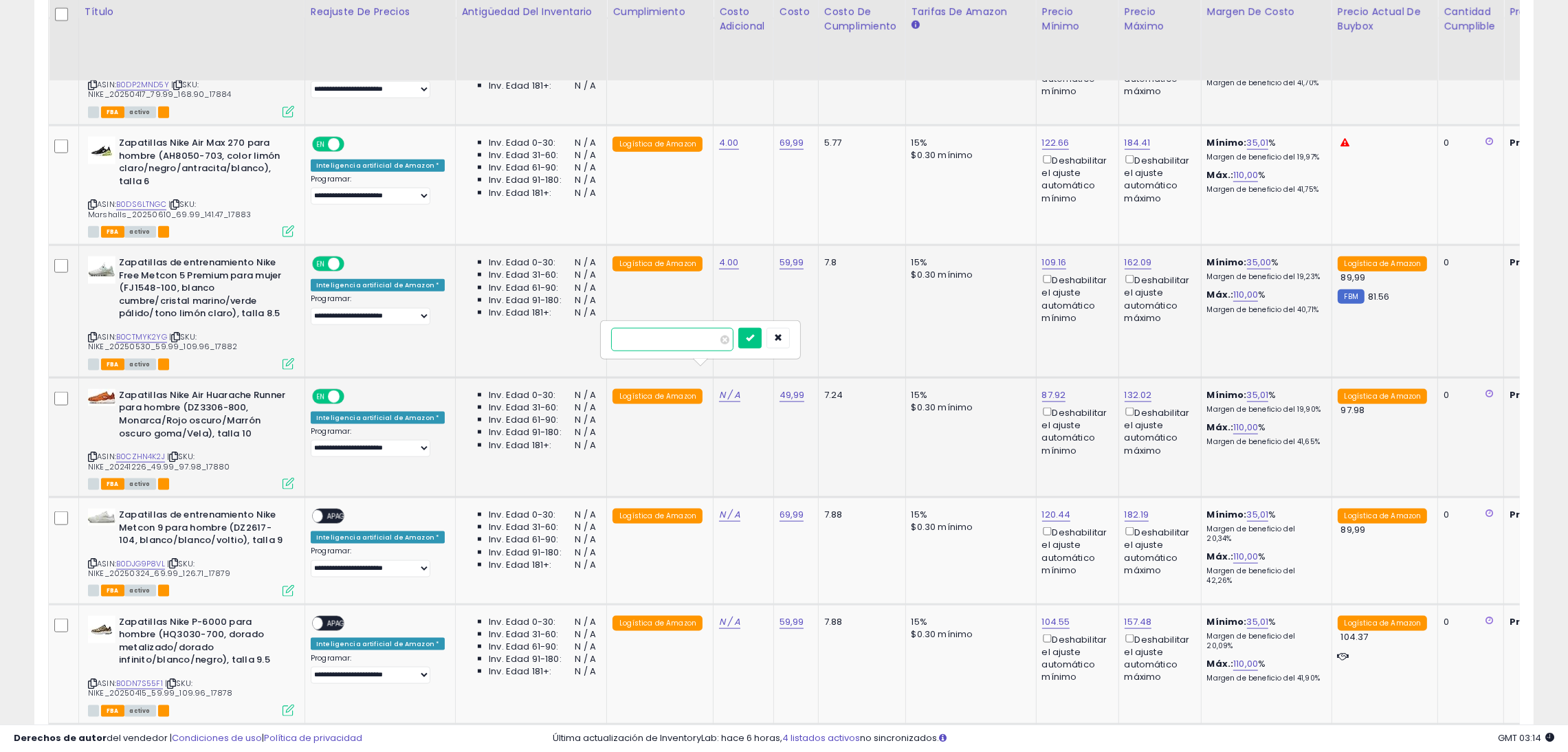 type on "*" 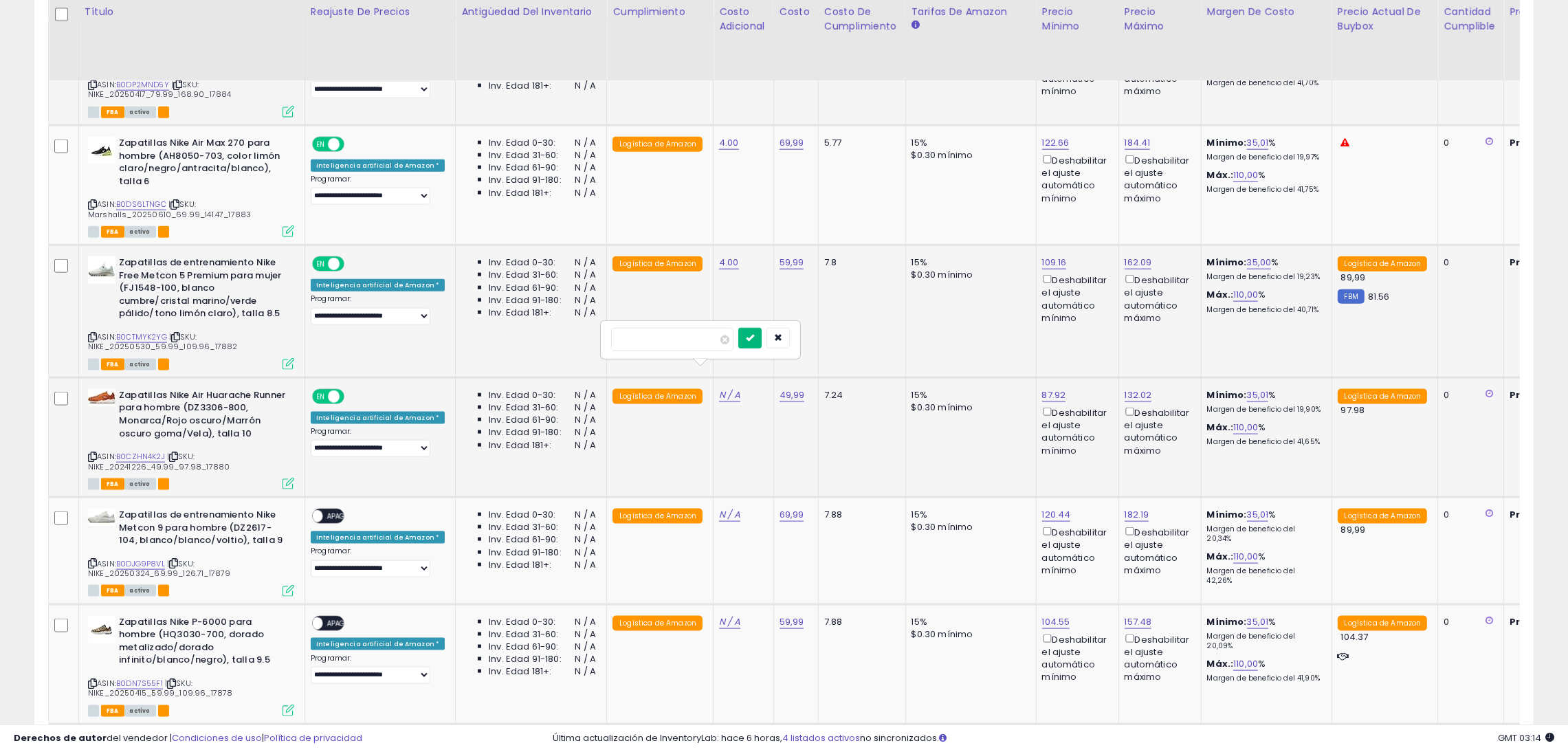 click at bounding box center (750, 338) 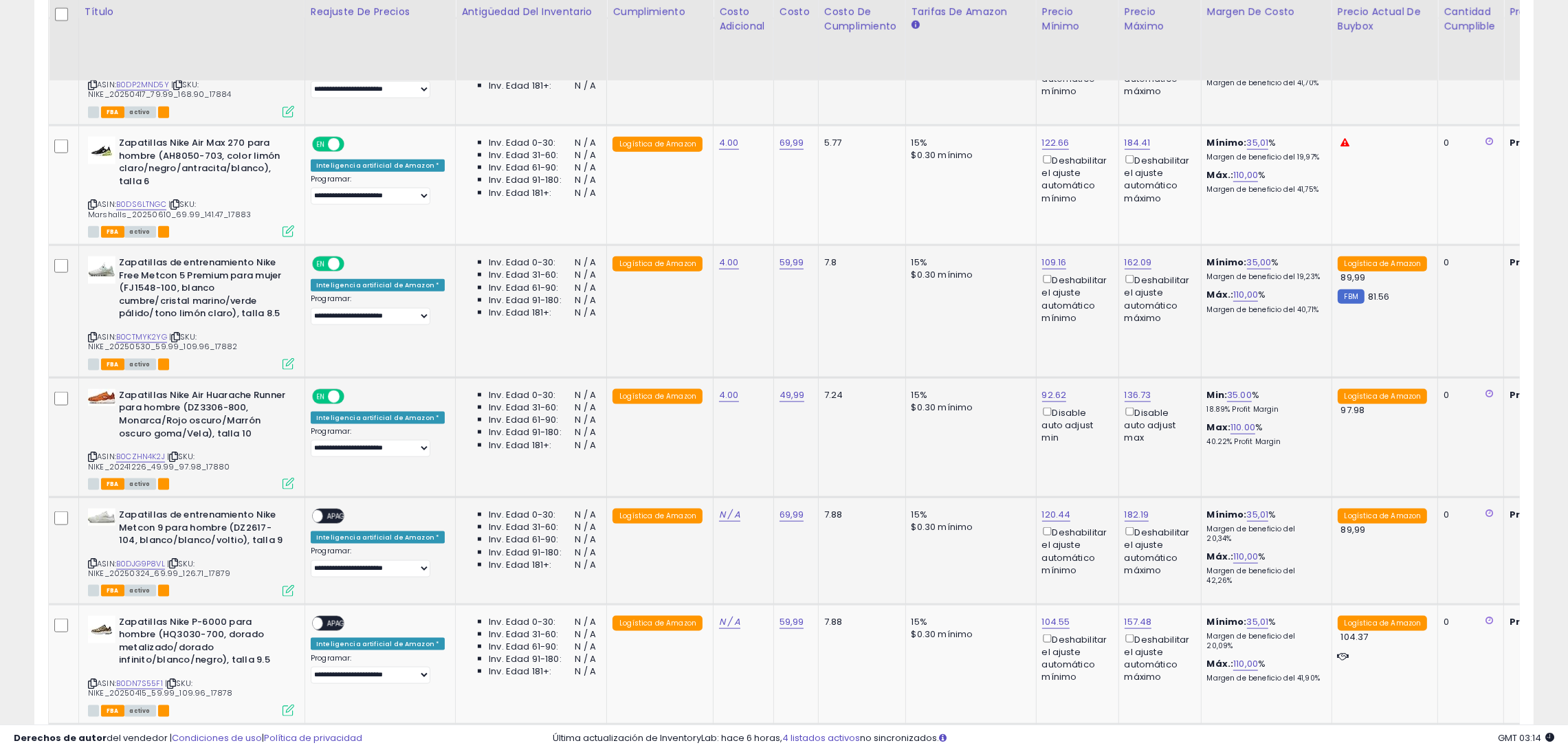 click on "APAGADO" at bounding box center (343, 517) 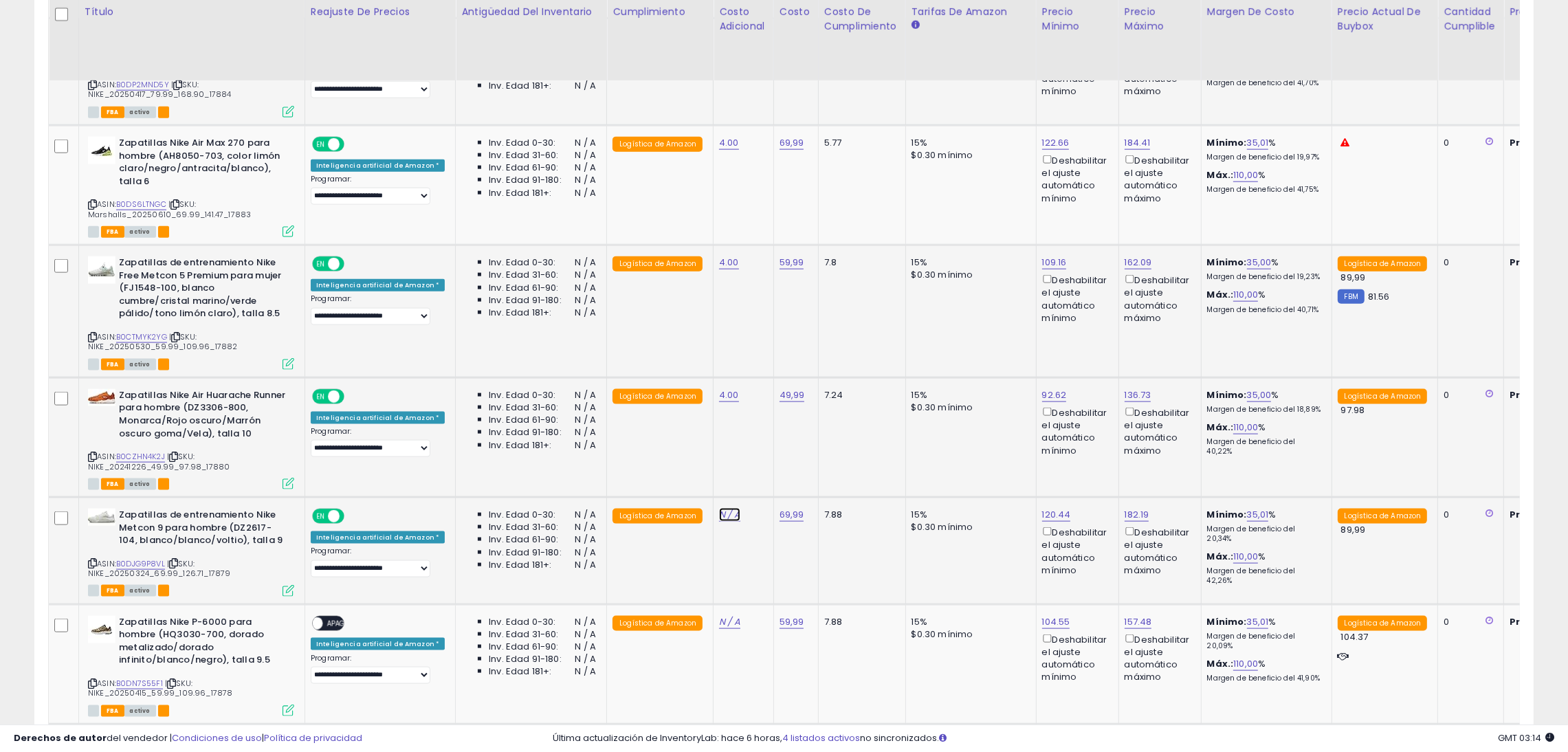 click on "N / A" at bounding box center (729, 514) 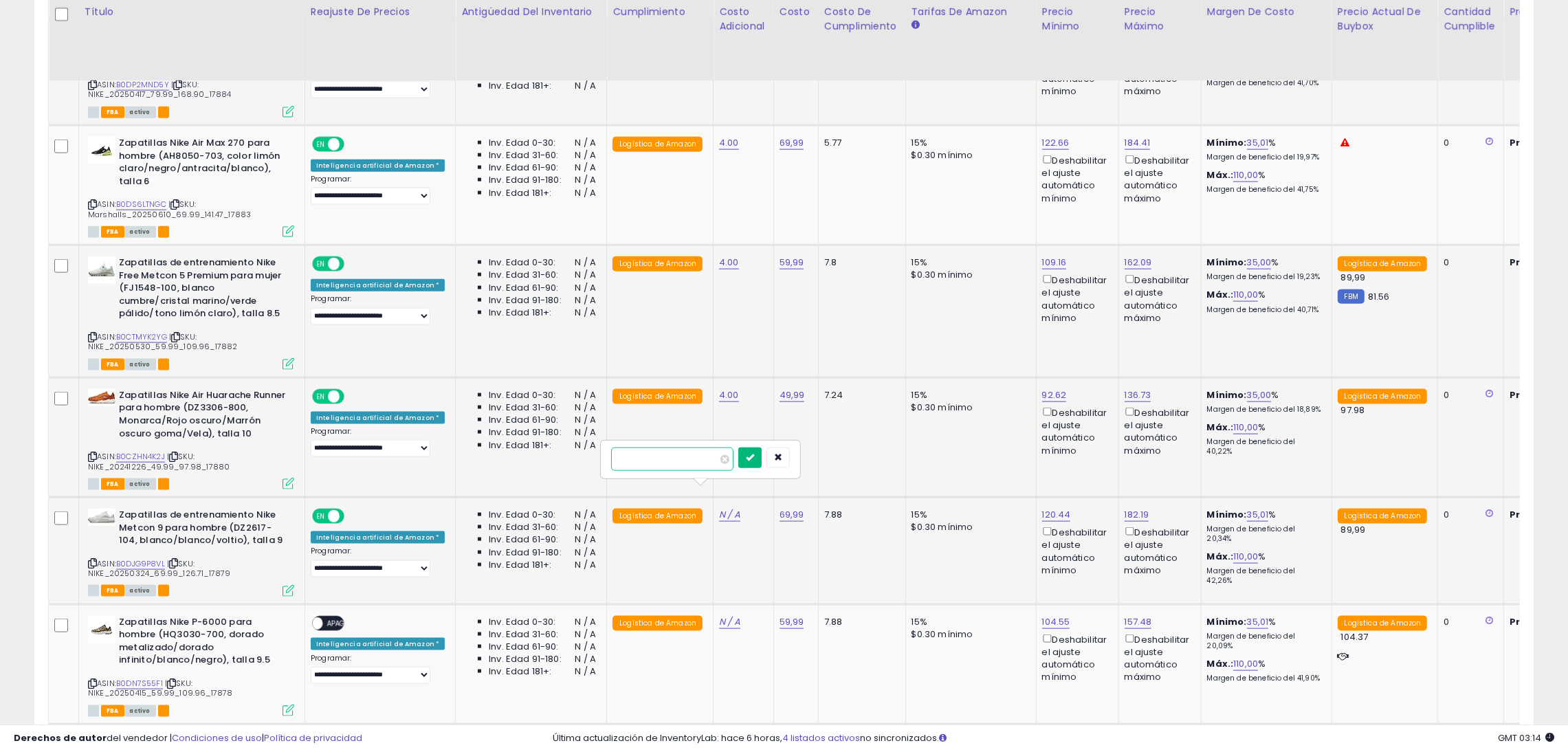 type on "*" 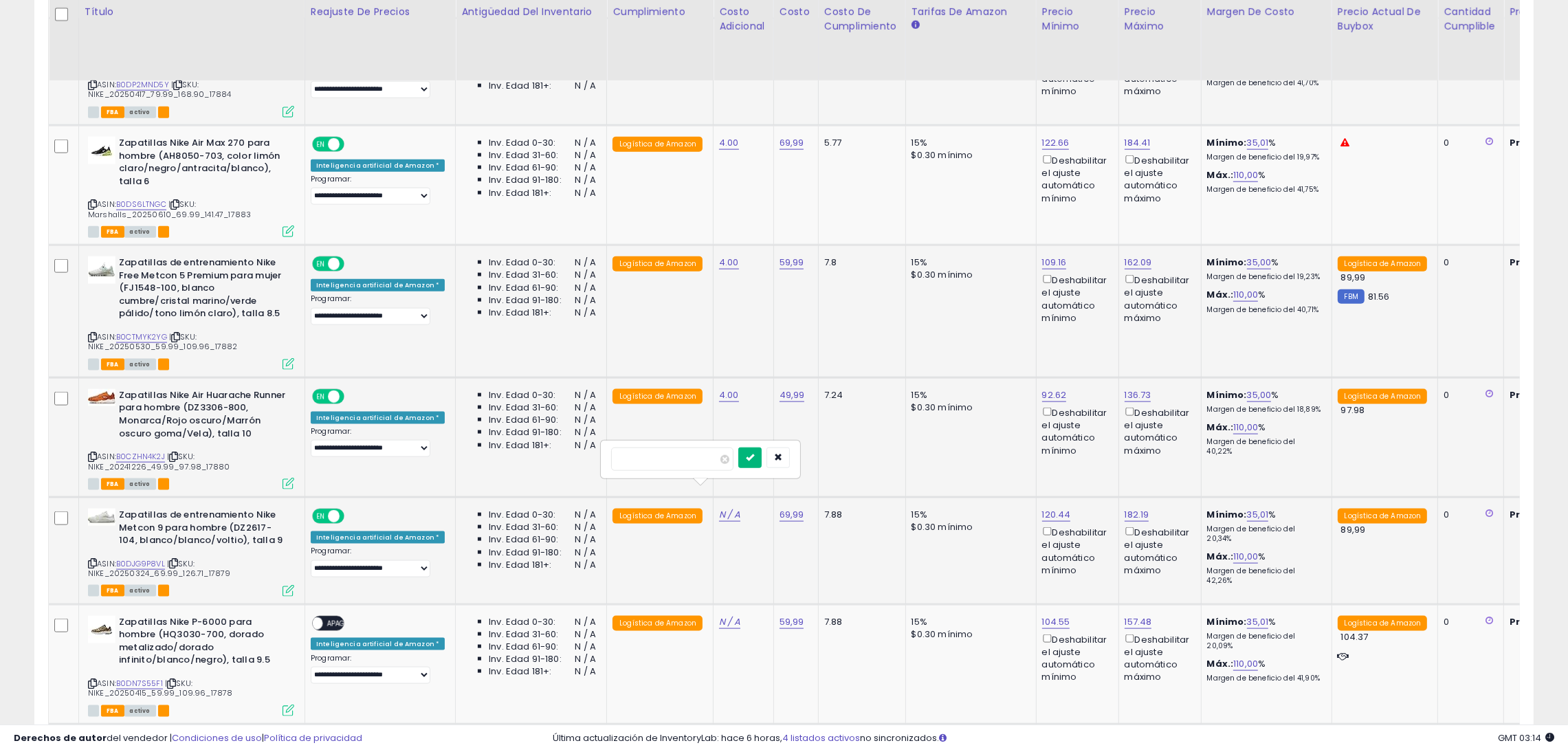 drag, startPoint x: 769, startPoint y: 457, endPoint x: 682, endPoint y: 469, distance: 87.82369 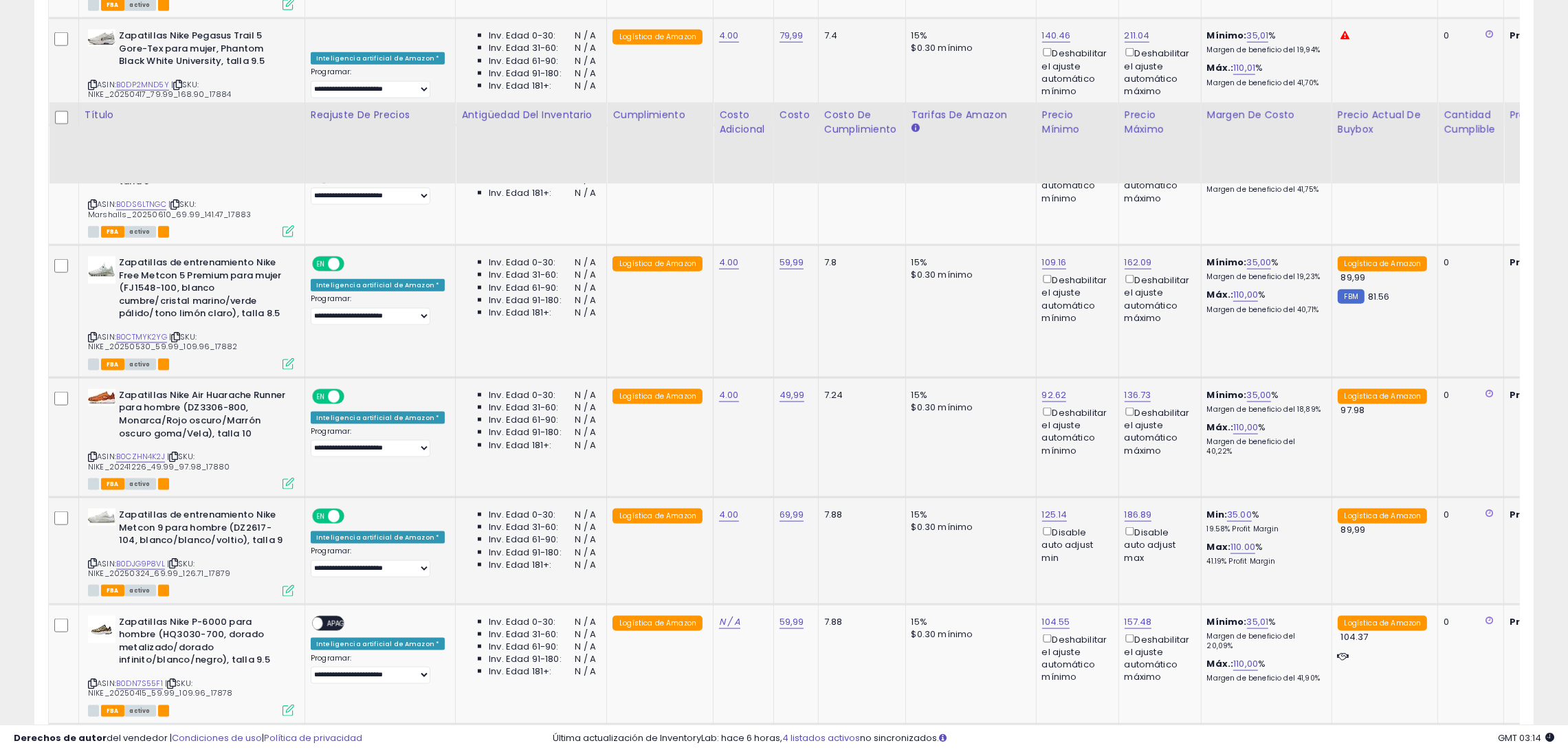 scroll, scrollTop: 2717, scrollLeft: 0, axis: vertical 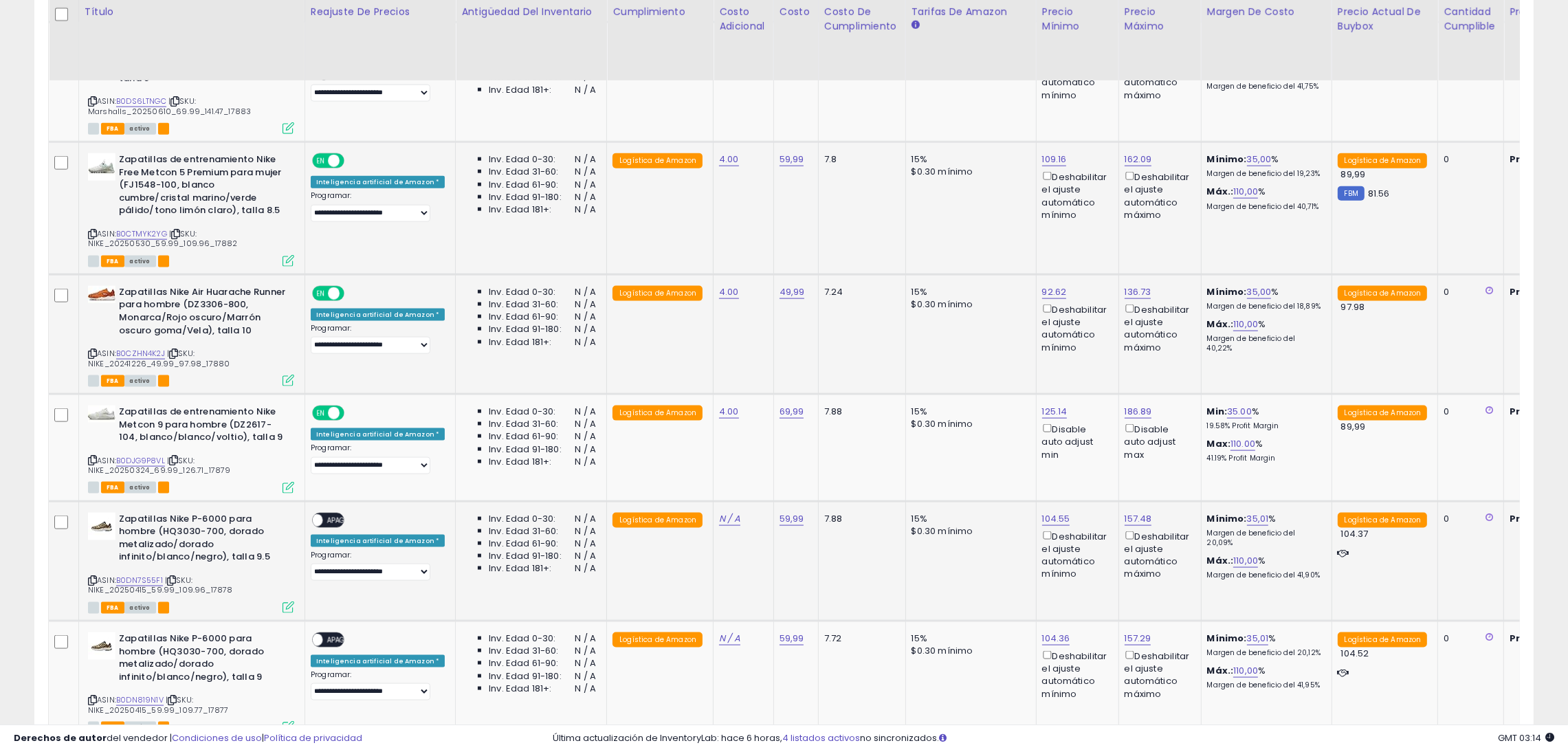 click on "APAGADO" at bounding box center [343, 520] 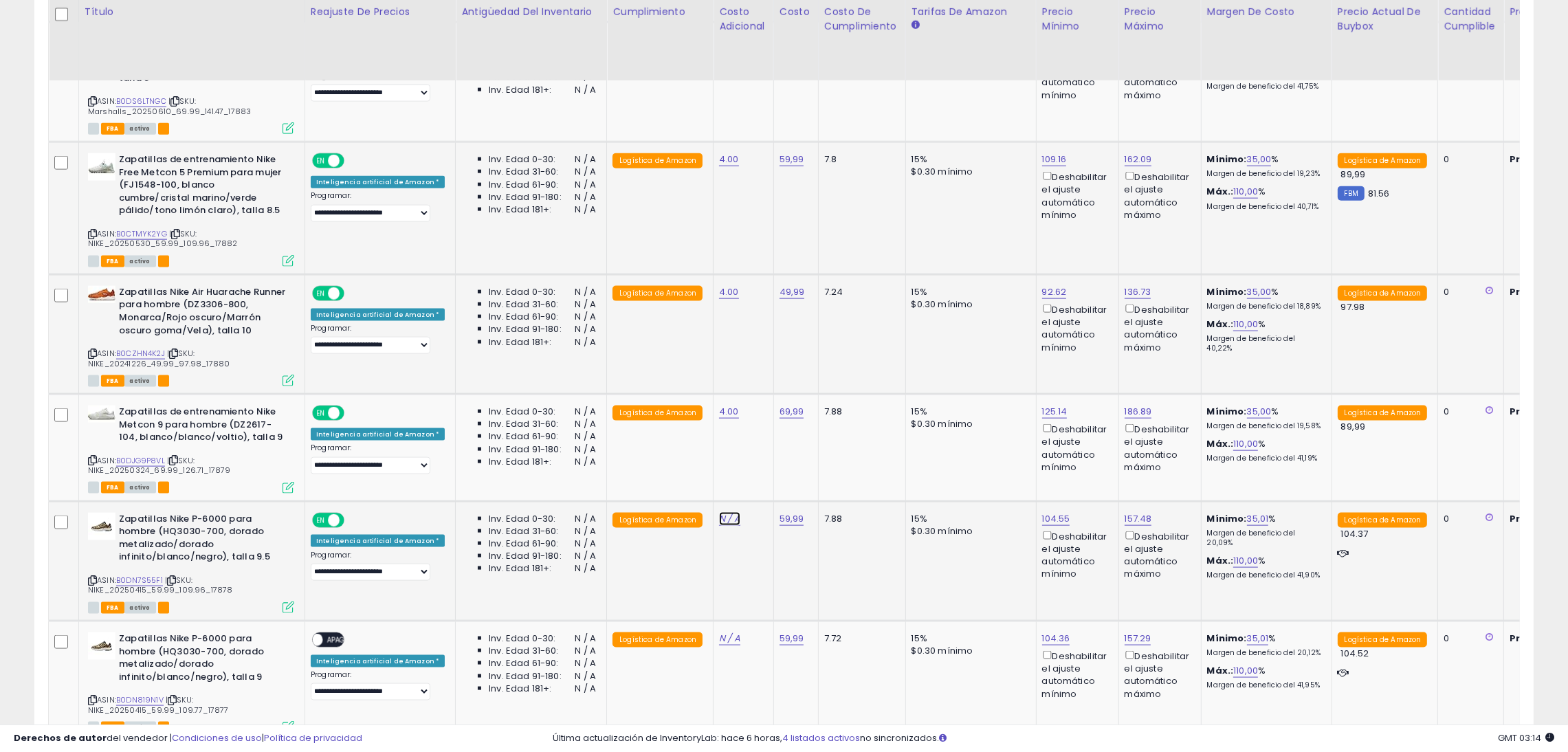 click on "N / A" at bounding box center (729, 518) 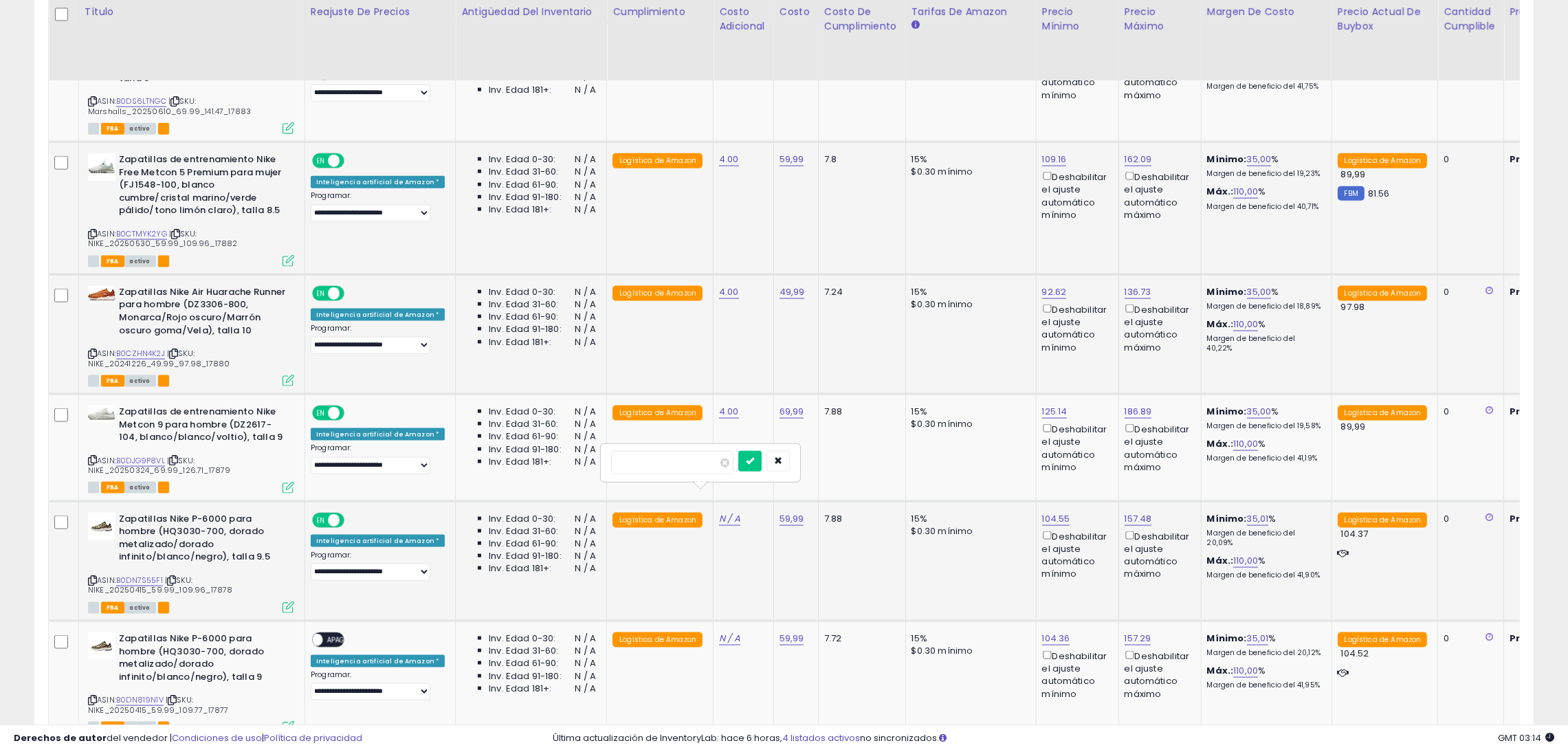 type on "*" 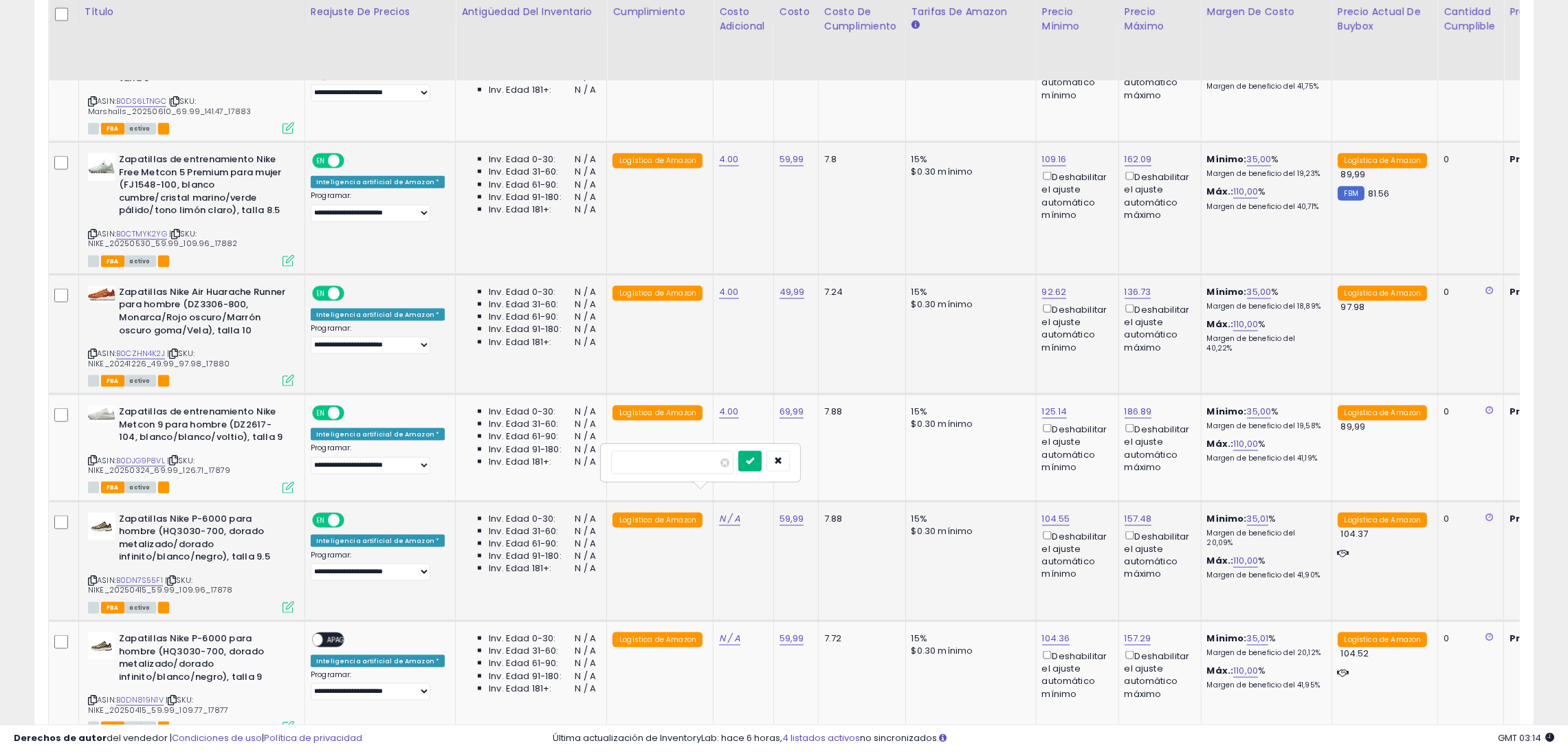 click at bounding box center (750, 461) 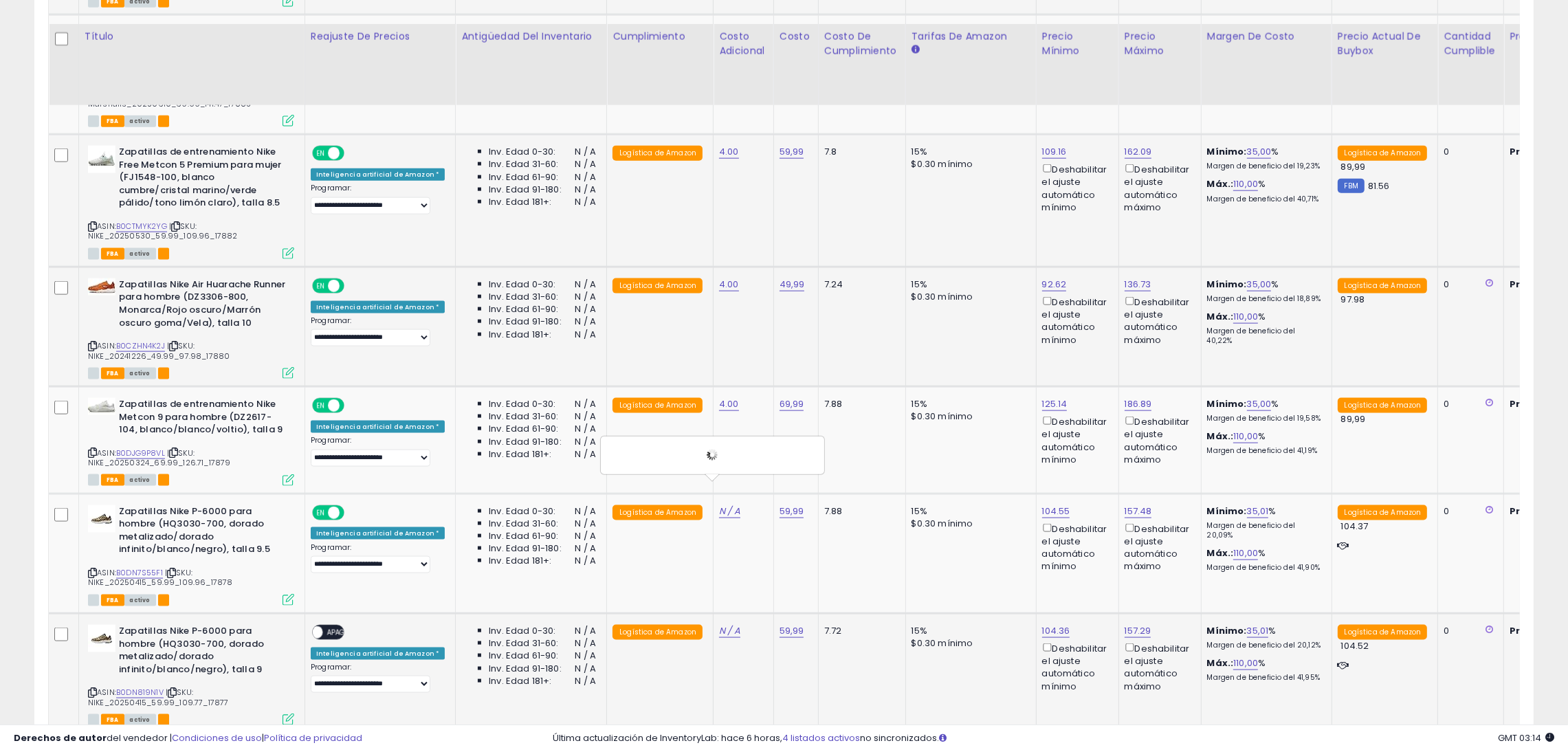scroll, scrollTop: 2924, scrollLeft: 0, axis: vertical 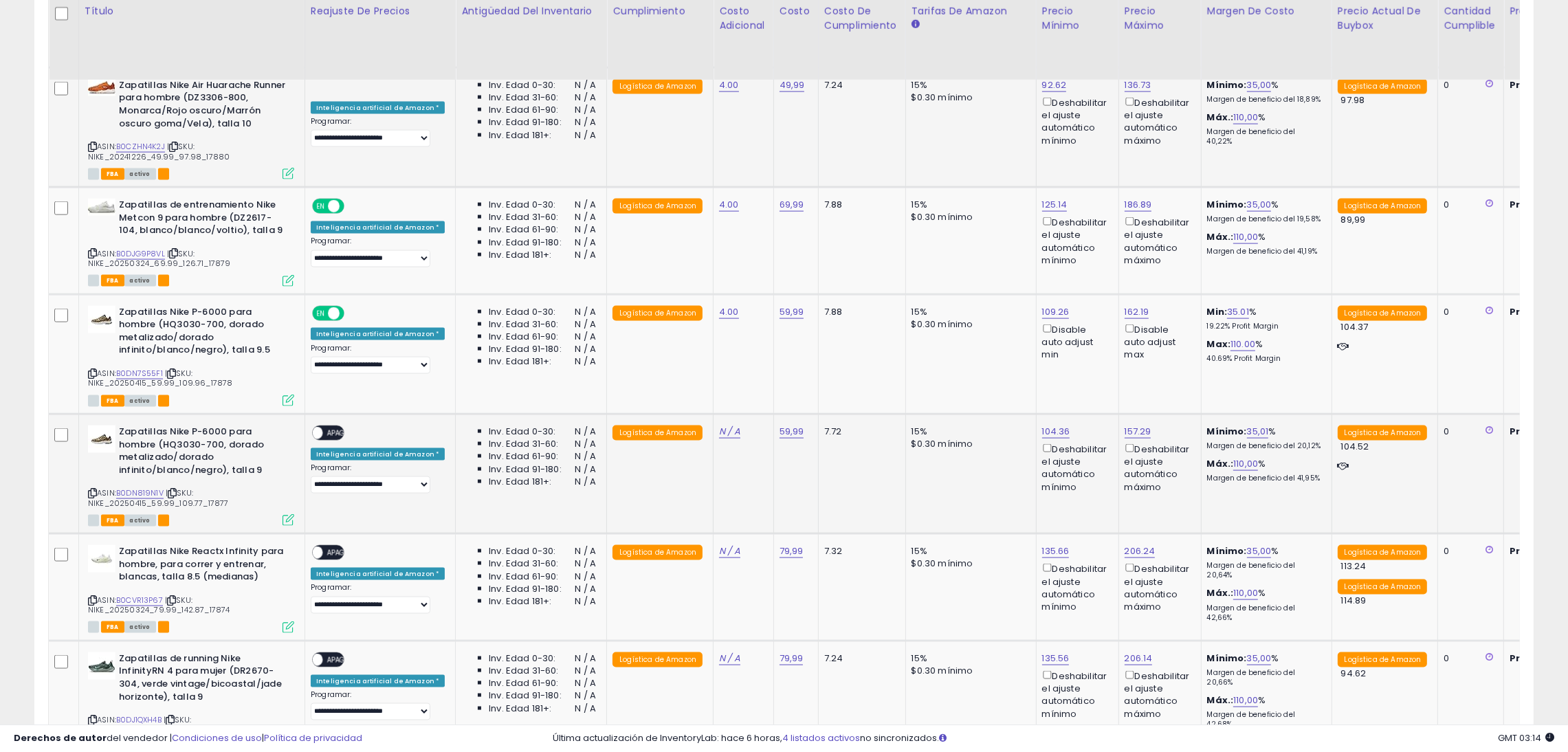 click on "EN   APAGADO" at bounding box center [313, 433] 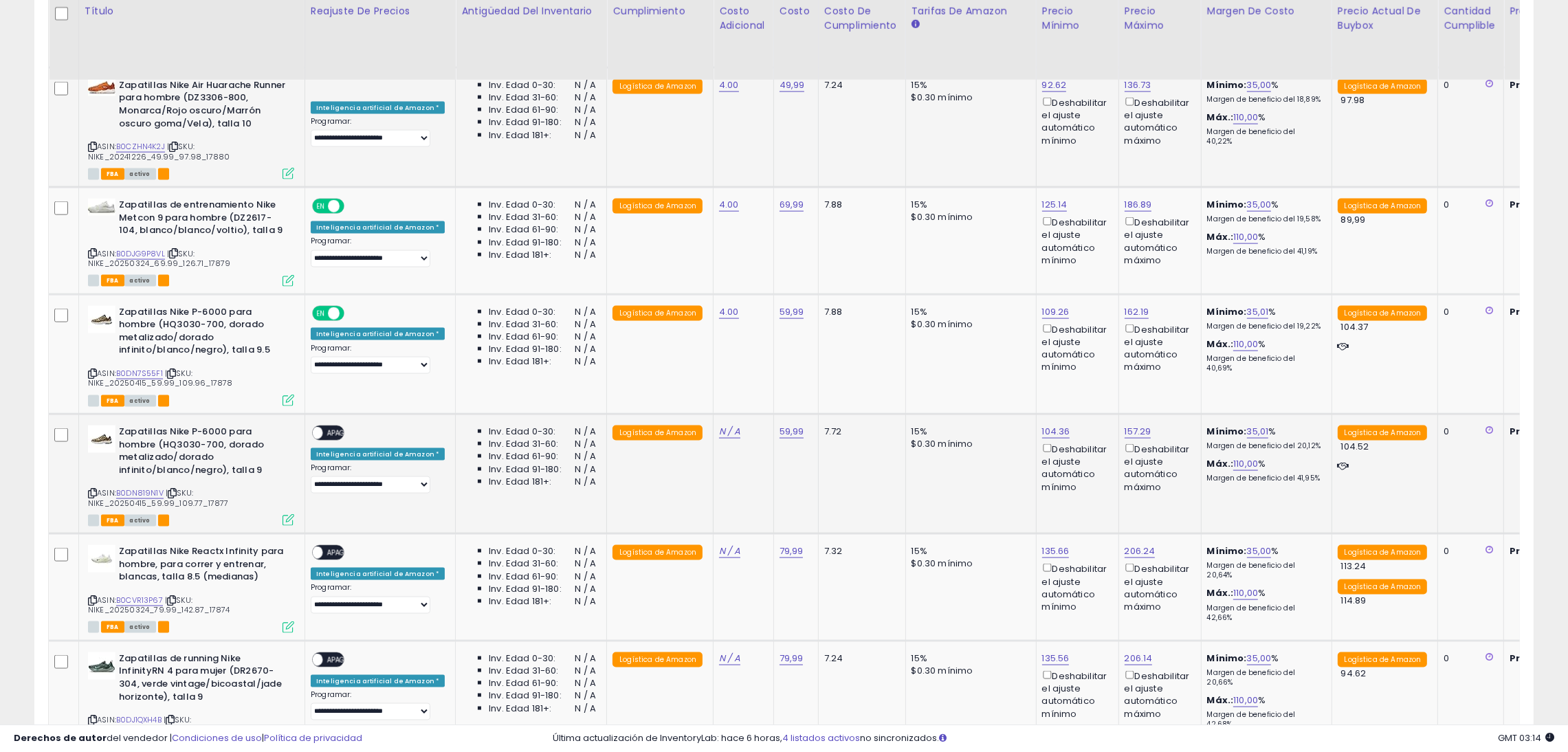 click on "APAGADO" at bounding box center (343, 433) 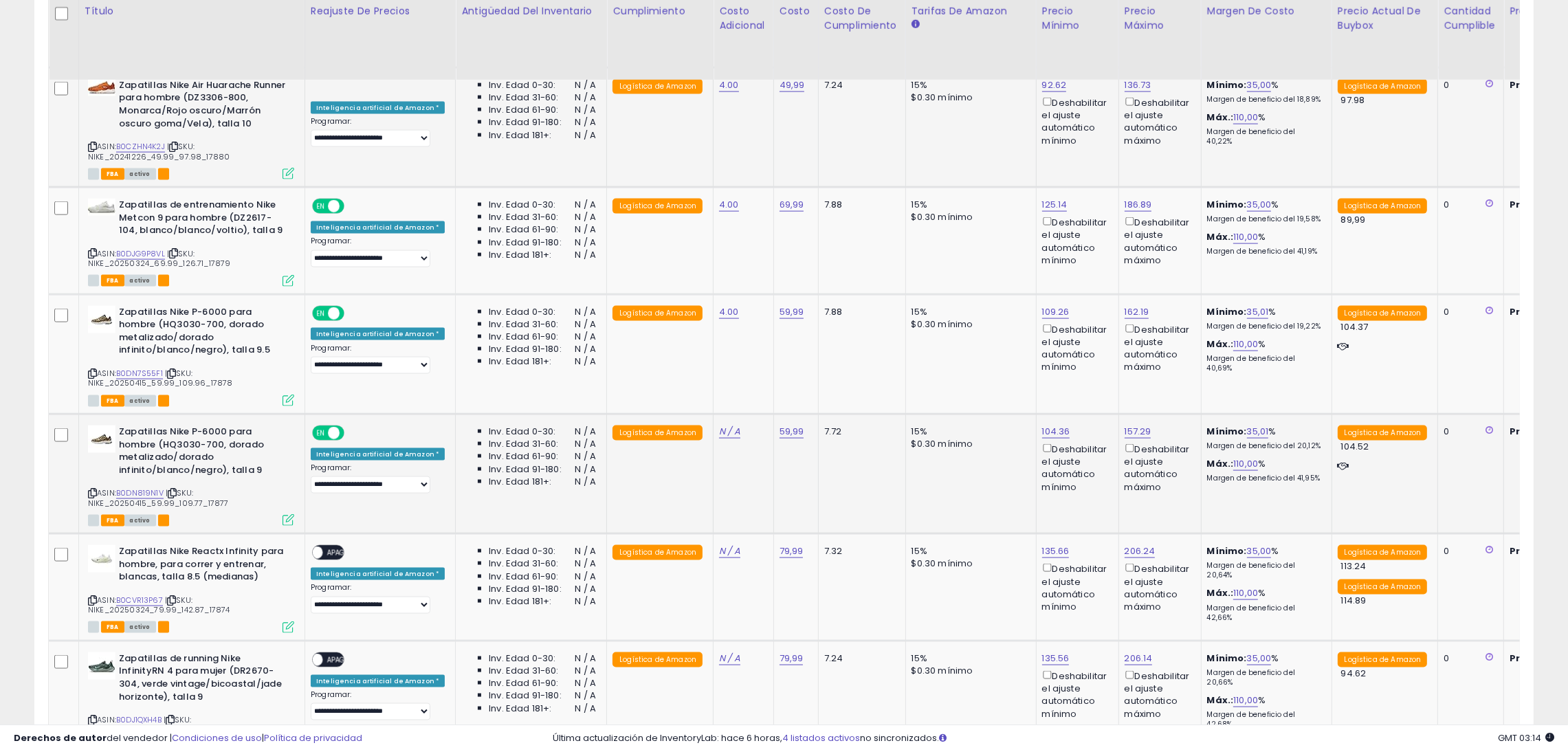 click on "N / A" 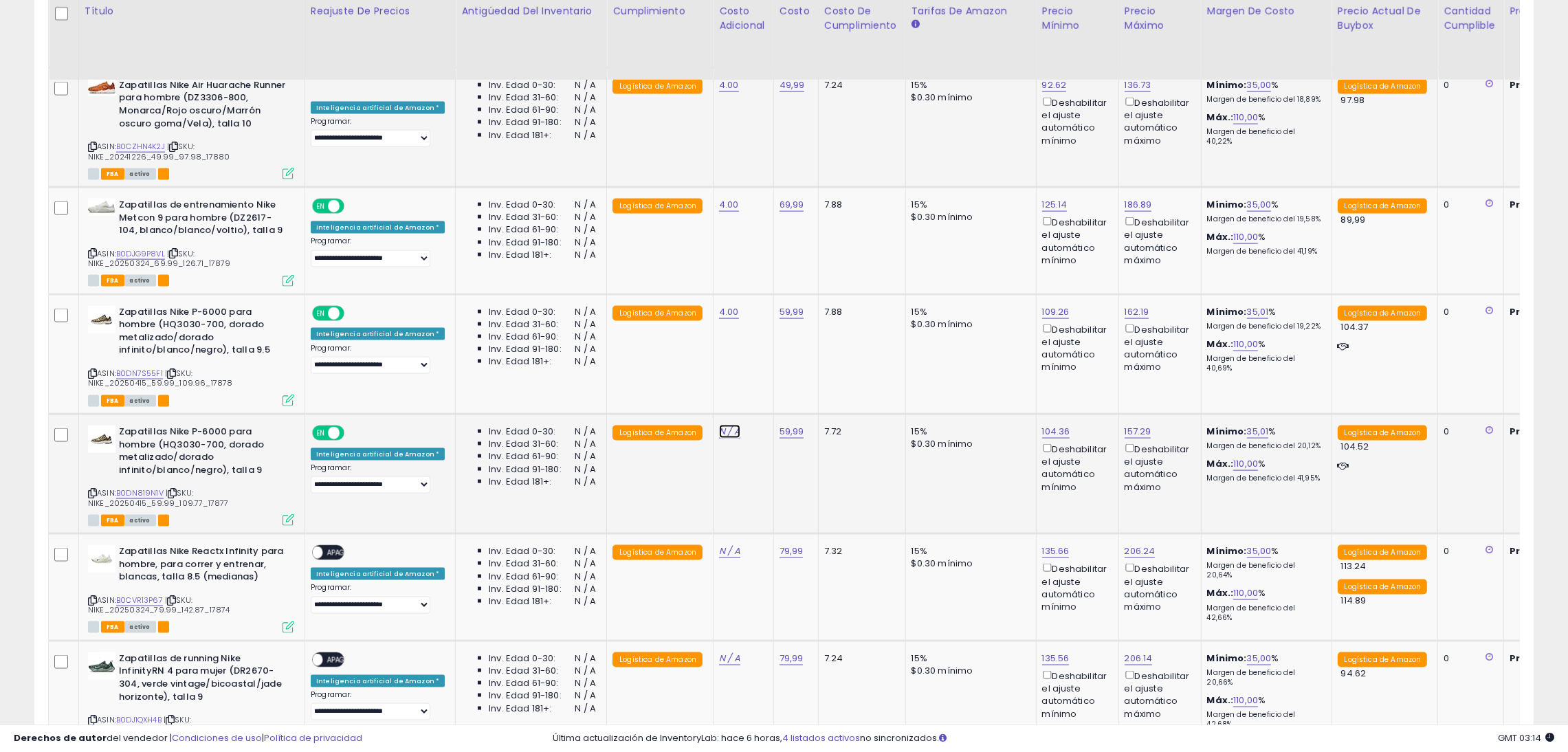 click on "N / A" at bounding box center [729, 431] 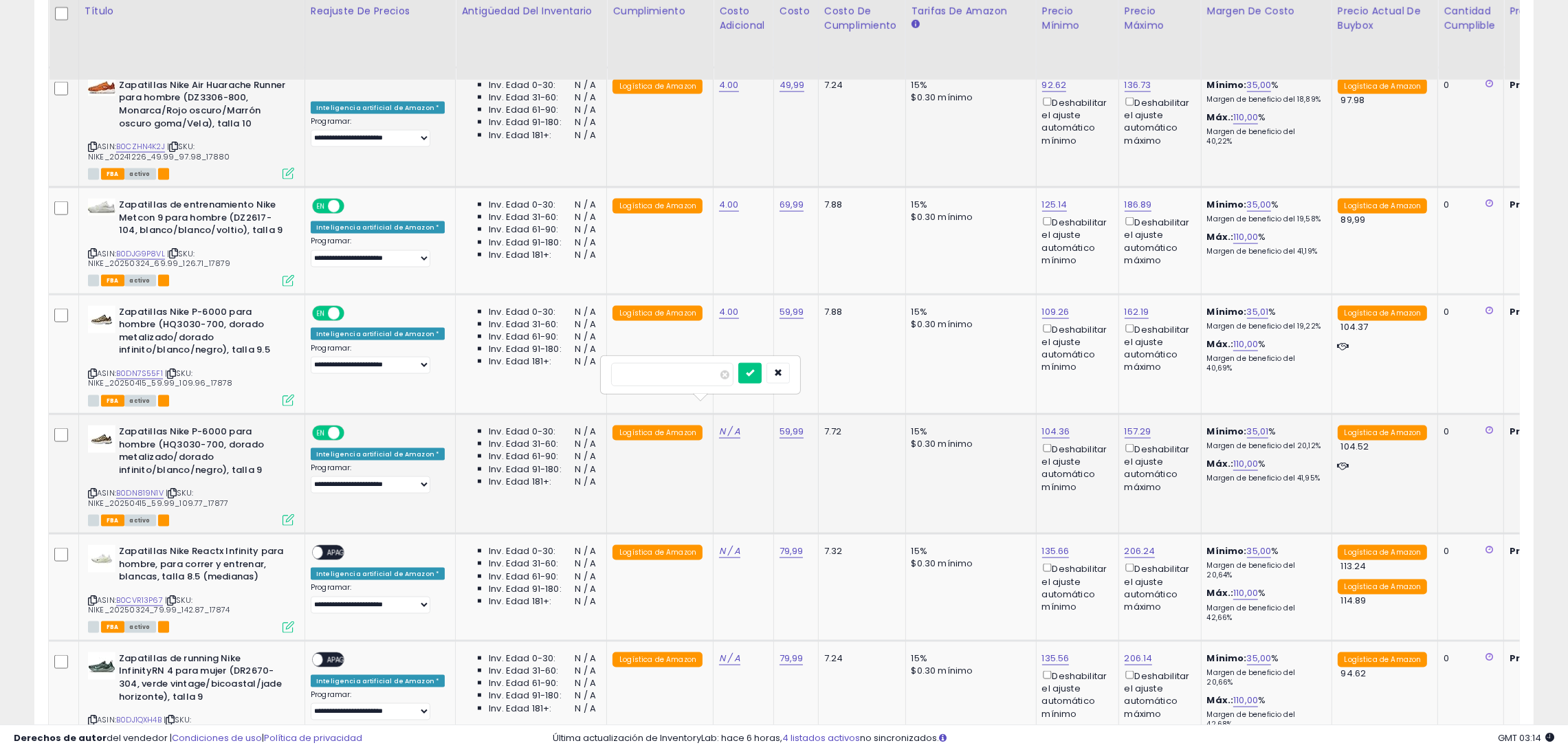 type on "*" 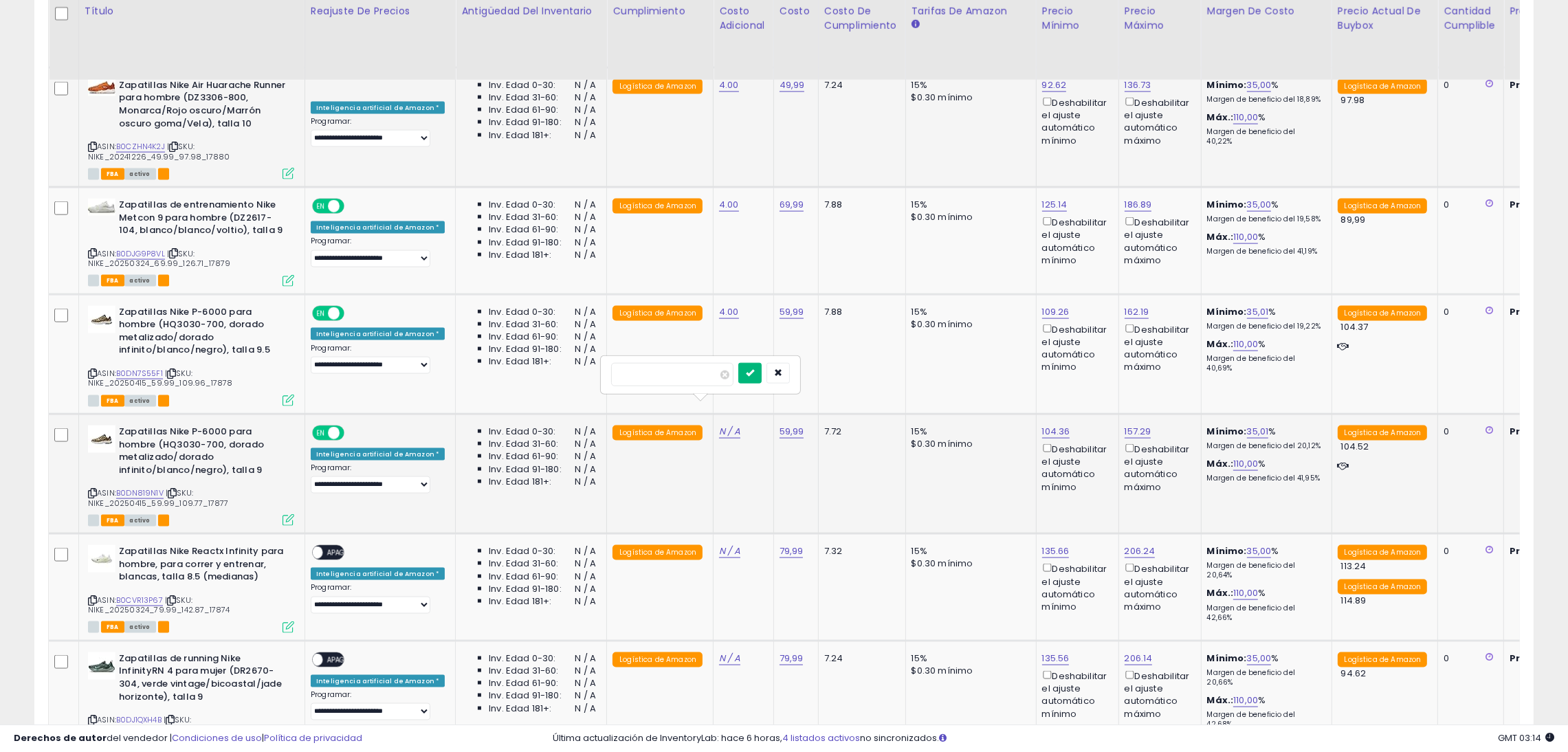 click at bounding box center [750, 373] 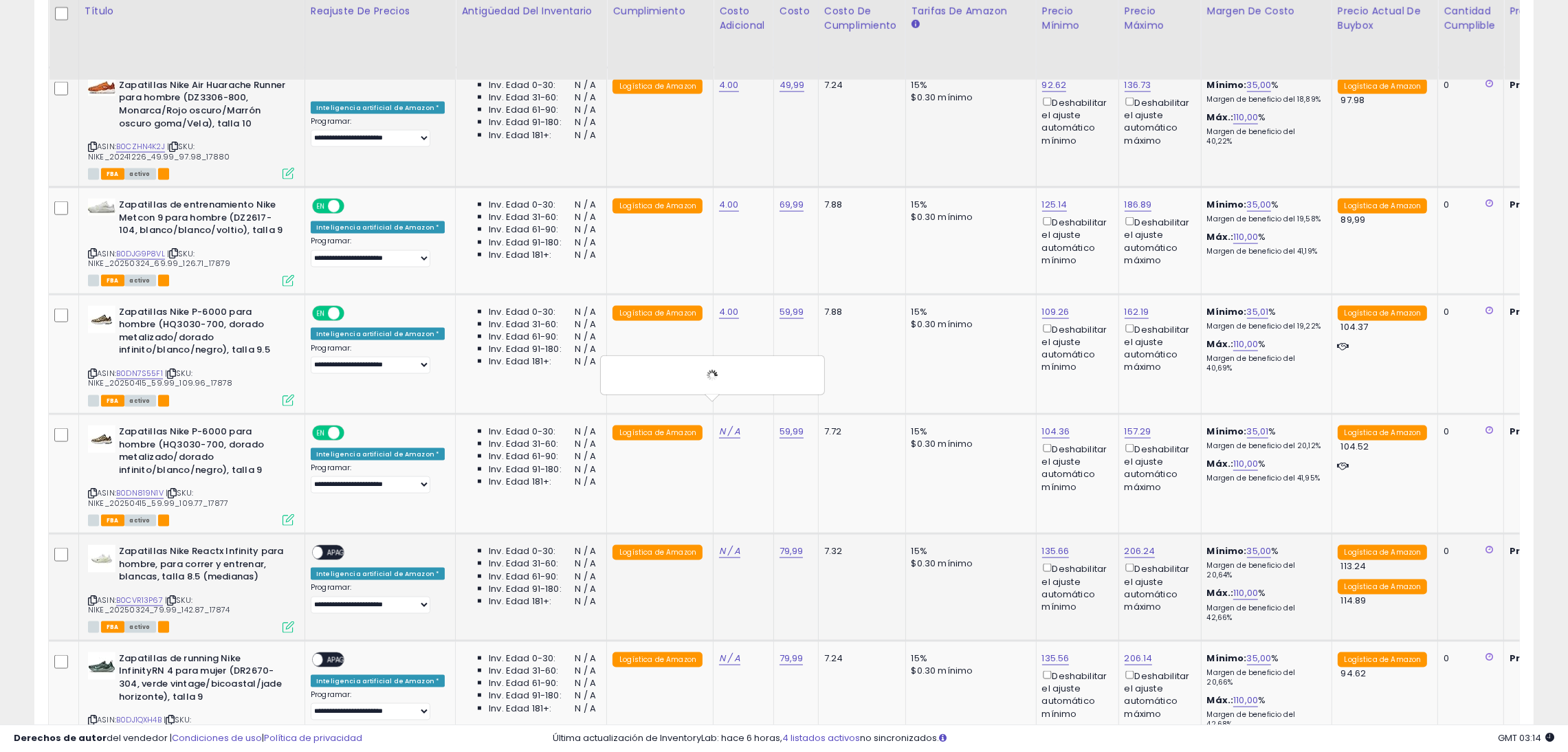 scroll, scrollTop: 3027, scrollLeft: 0, axis: vertical 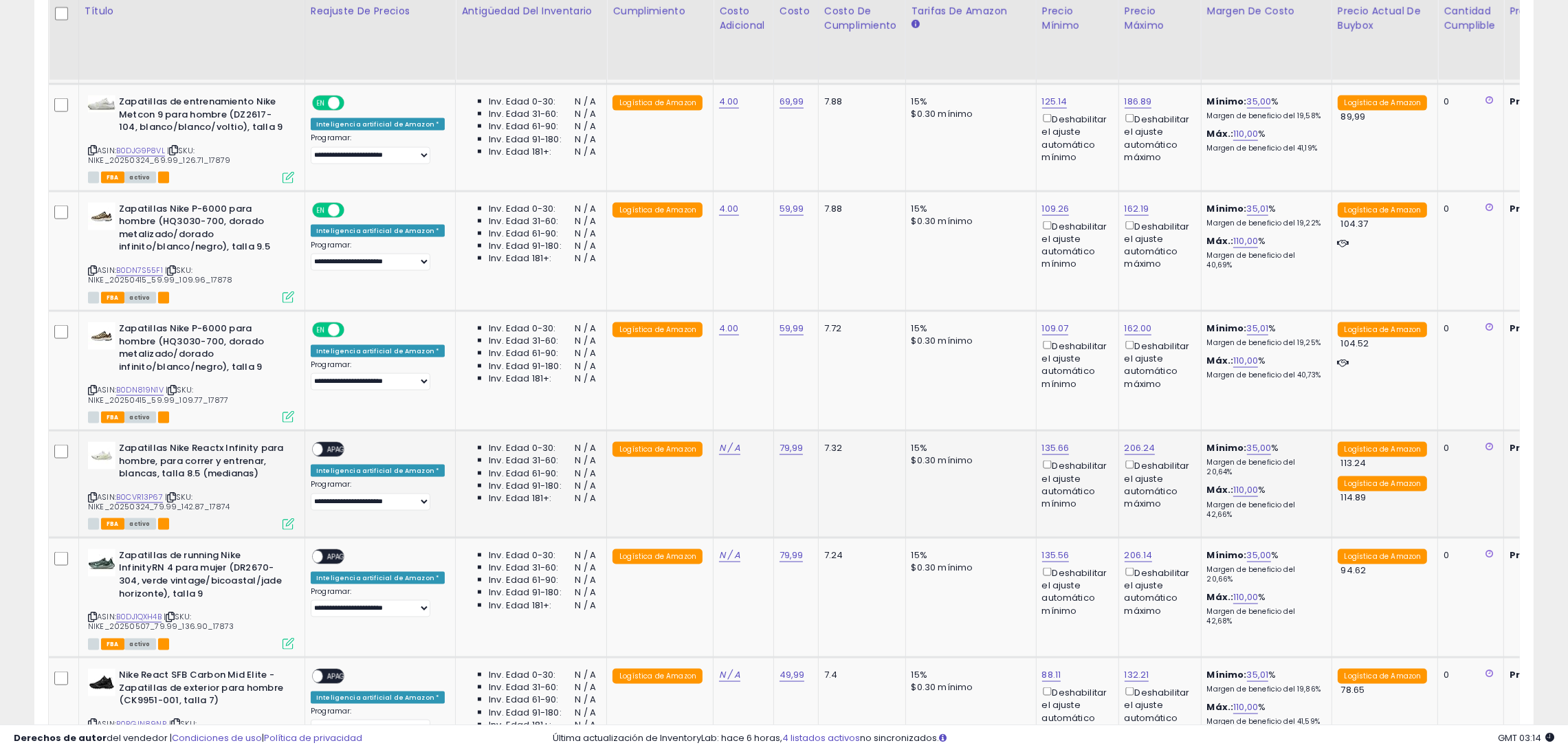 click on "APAGADO" at bounding box center (343, 450) 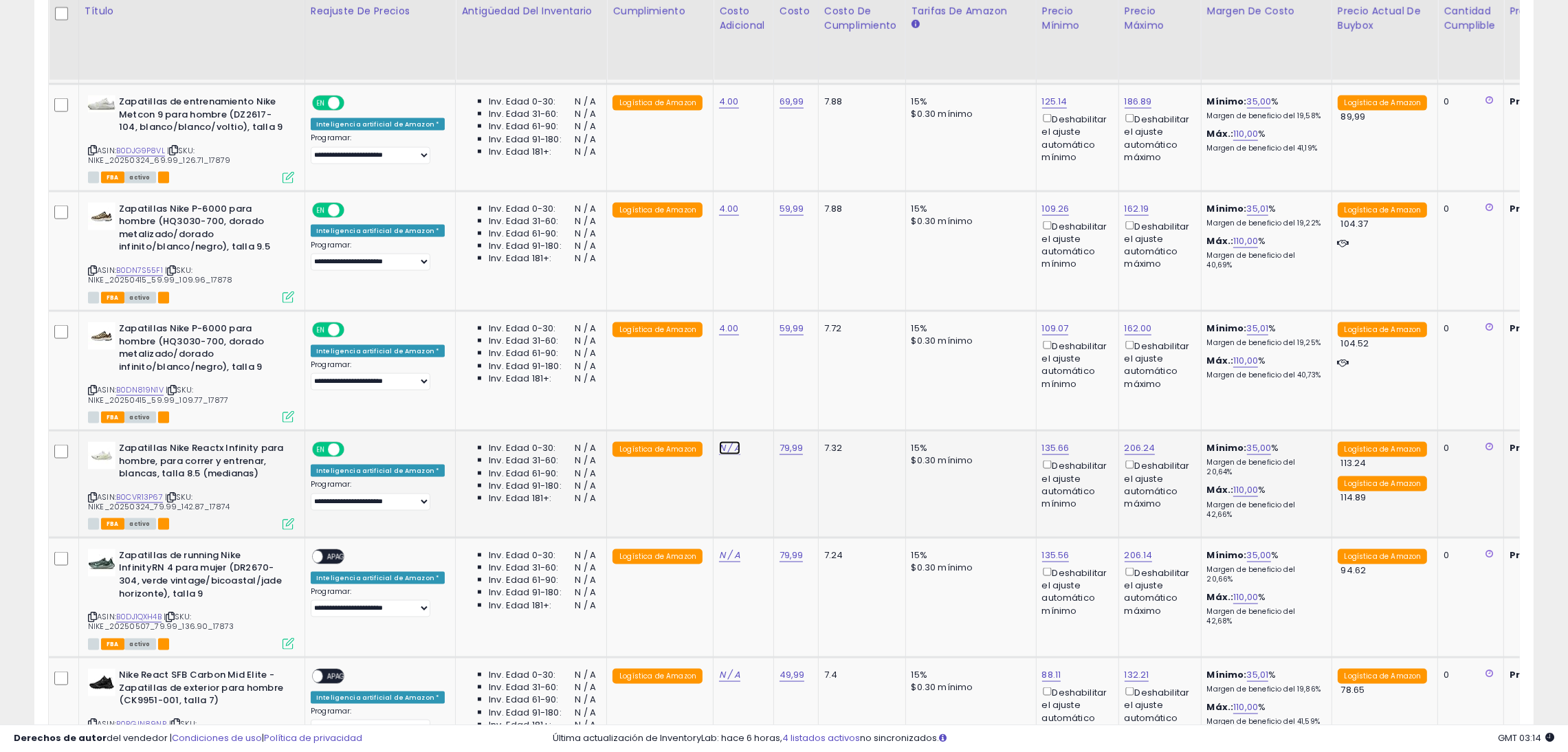 click on "N / A" at bounding box center (729, 447) 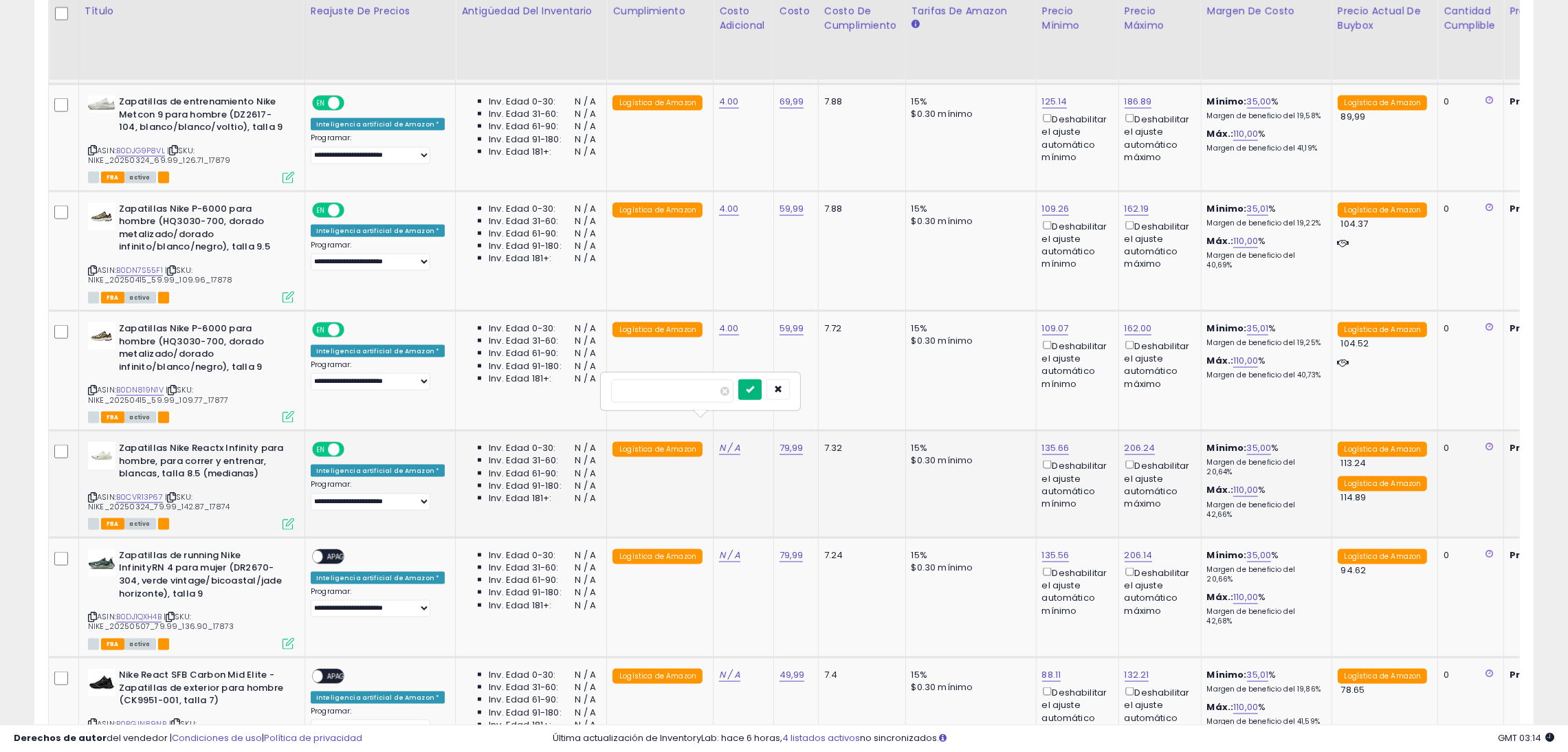 type on "*" 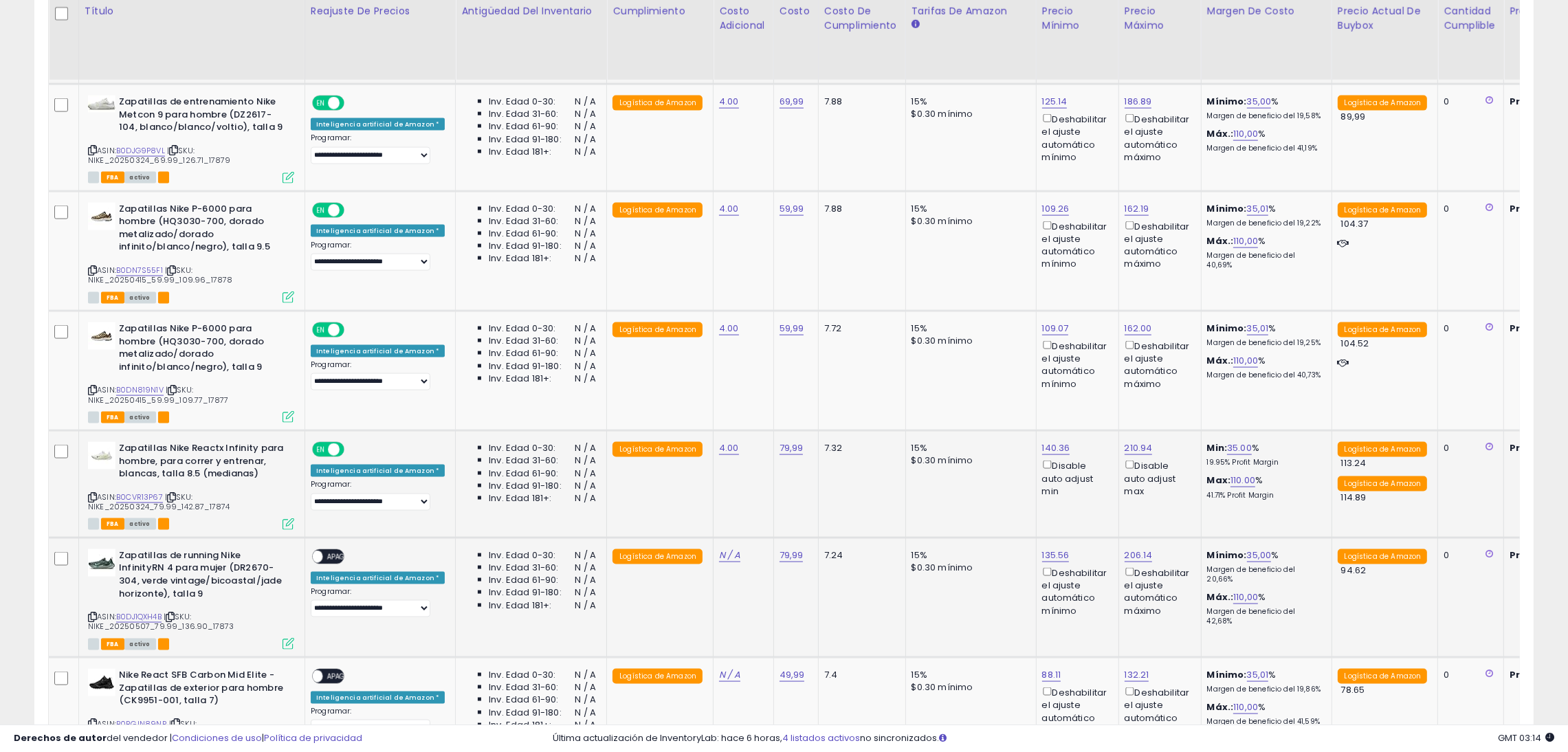 scroll, scrollTop: 3233, scrollLeft: 0, axis: vertical 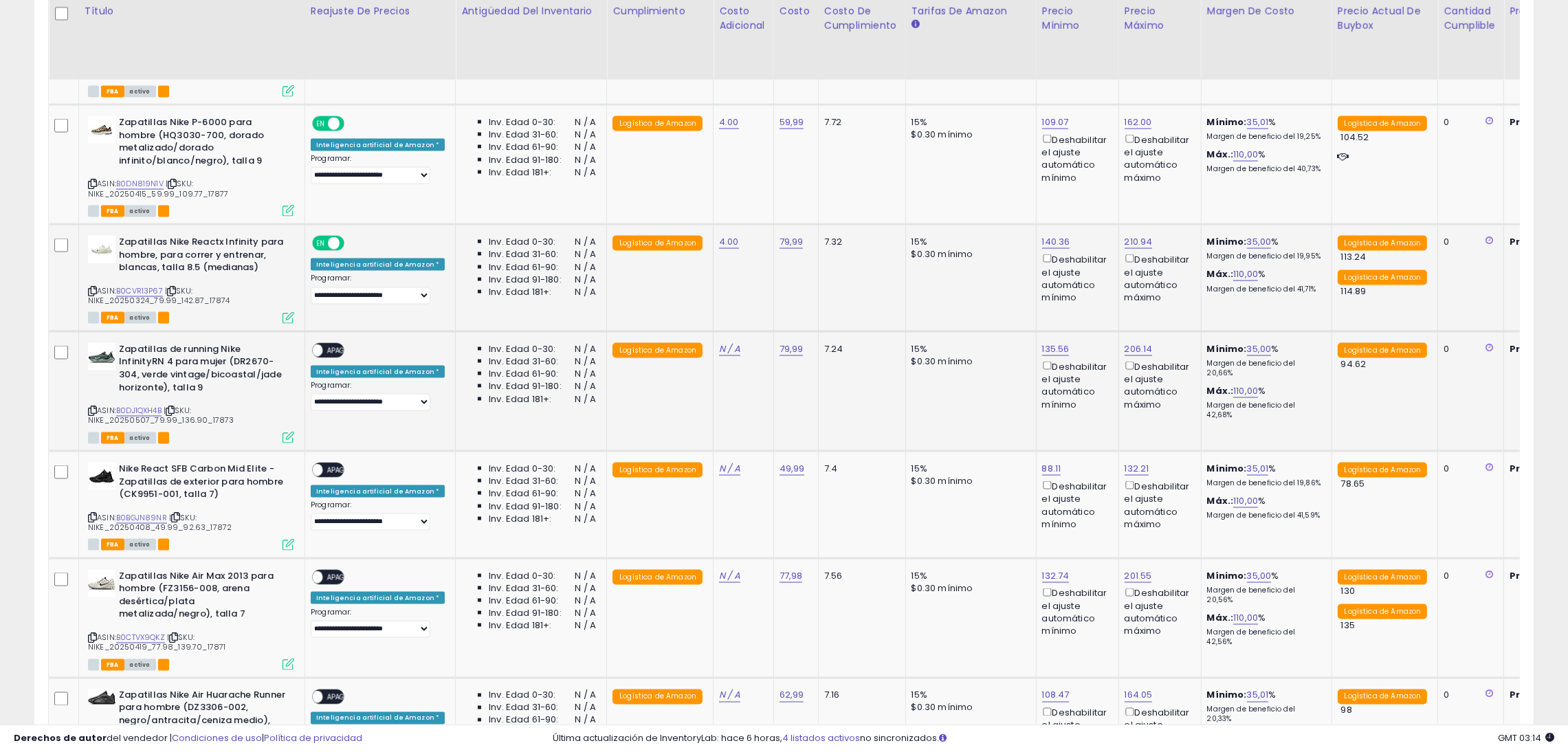 click on "APAGADO" at bounding box center [343, 351] 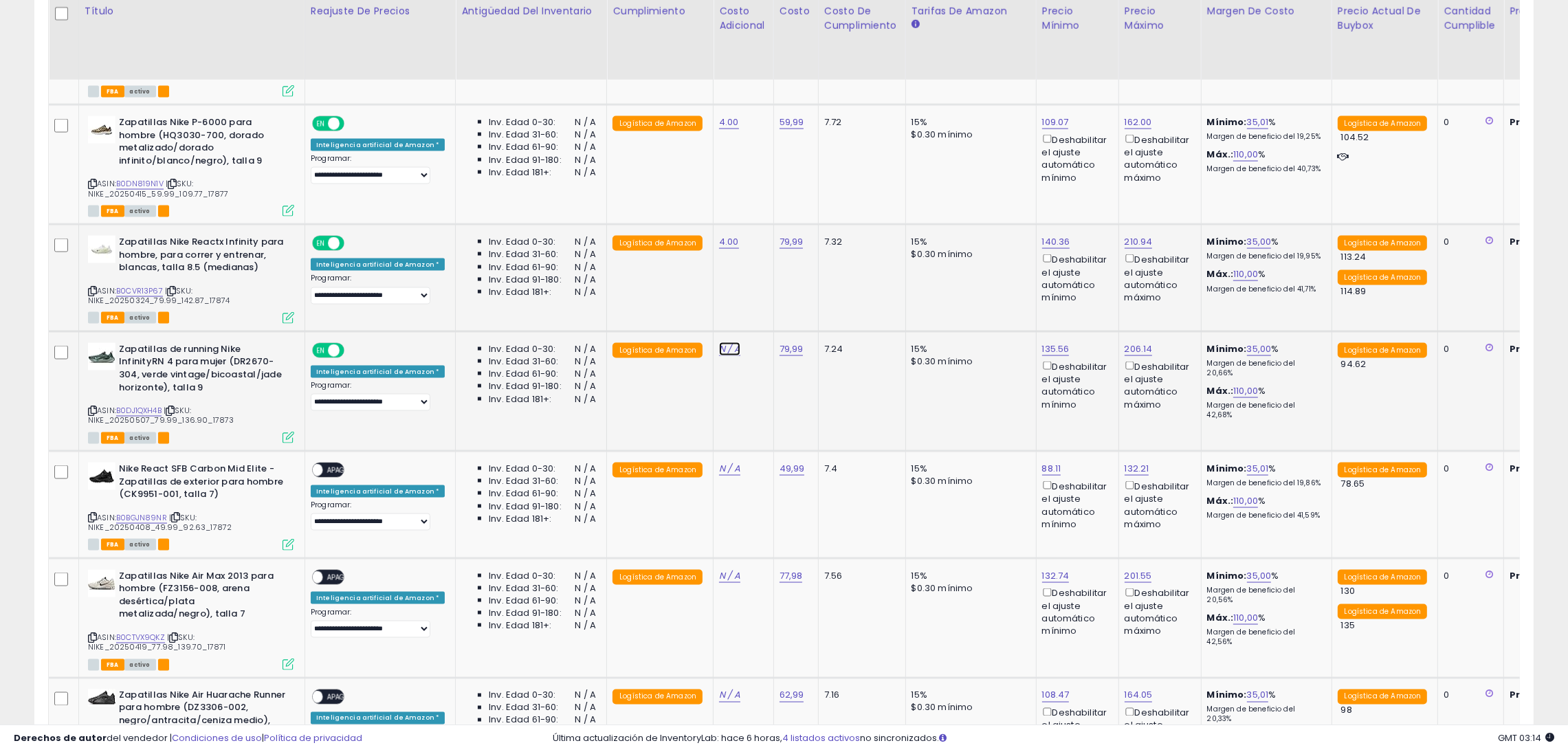 click on "N / A" at bounding box center (729, 349) 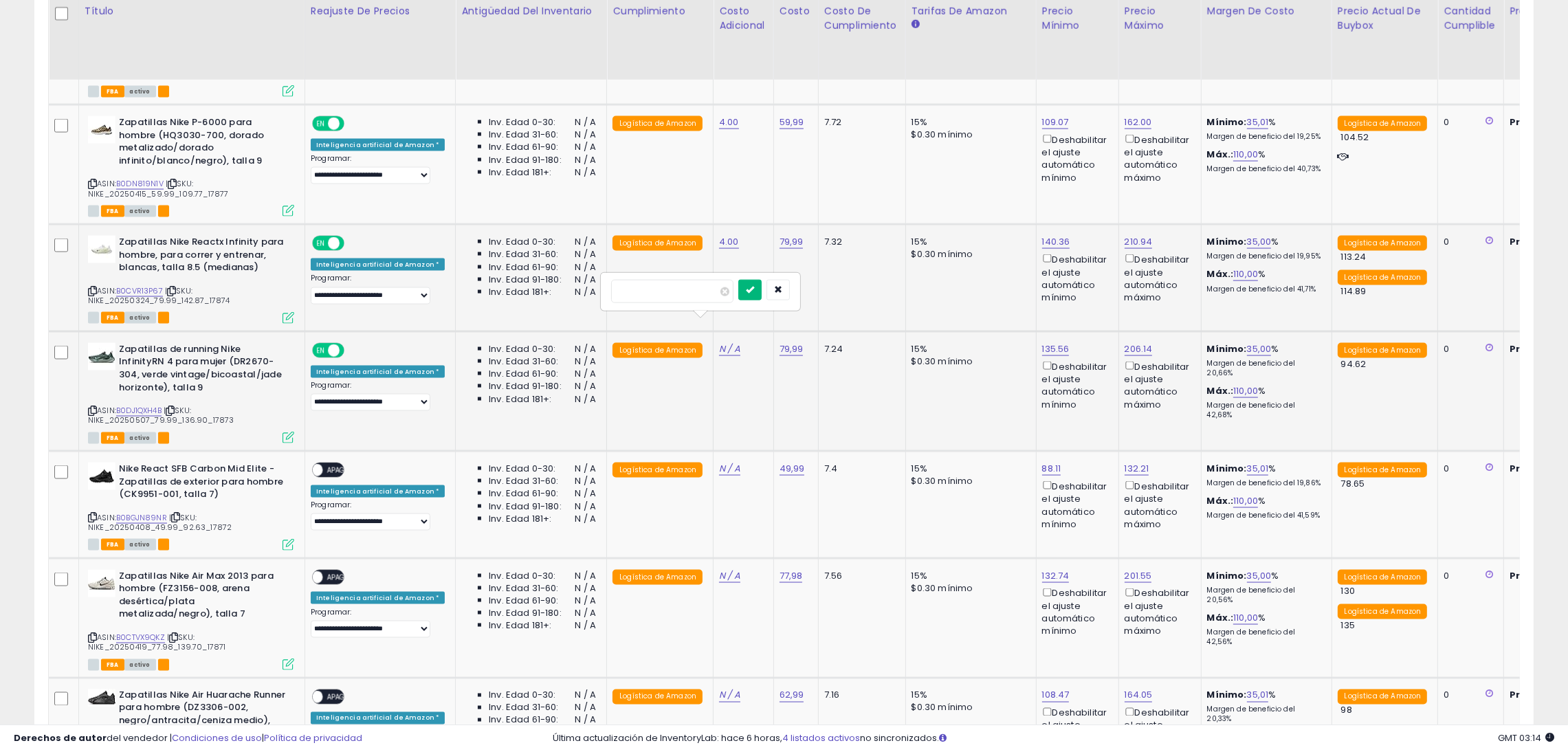 type on "*" 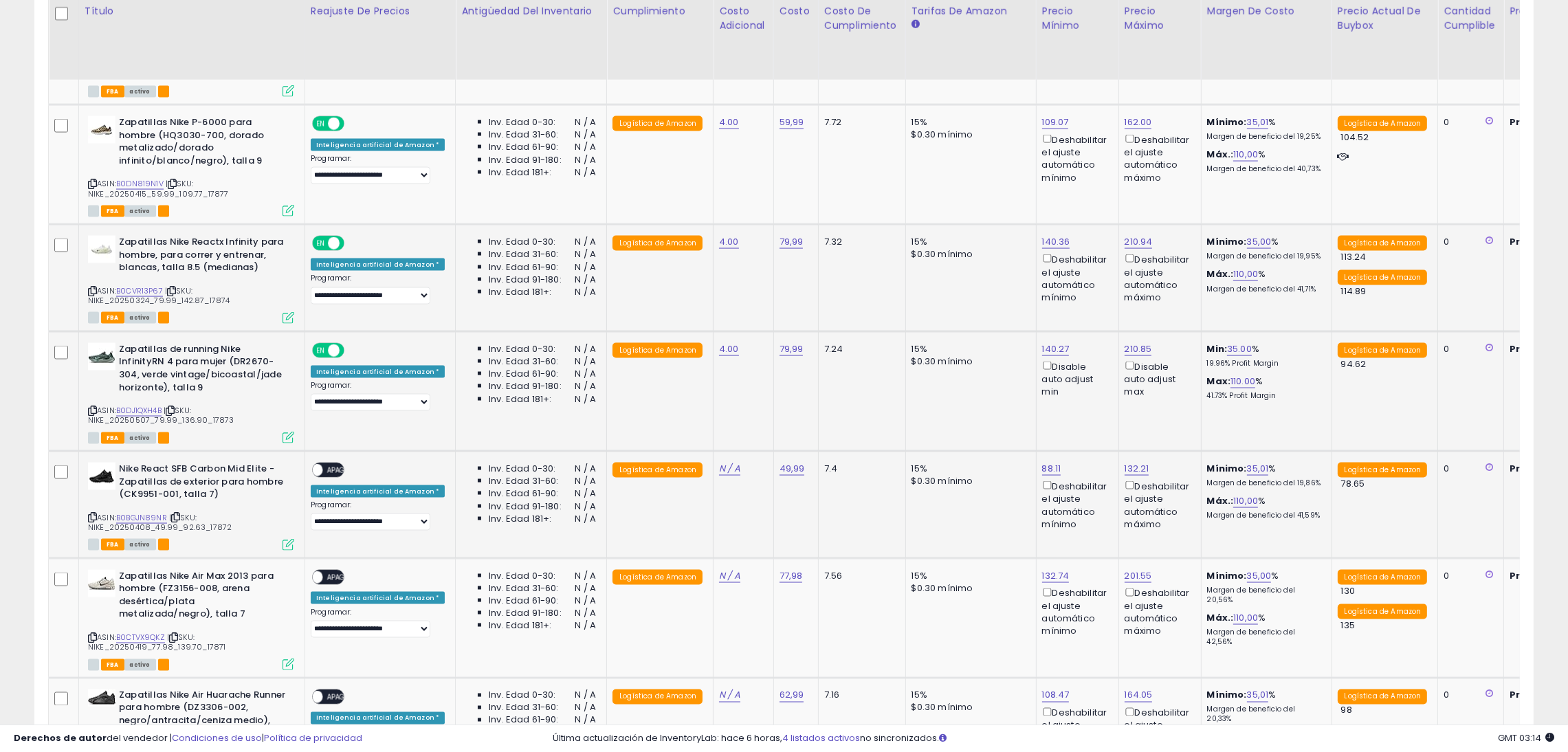 click on "**********" 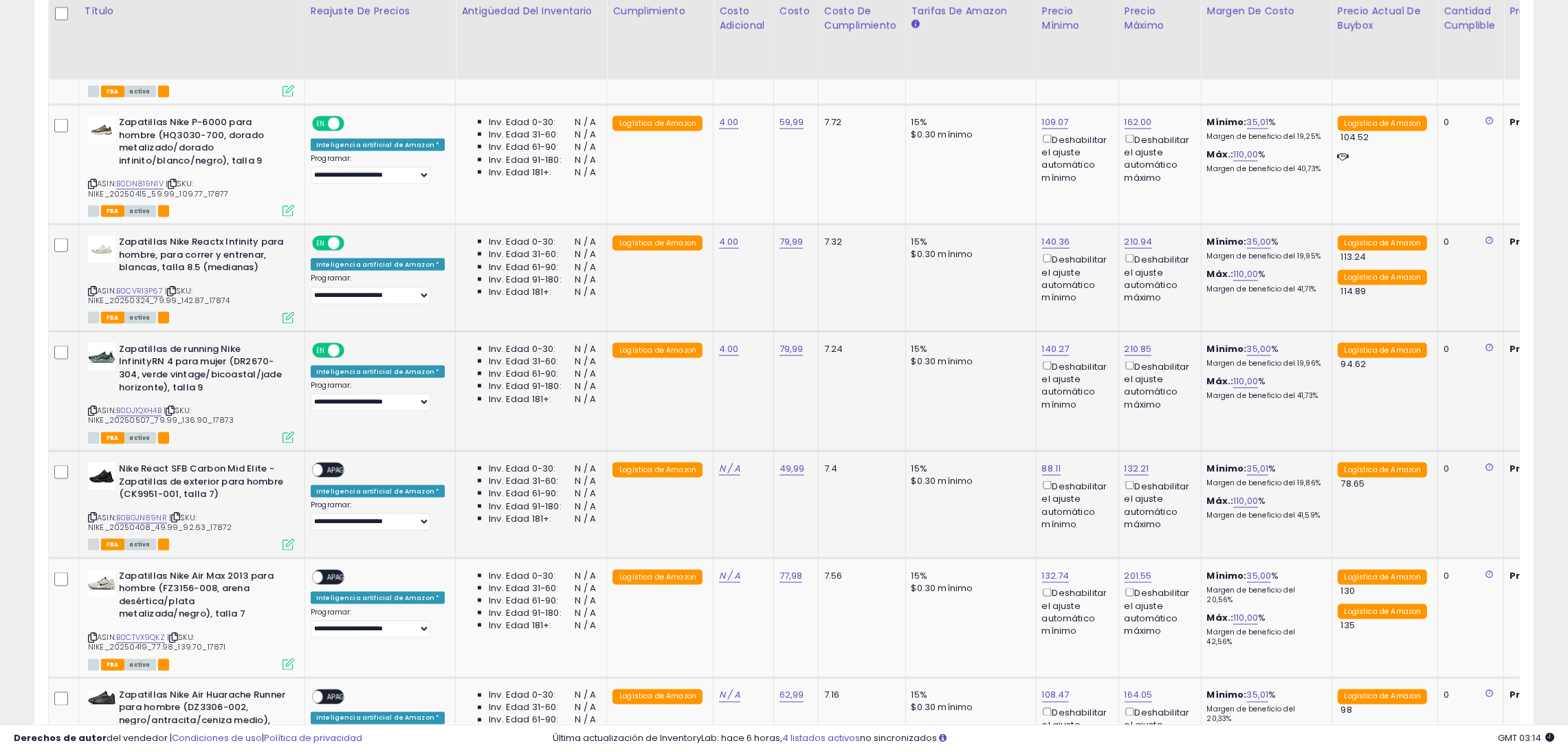 click on "APAGADO" at bounding box center [343, 470] 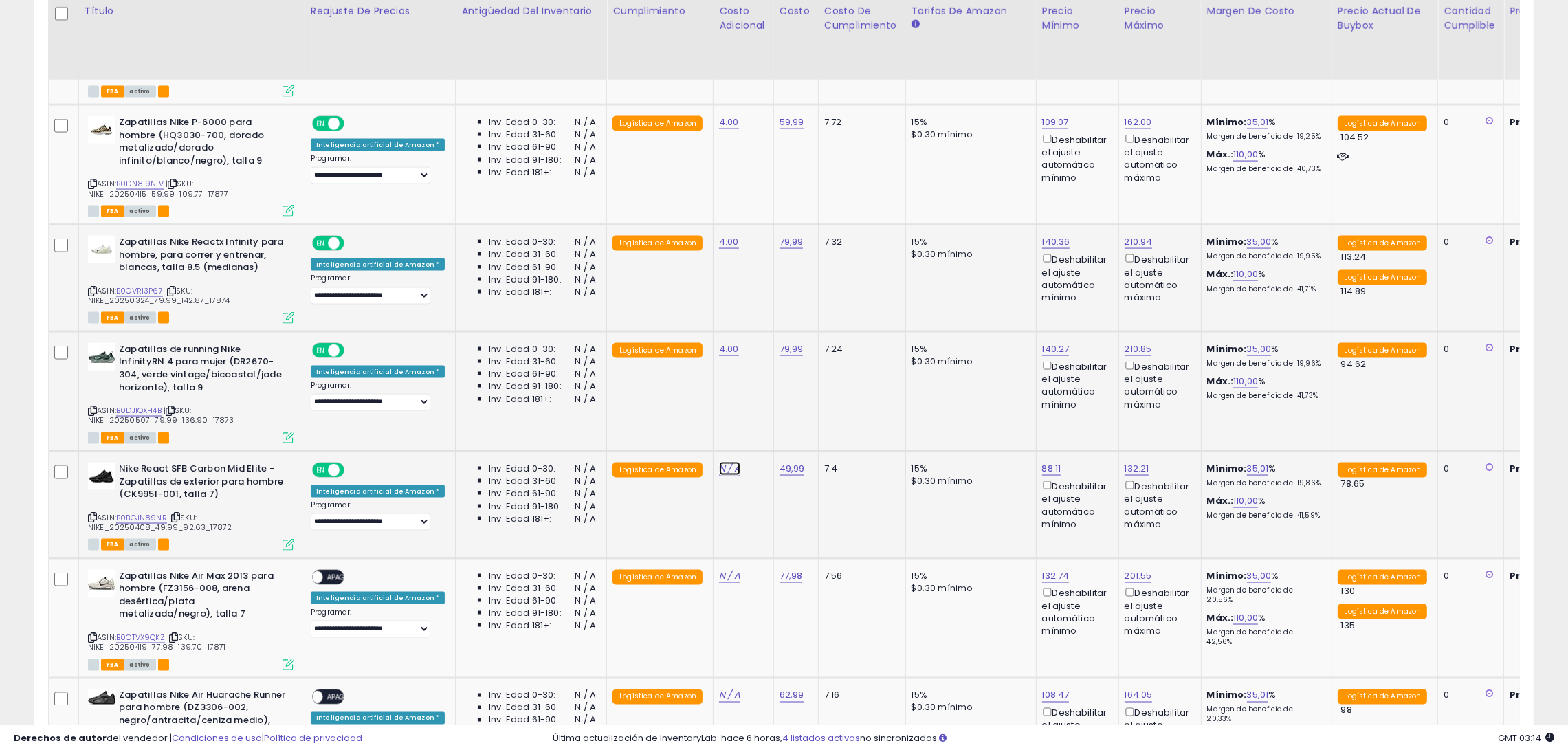 click on "N / A" at bounding box center (729, 468) 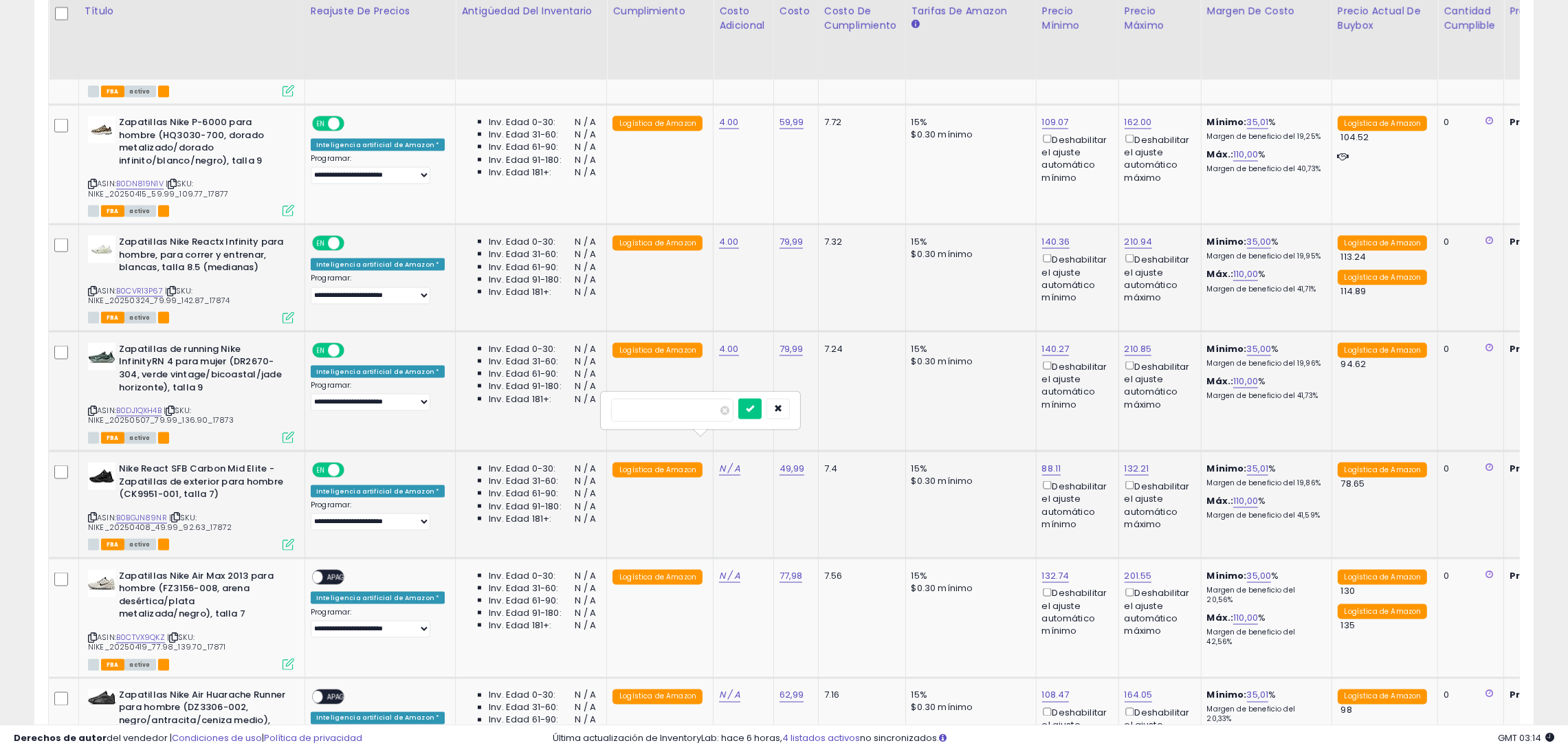 type on "*" 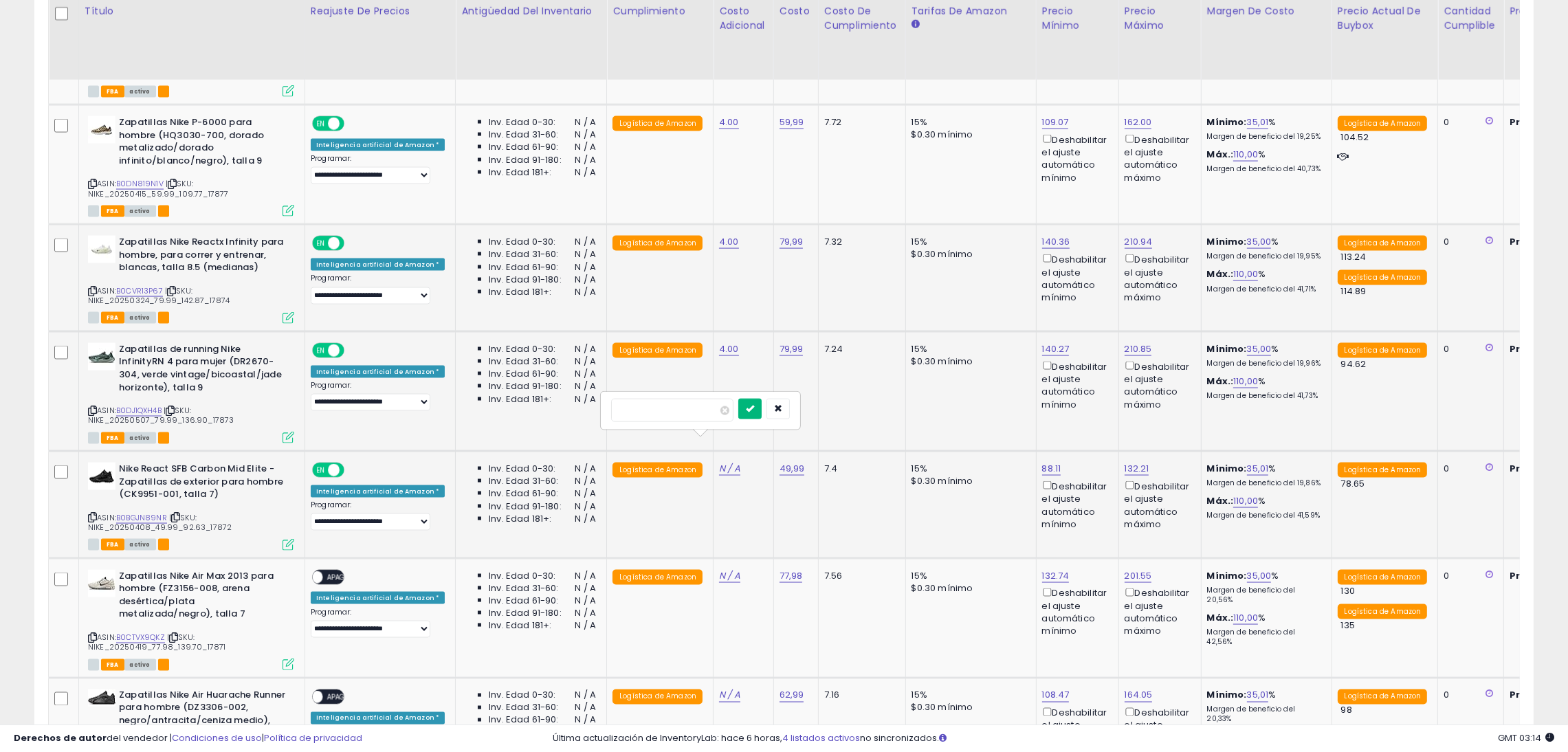 click at bounding box center (750, 409) 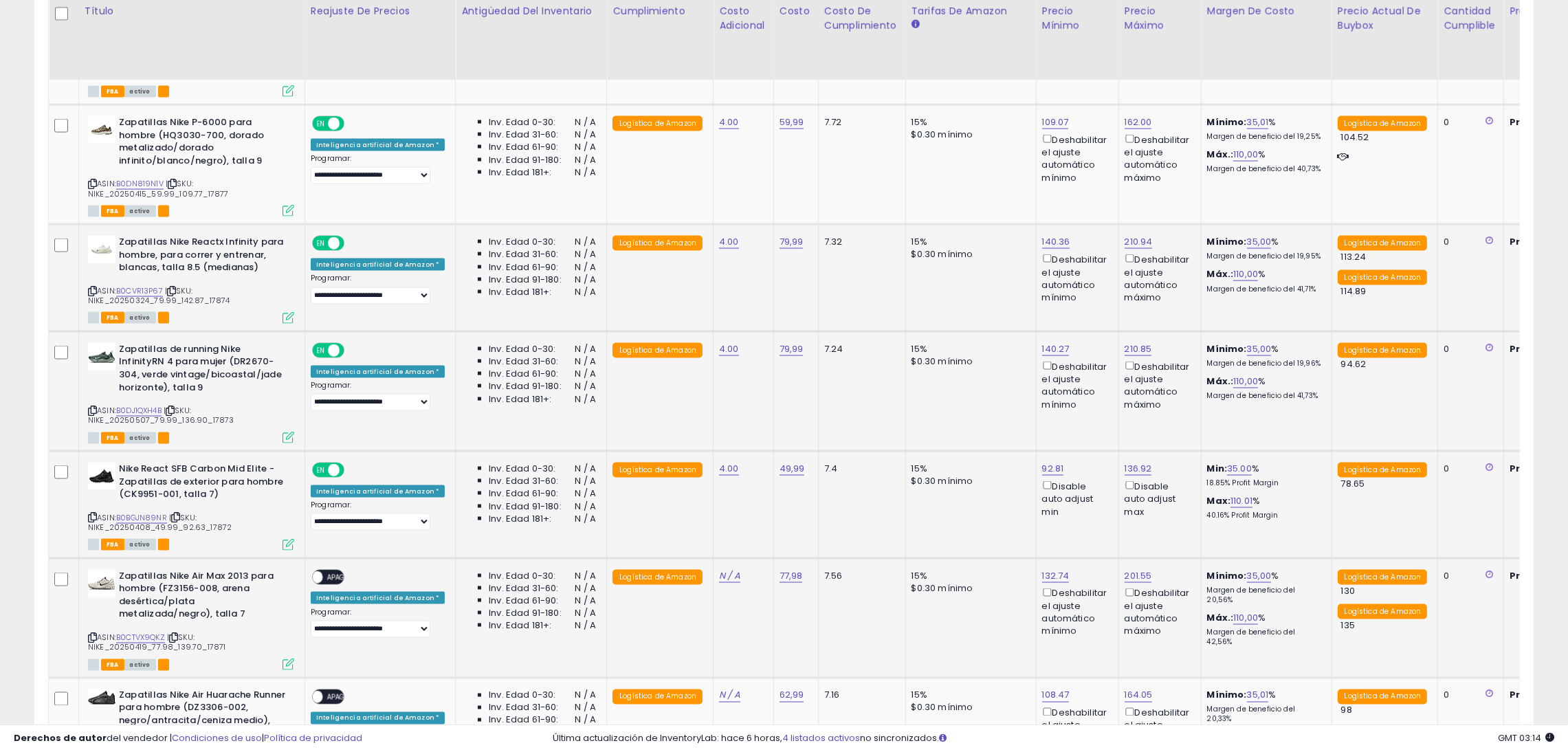 click on "APAGADO" at bounding box center (343, 577) 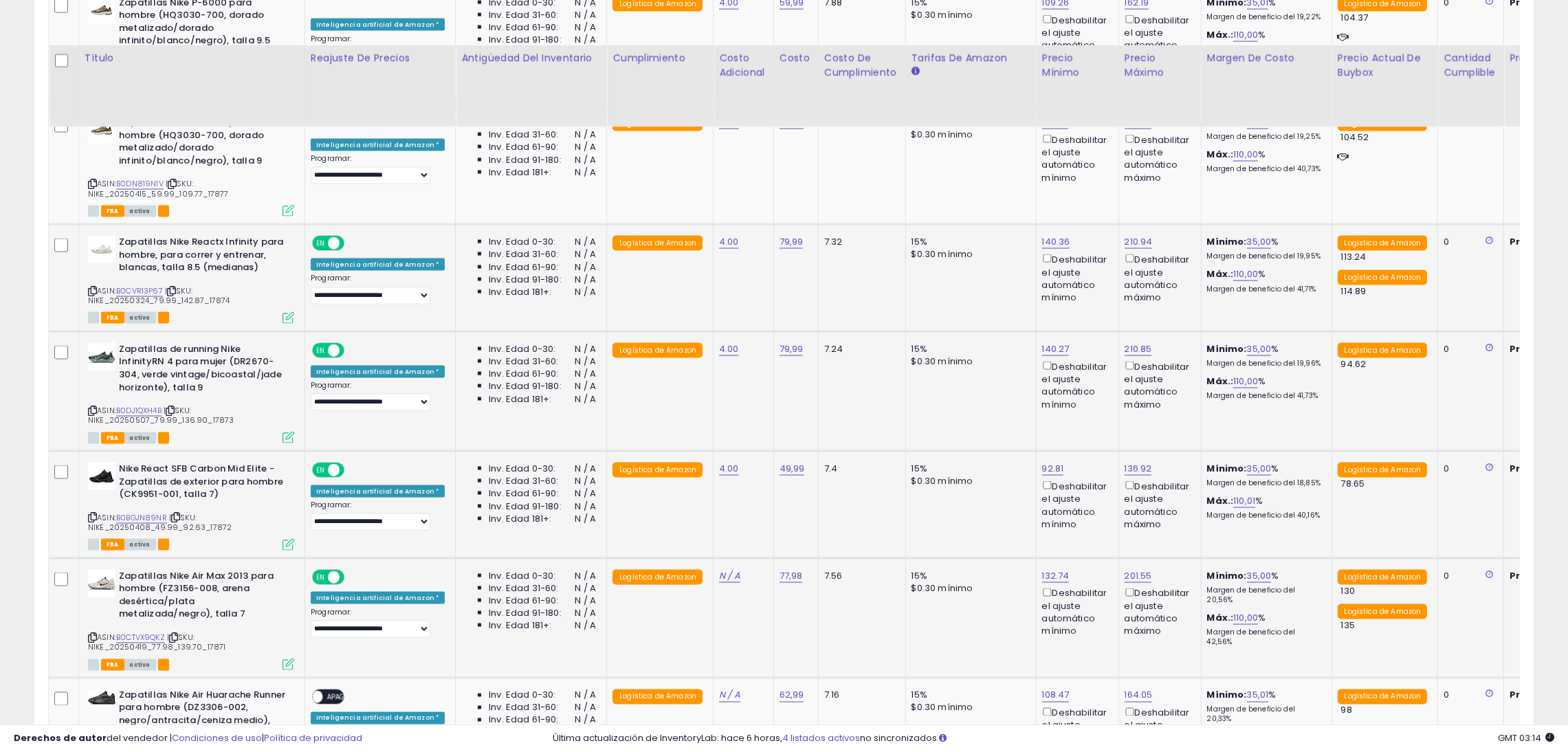 scroll, scrollTop: 3440, scrollLeft: 0, axis: vertical 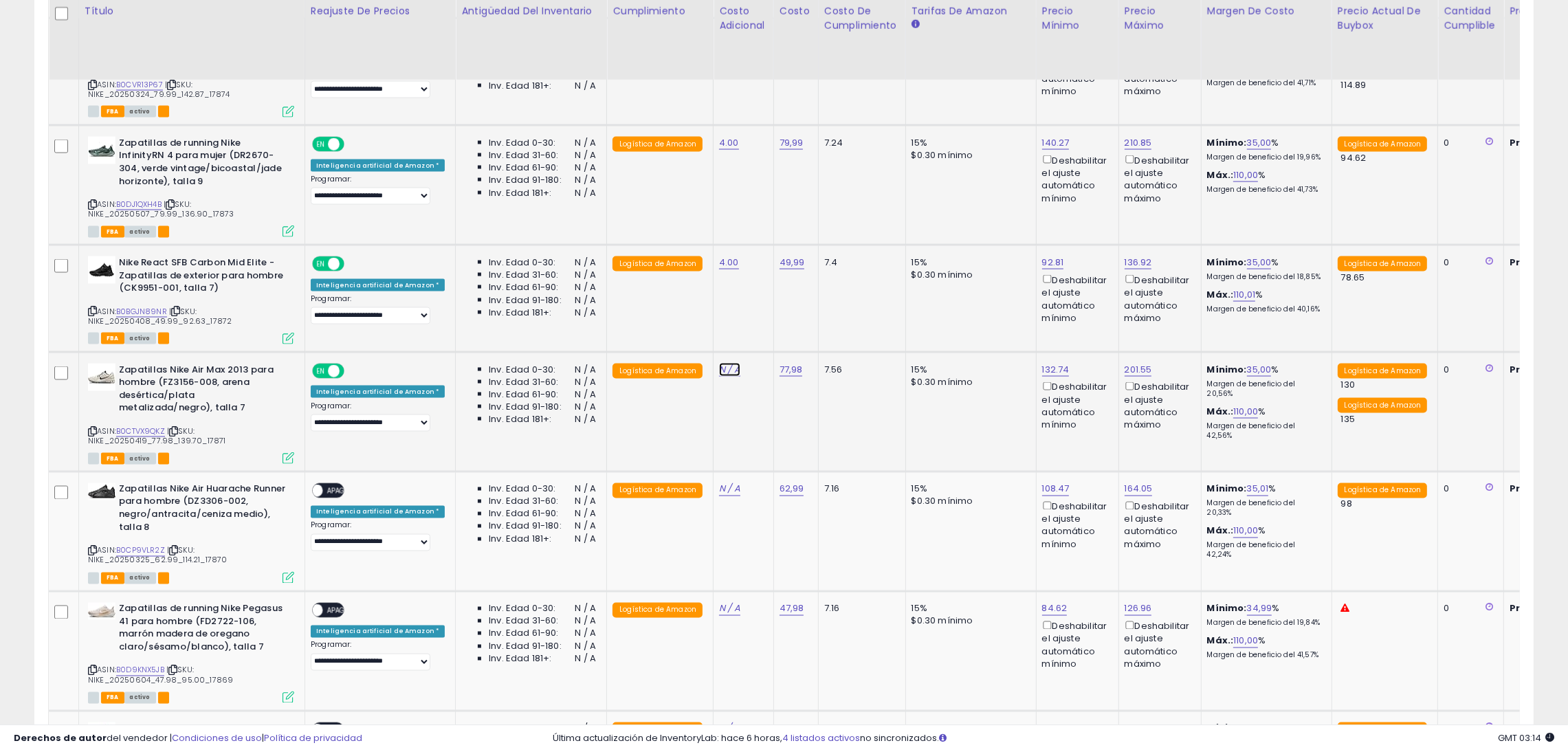 click on "N / A" at bounding box center [729, 369] 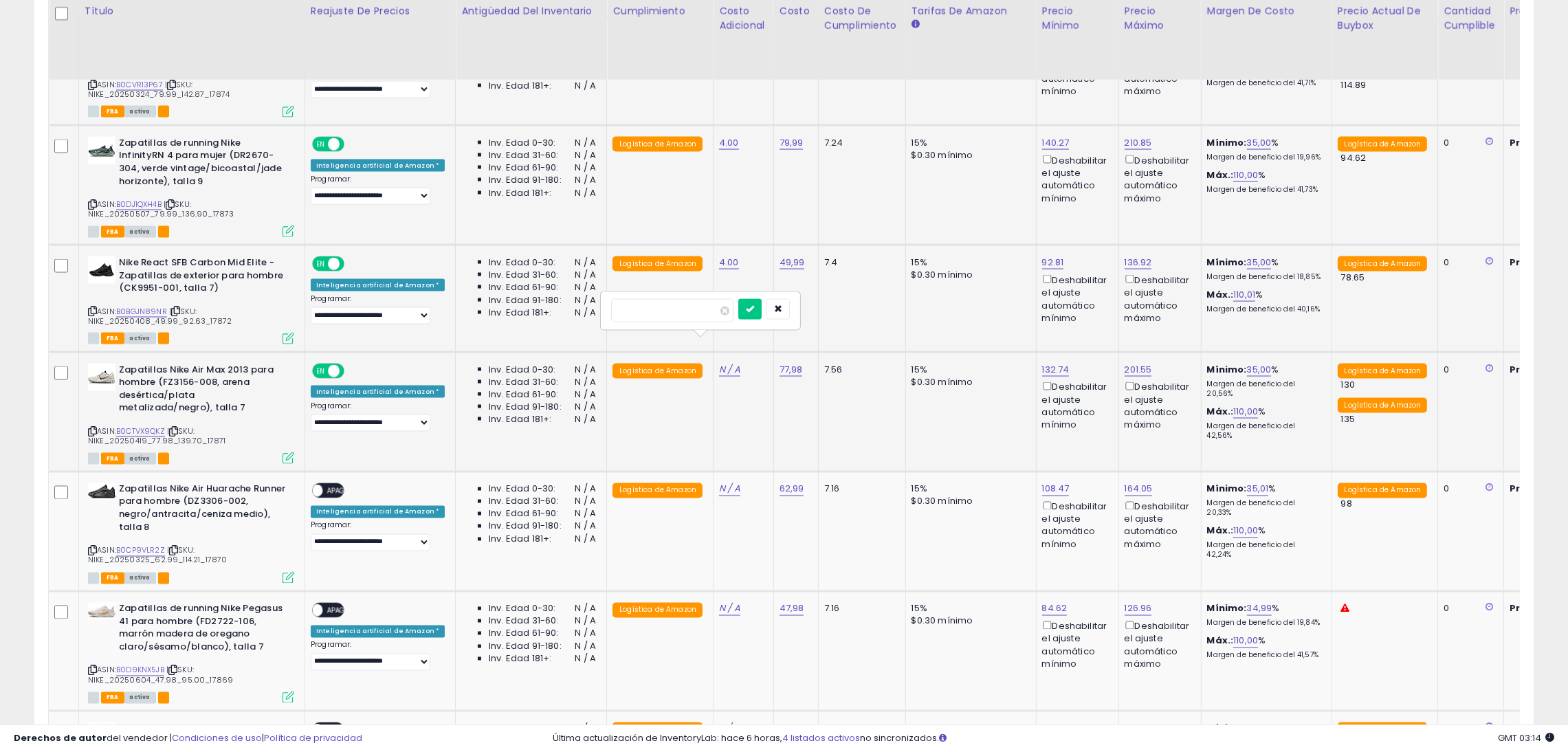 type on "*" 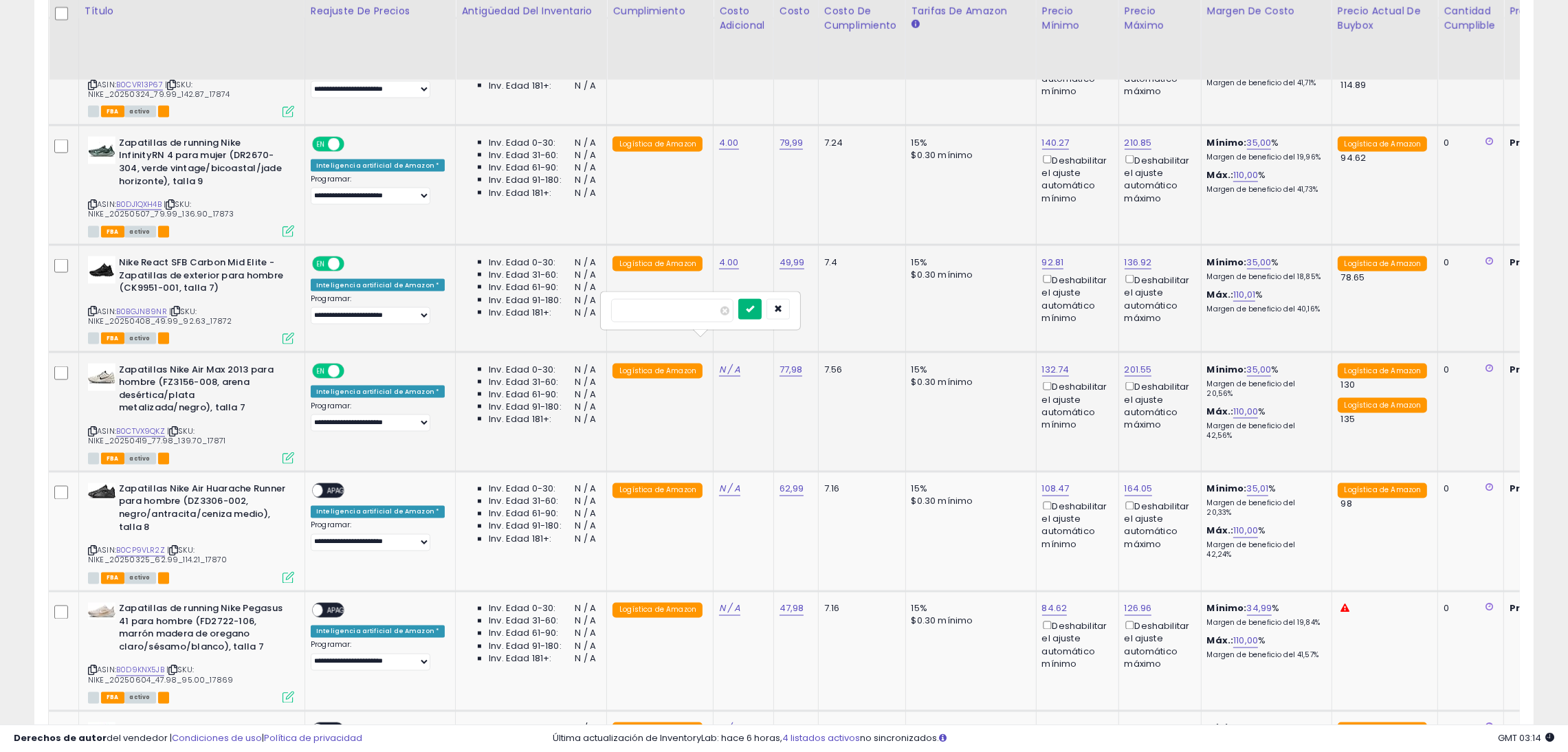 click at bounding box center [750, 309] 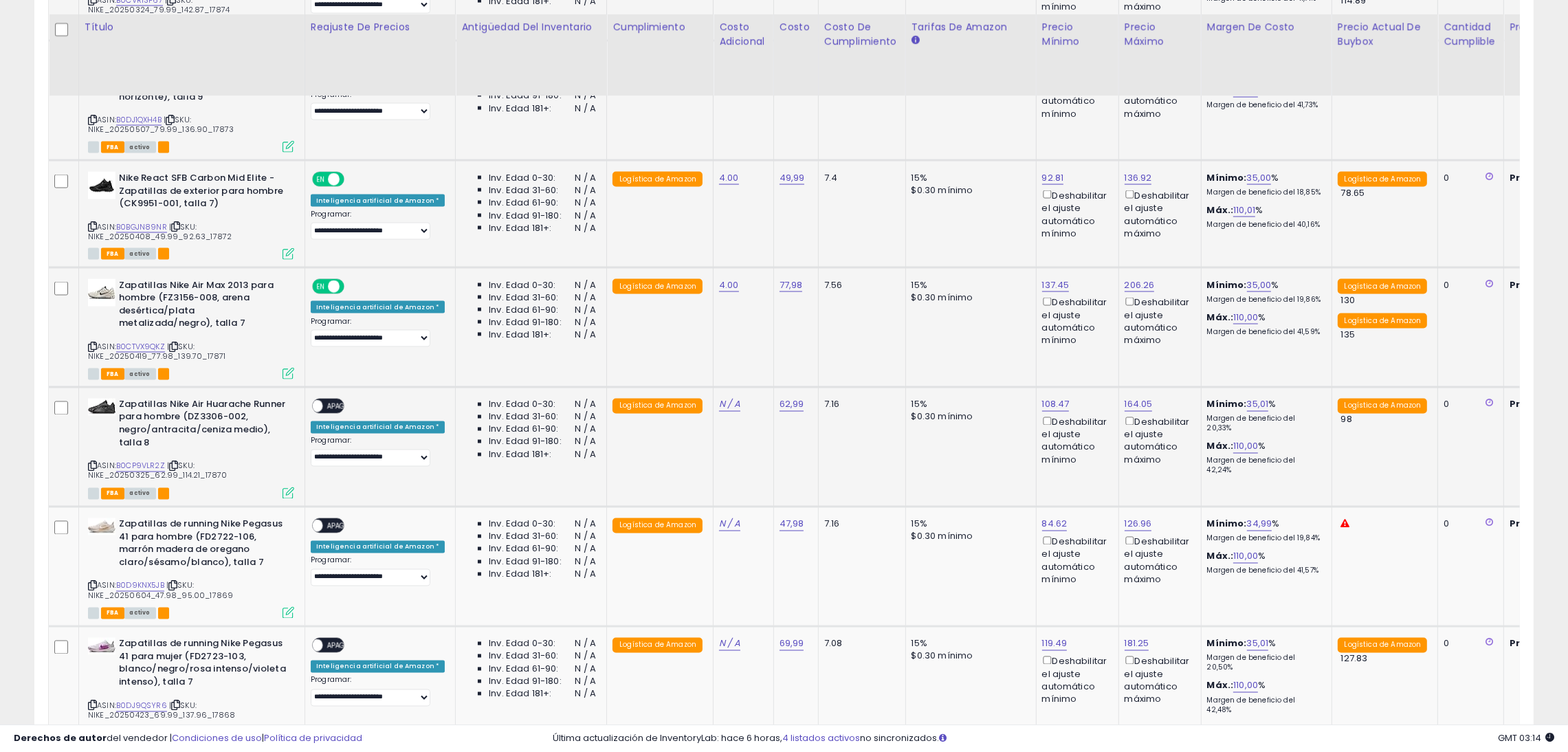 scroll, scrollTop: 3542, scrollLeft: 0, axis: vertical 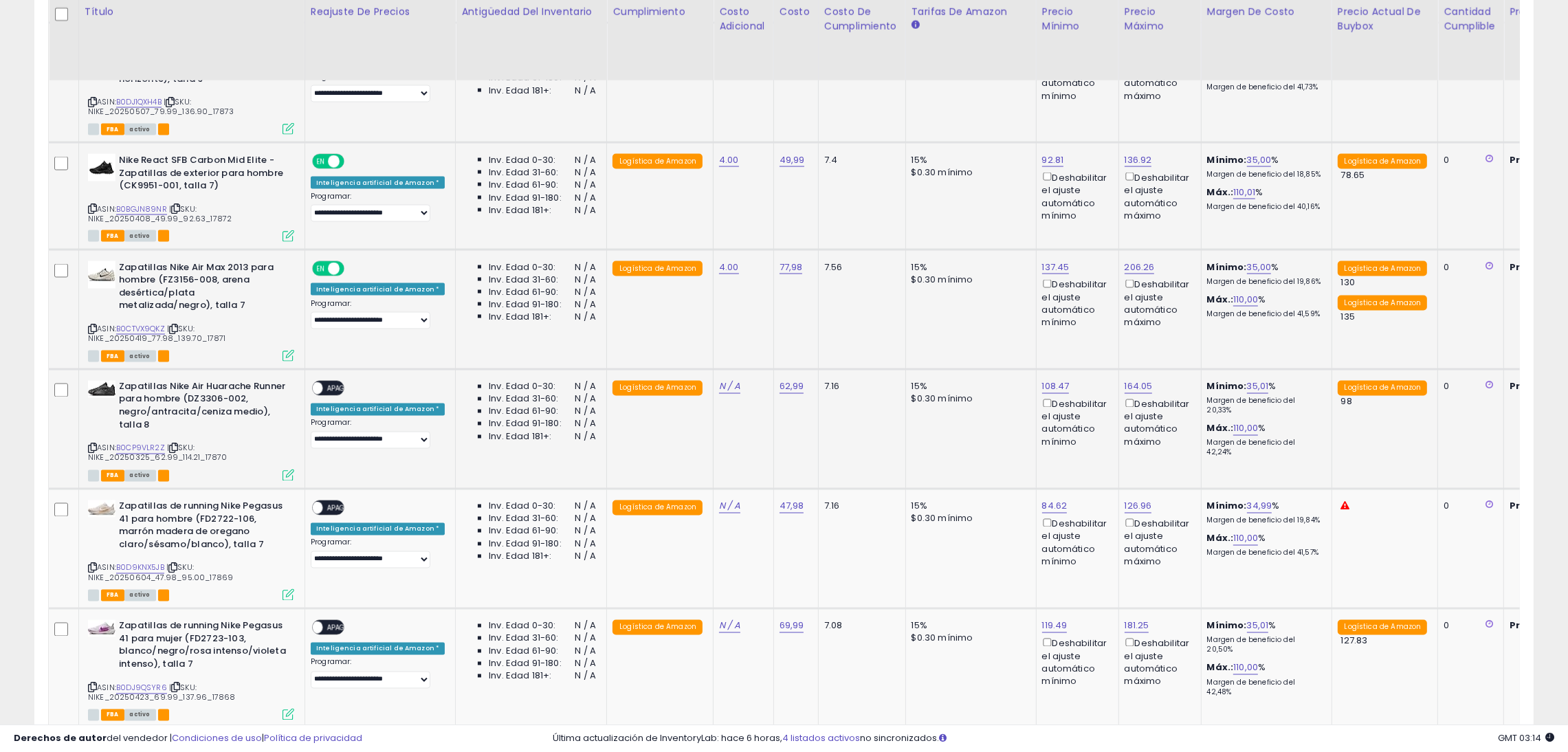 click on "APAGADO" at bounding box center (344, 388) 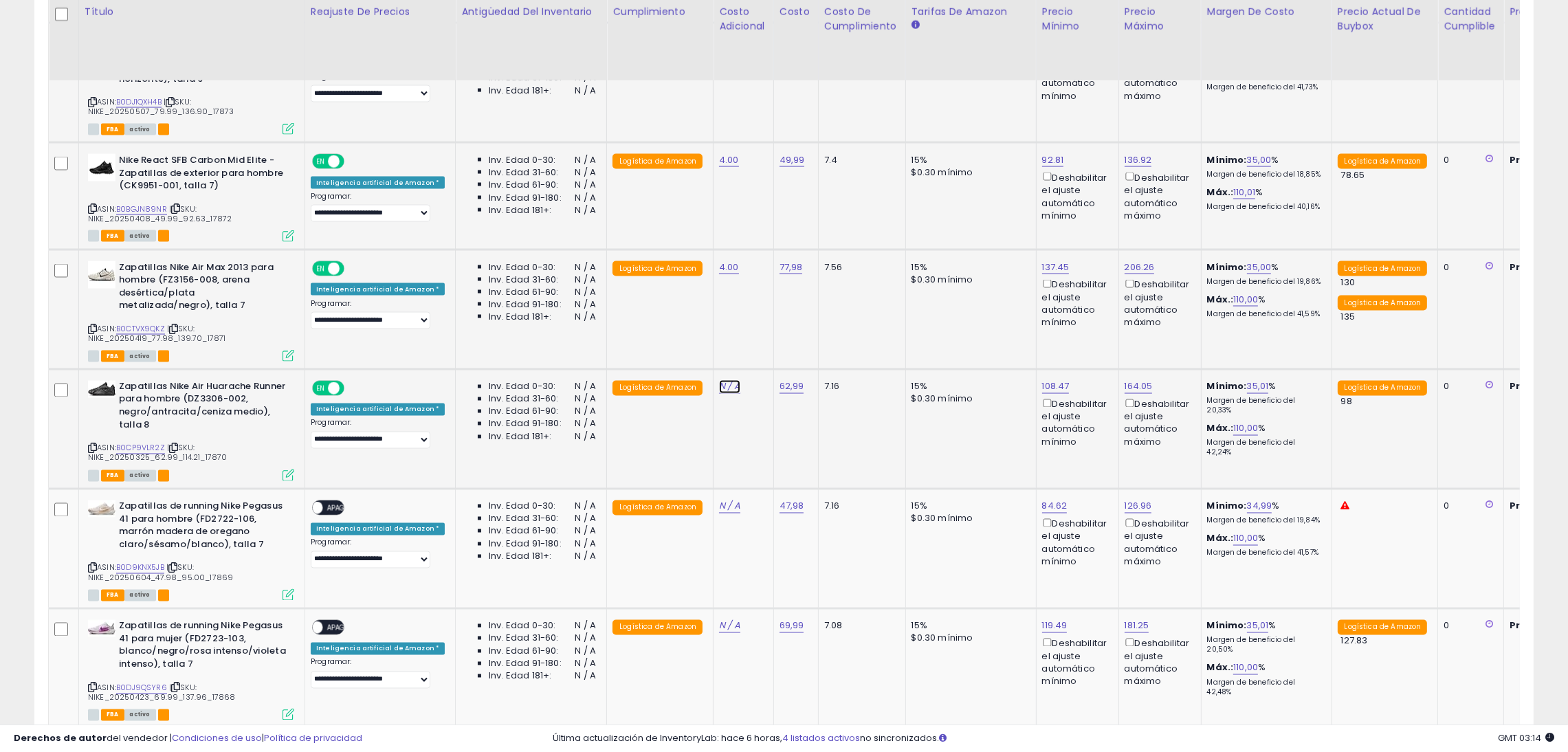 click on "N / A" at bounding box center (729, 386) 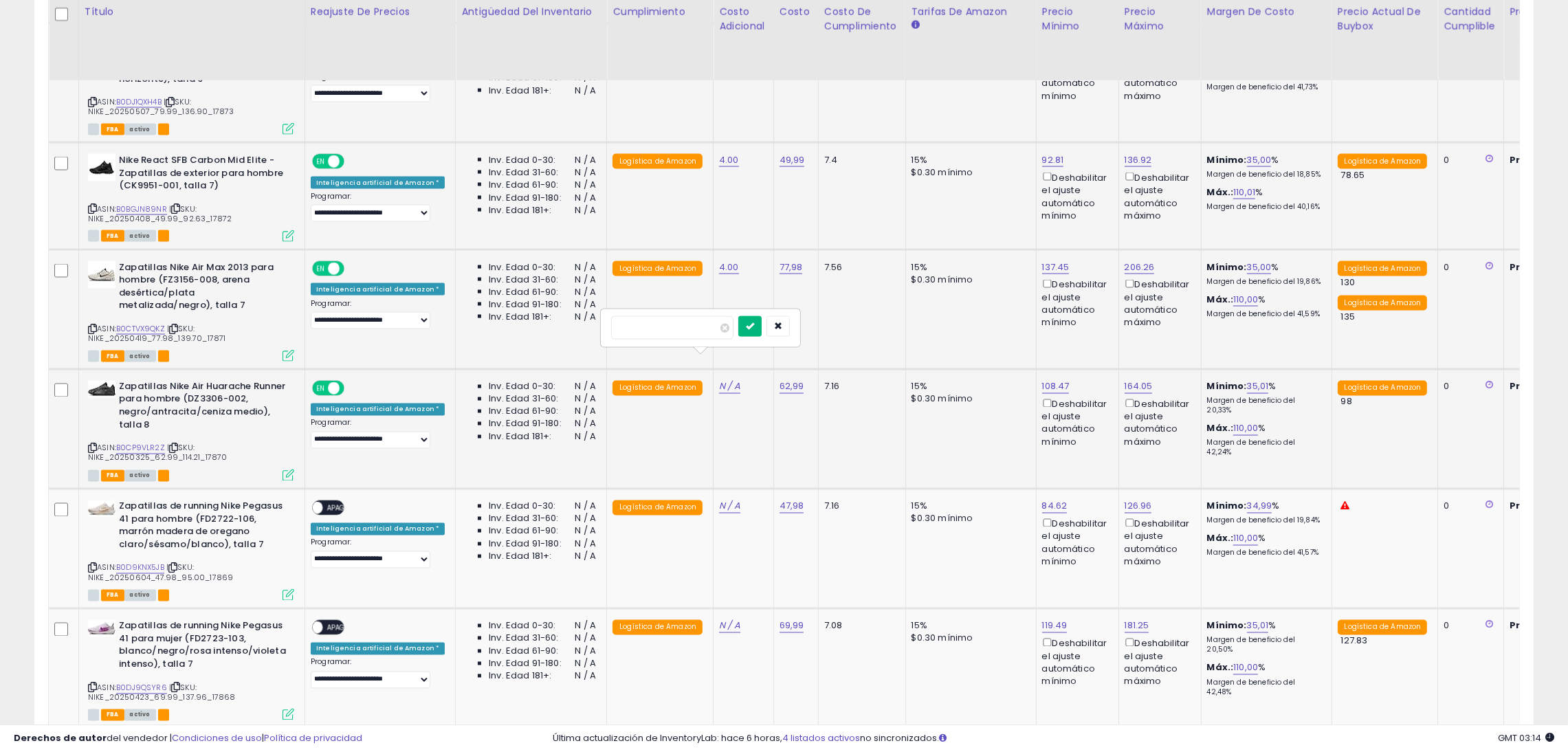 type on "*" 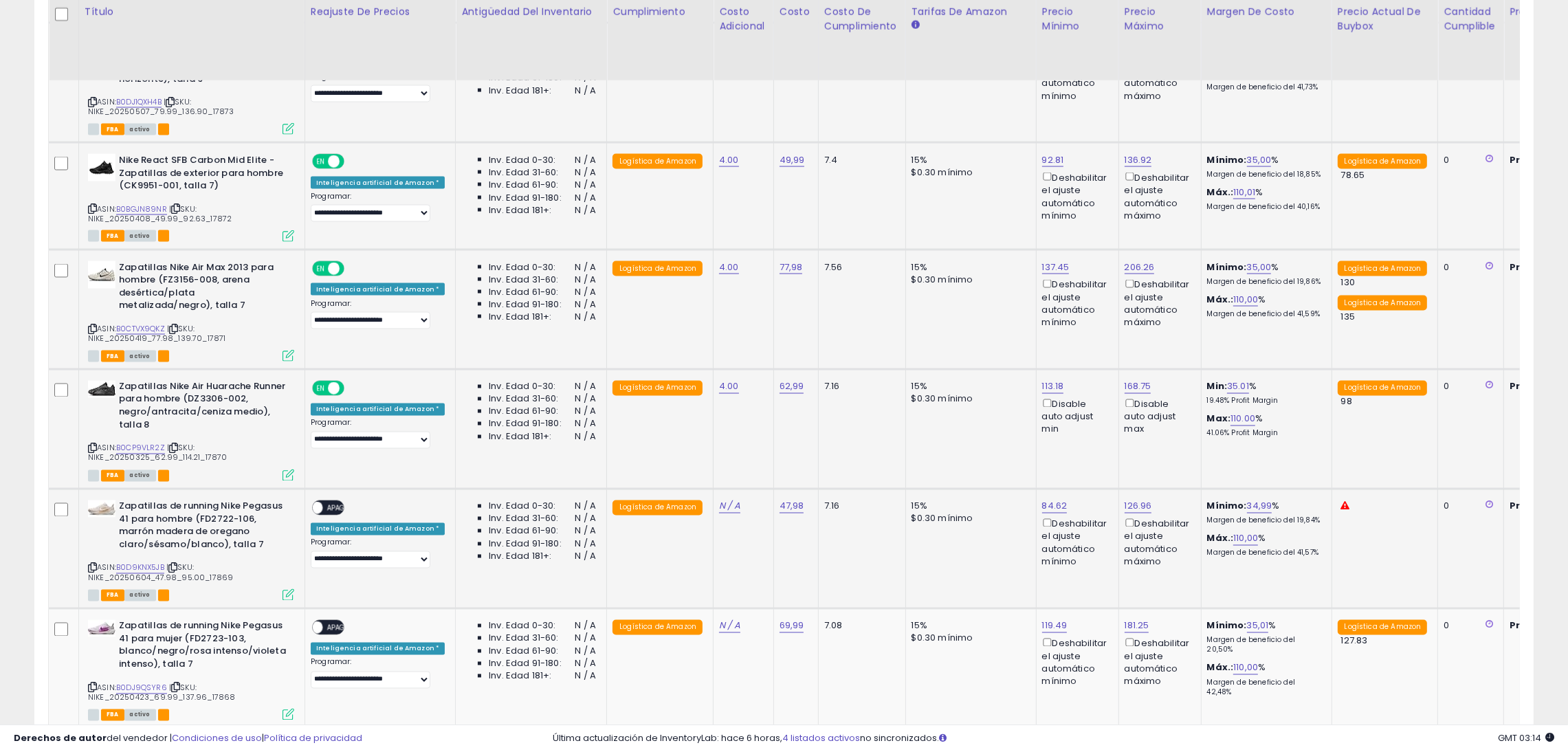 click on "EN   APAGADO" at bounding box center (313, 508) 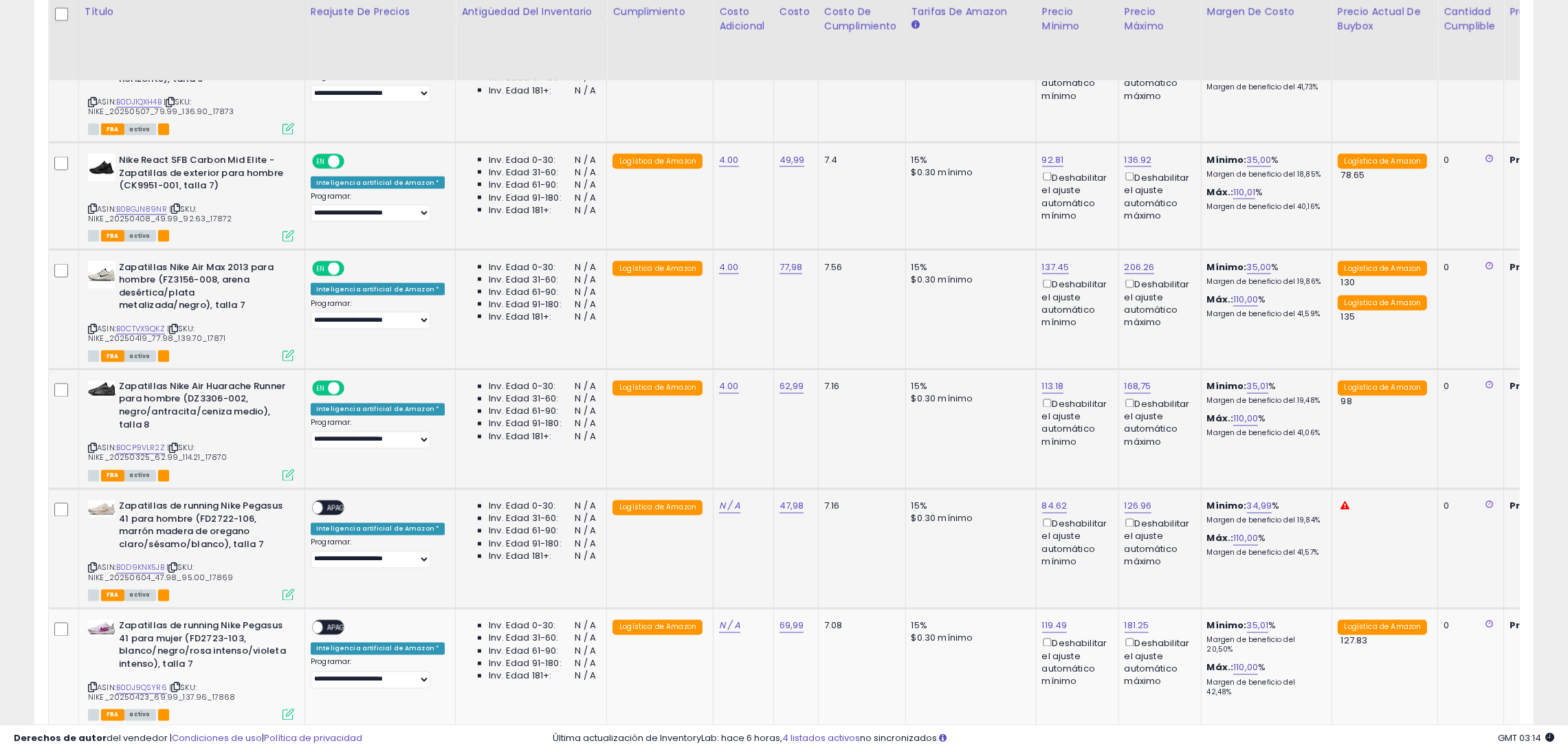 click on "APAGADO" at bounding box center [343, 508] 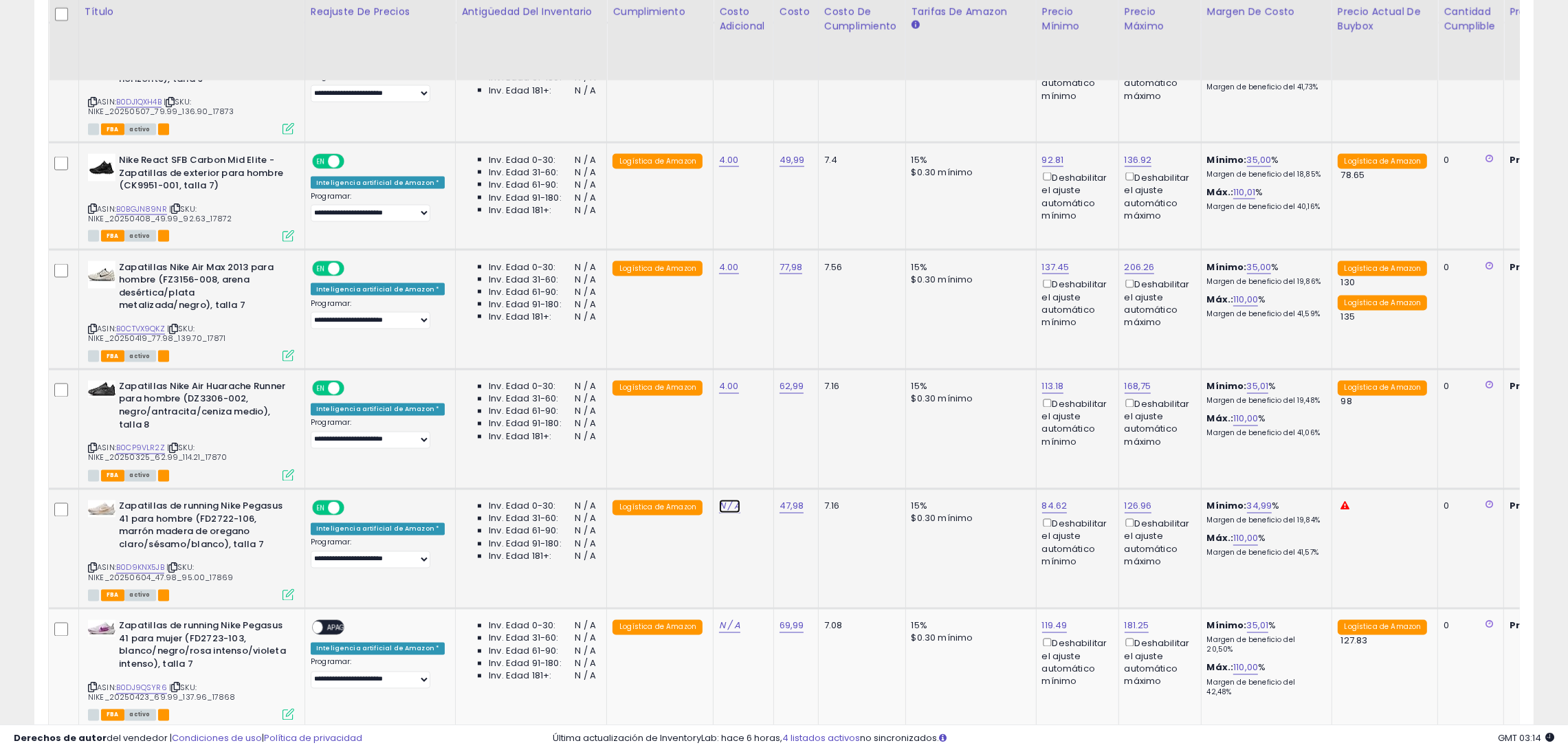 click on "N / A" at bounding box center (729, 506) 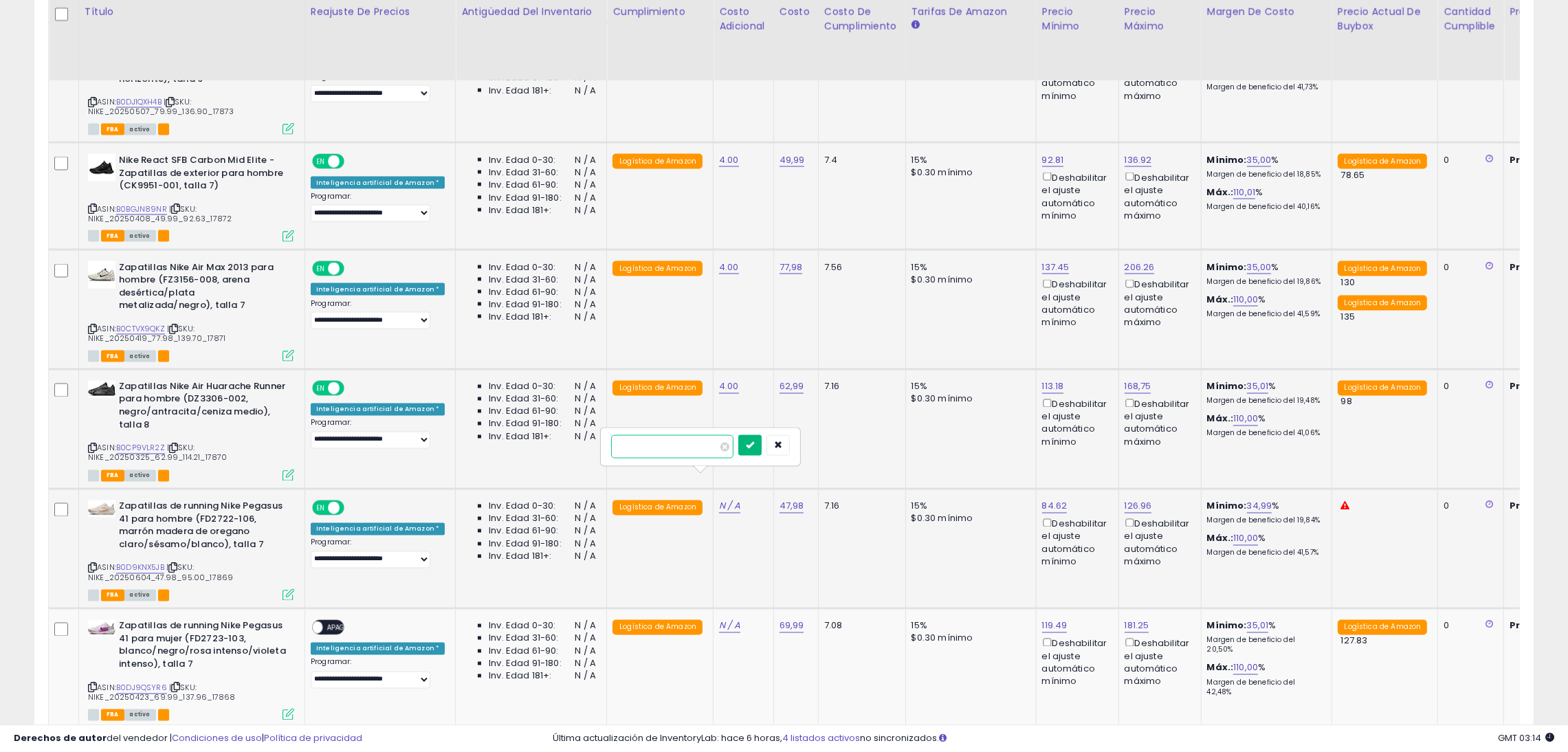 type on "*" 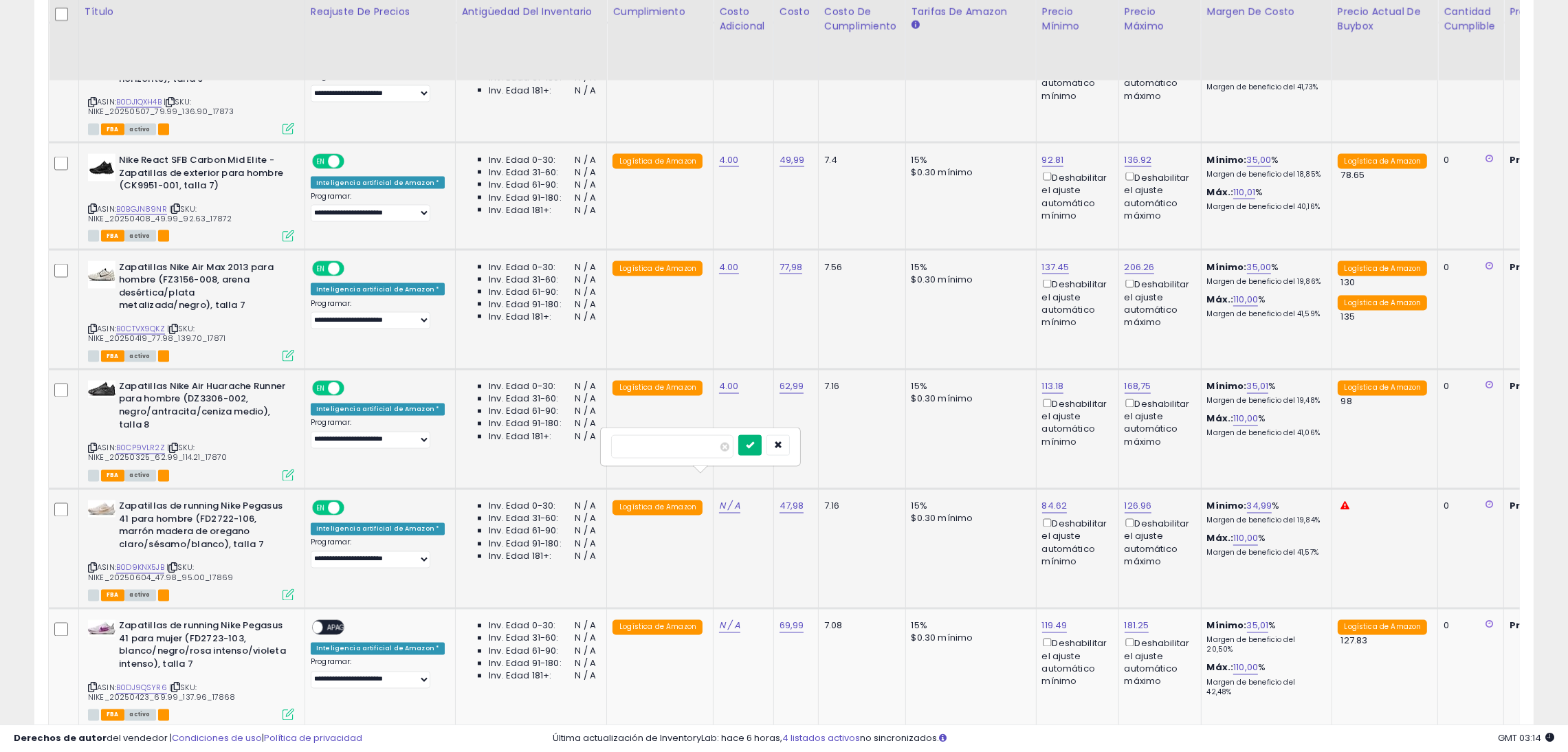 click at bounding box center [750, 445] 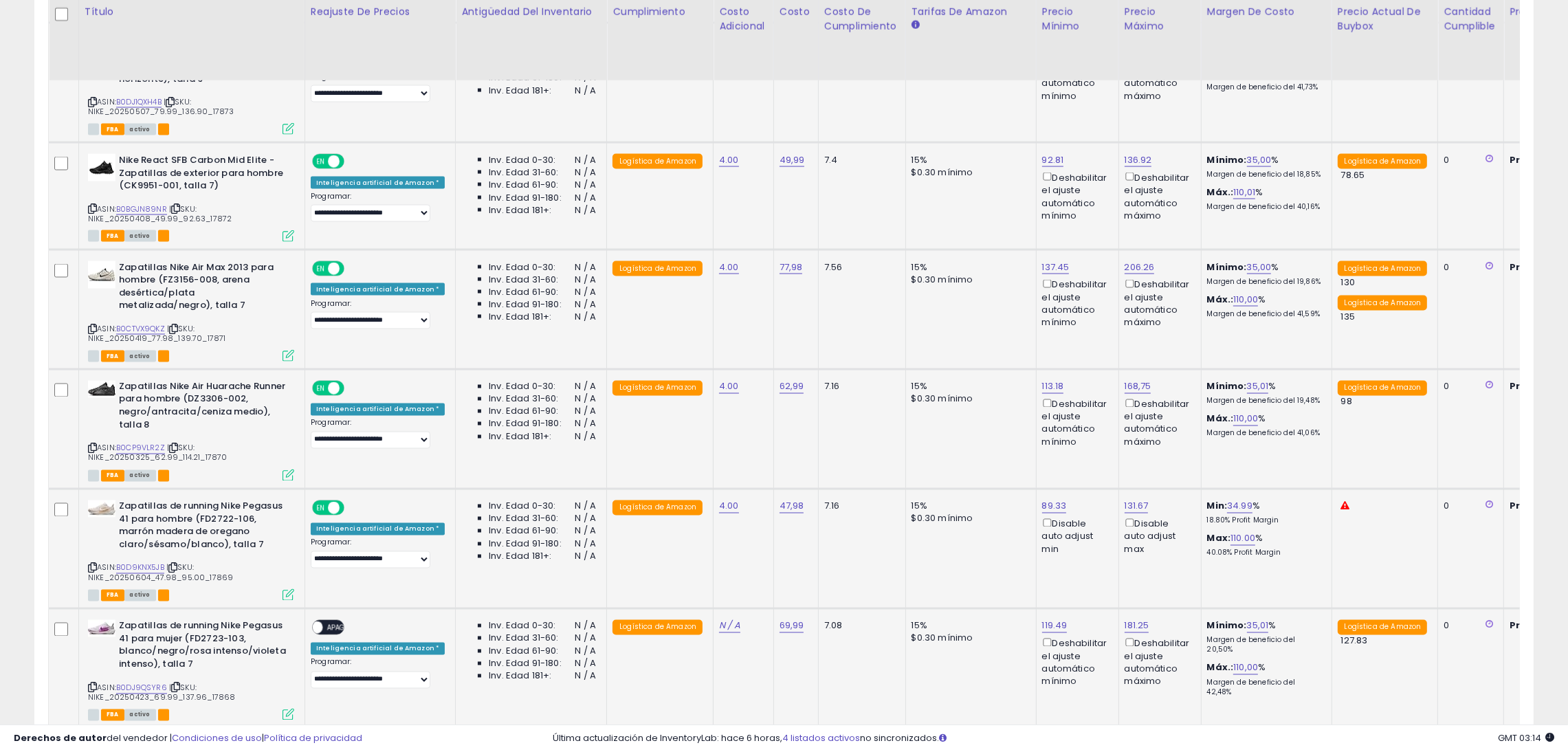 scroll, scrollTop: 3851, scrollLeft: 0, axis: vertical 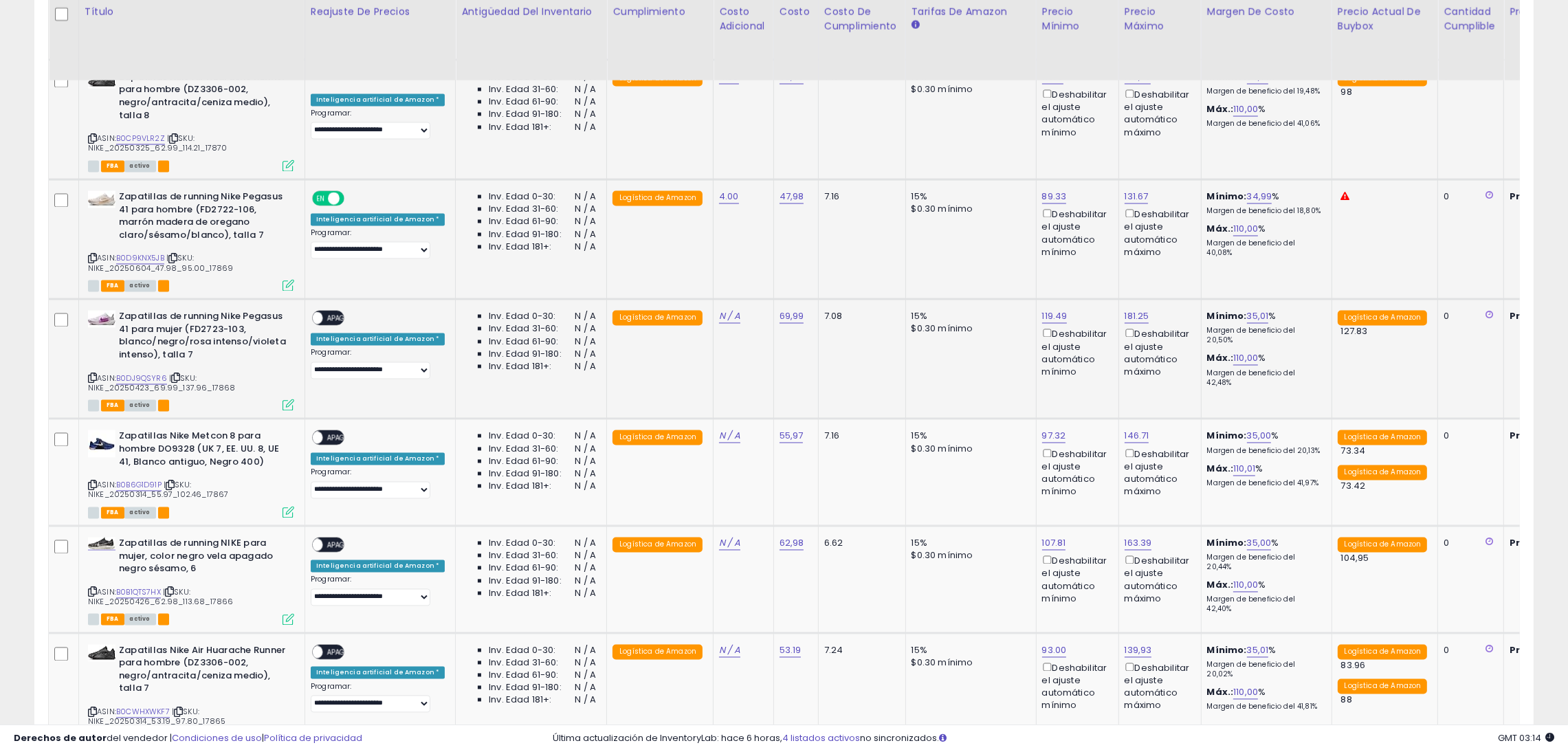 click on "APAGADO" at bounding box center [344, 318] 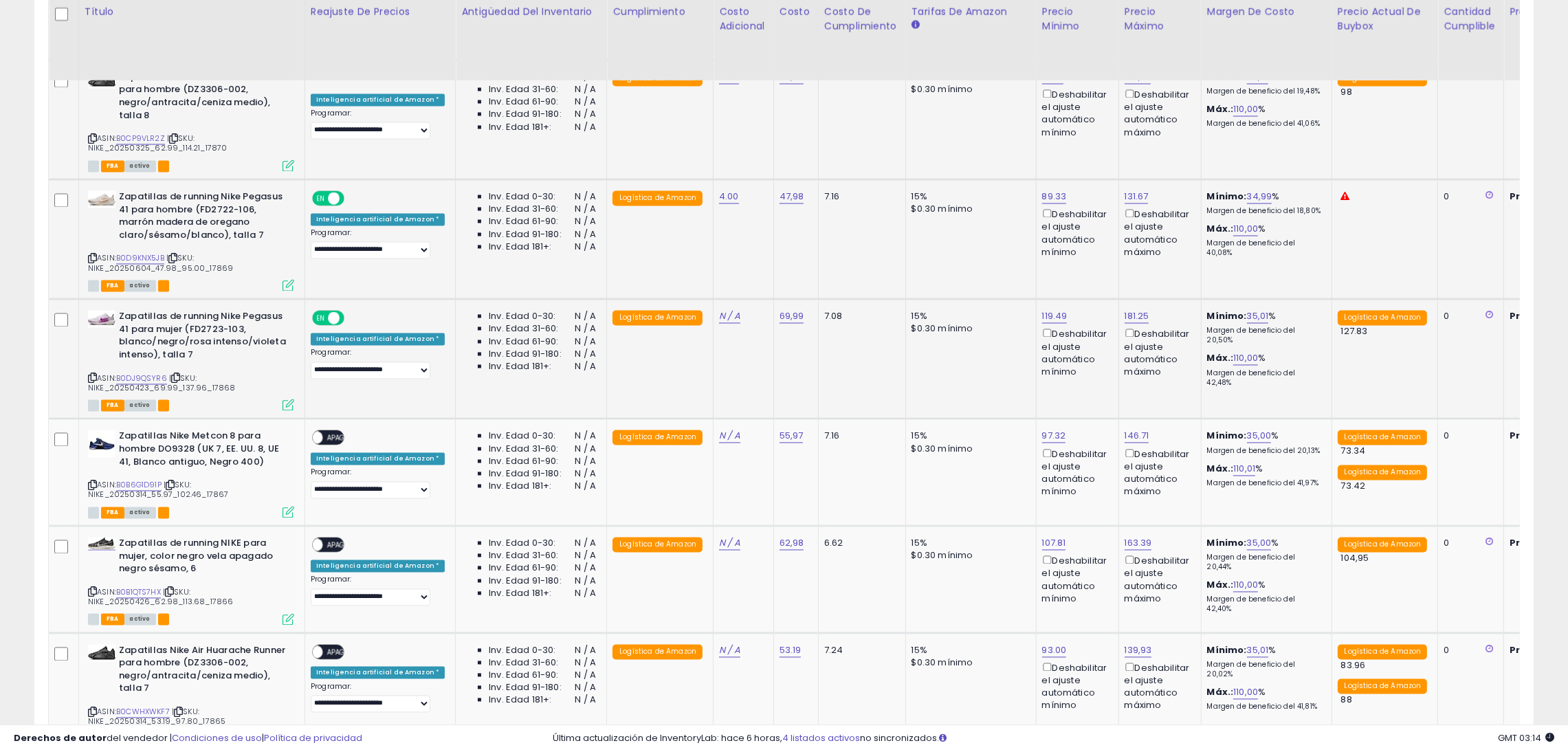 click on "N / A" 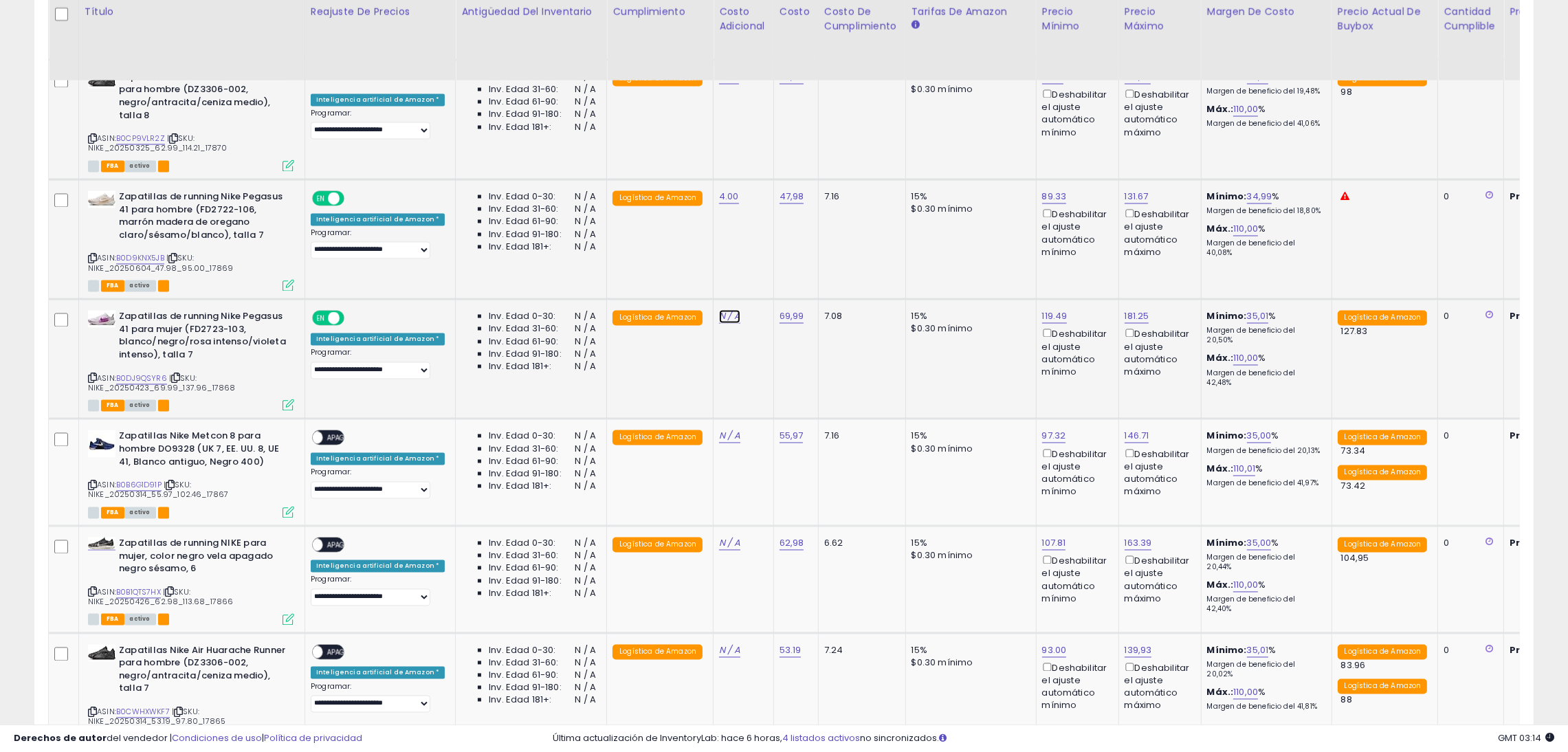 click on "N / A" at bounding box center [729, 317] 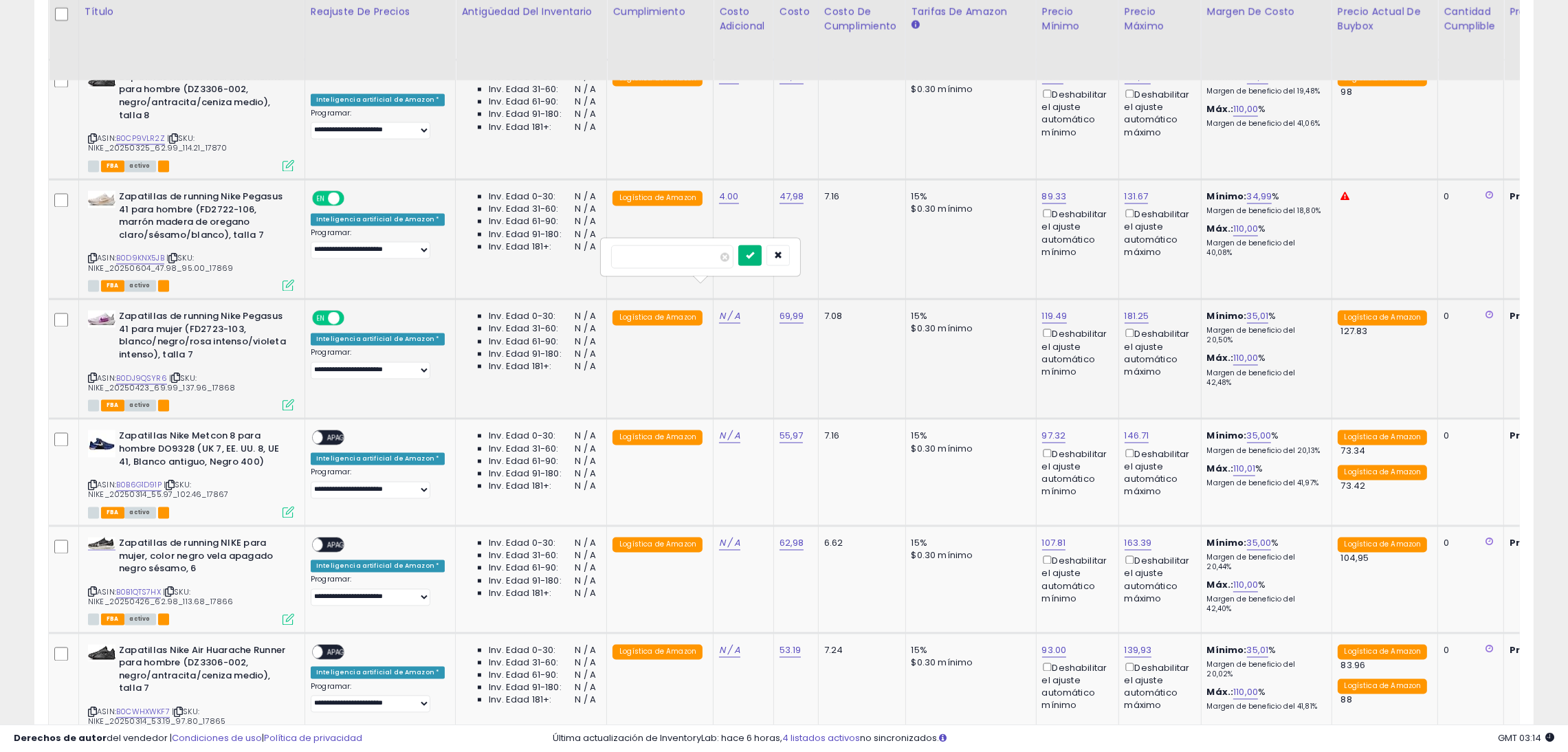 type on "*" 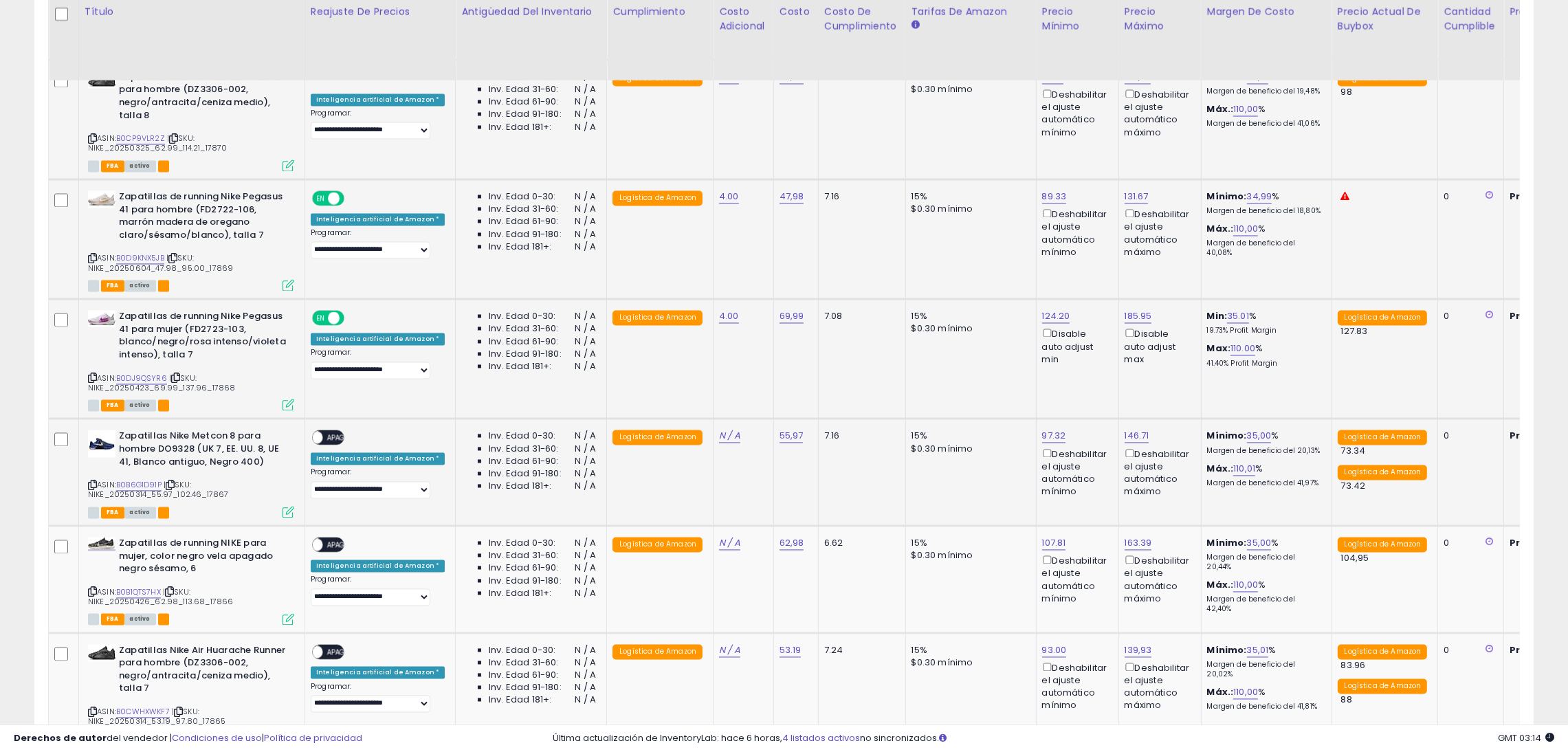 click on "APAGADO" at bounding box center [343, 439] 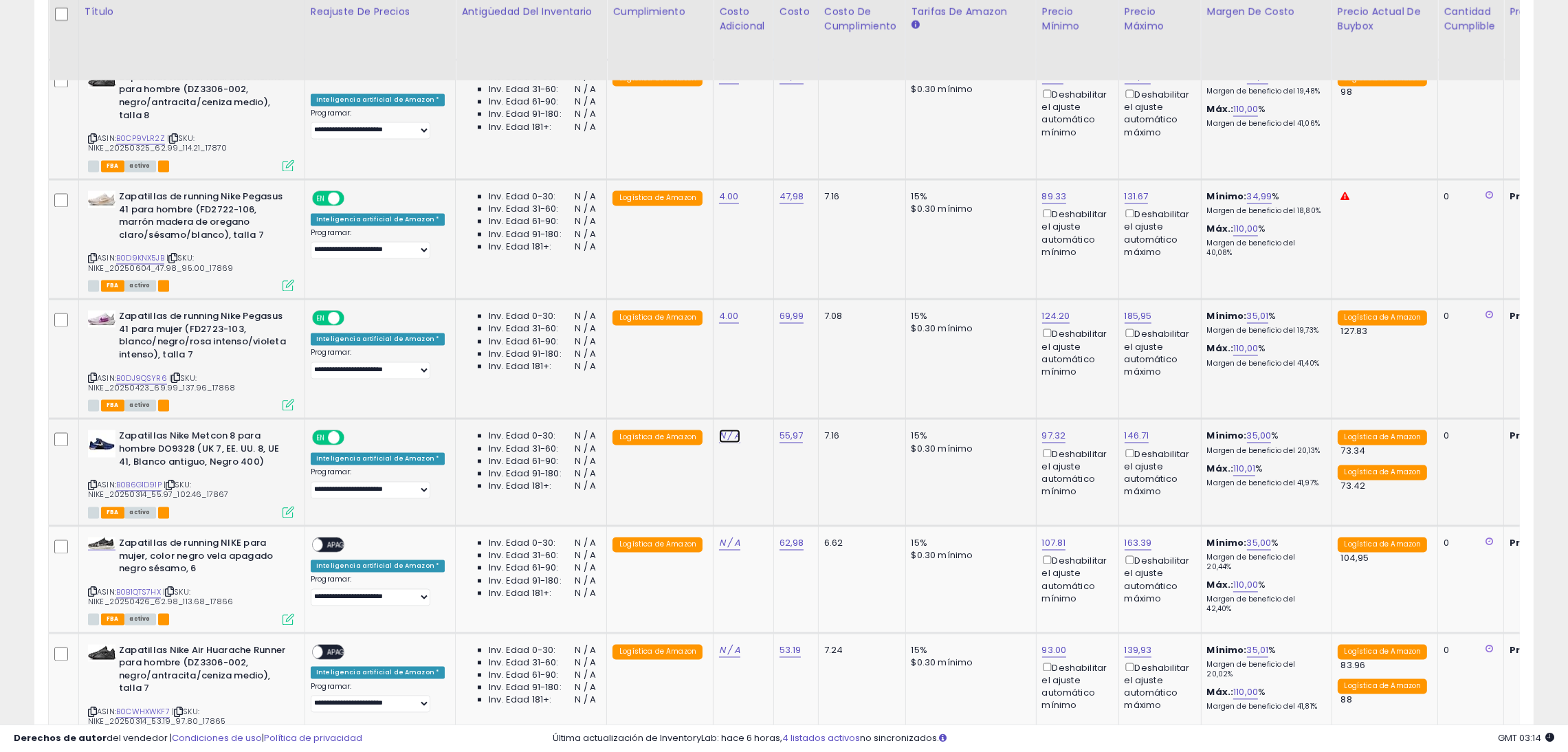 click on "N / A" at bounding box center [729, 436] 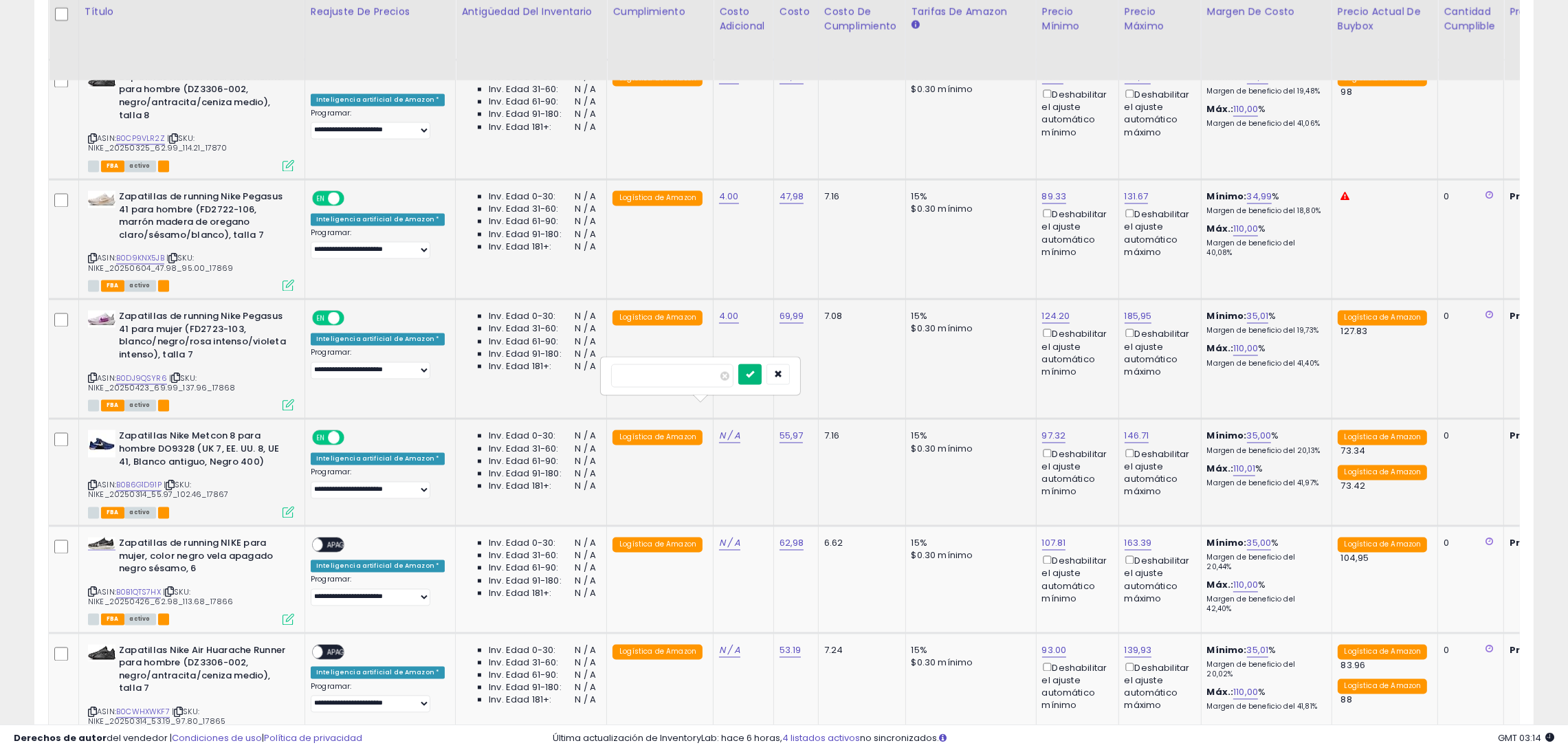 type on "*" 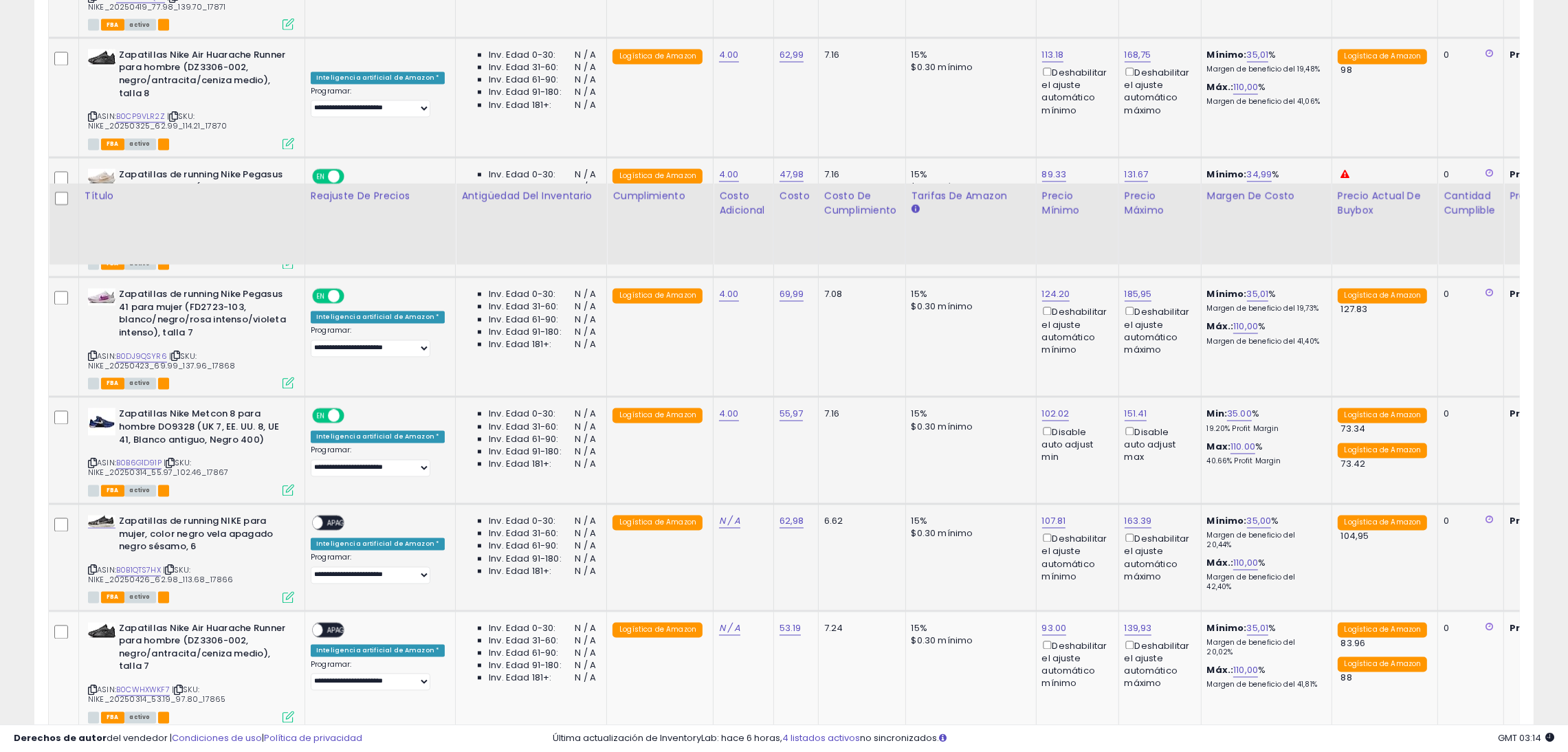 scroll, scrollTop: 4058, scrollLeft: 0, axis: vertical 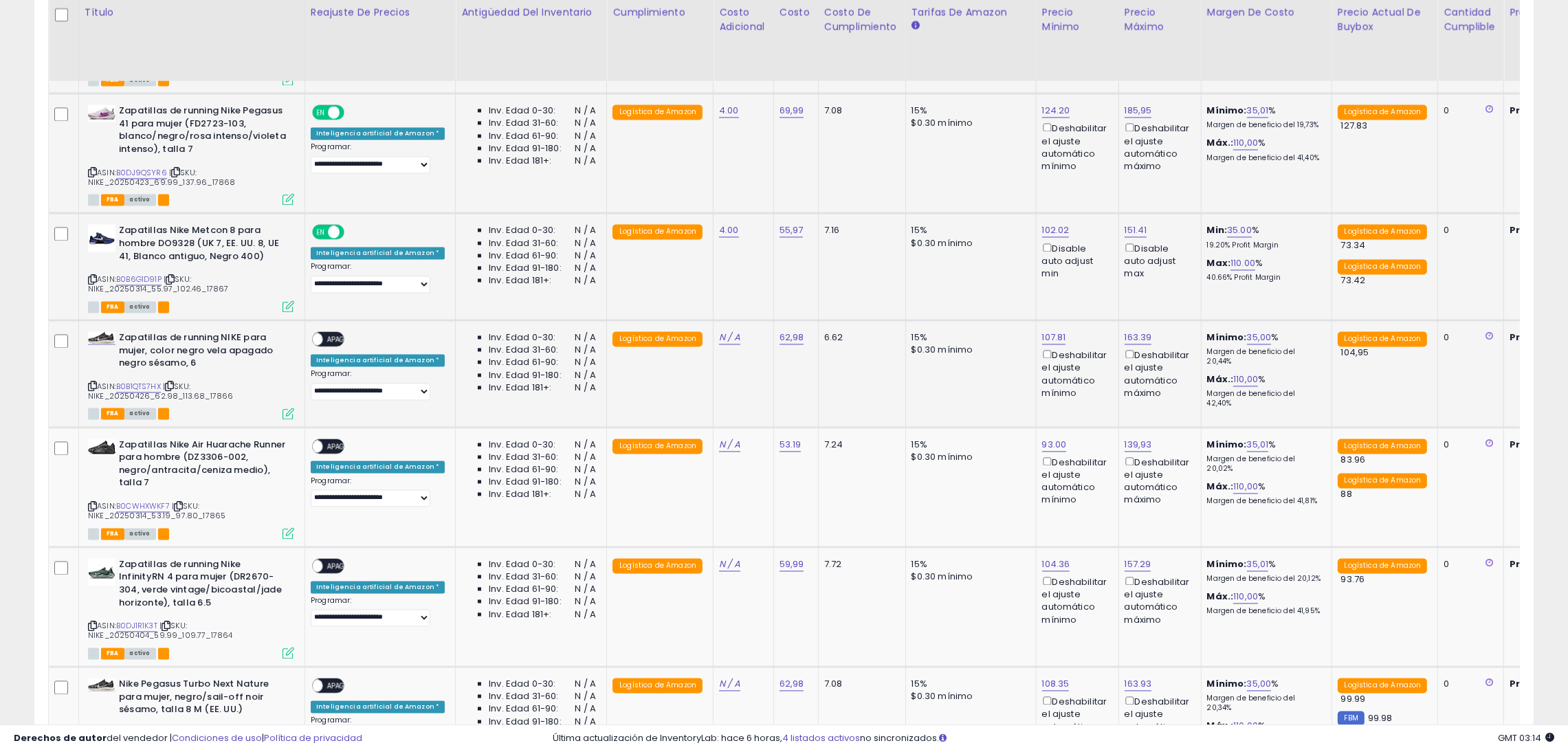 click on "APAGADO" at bounding box center (343, 340) 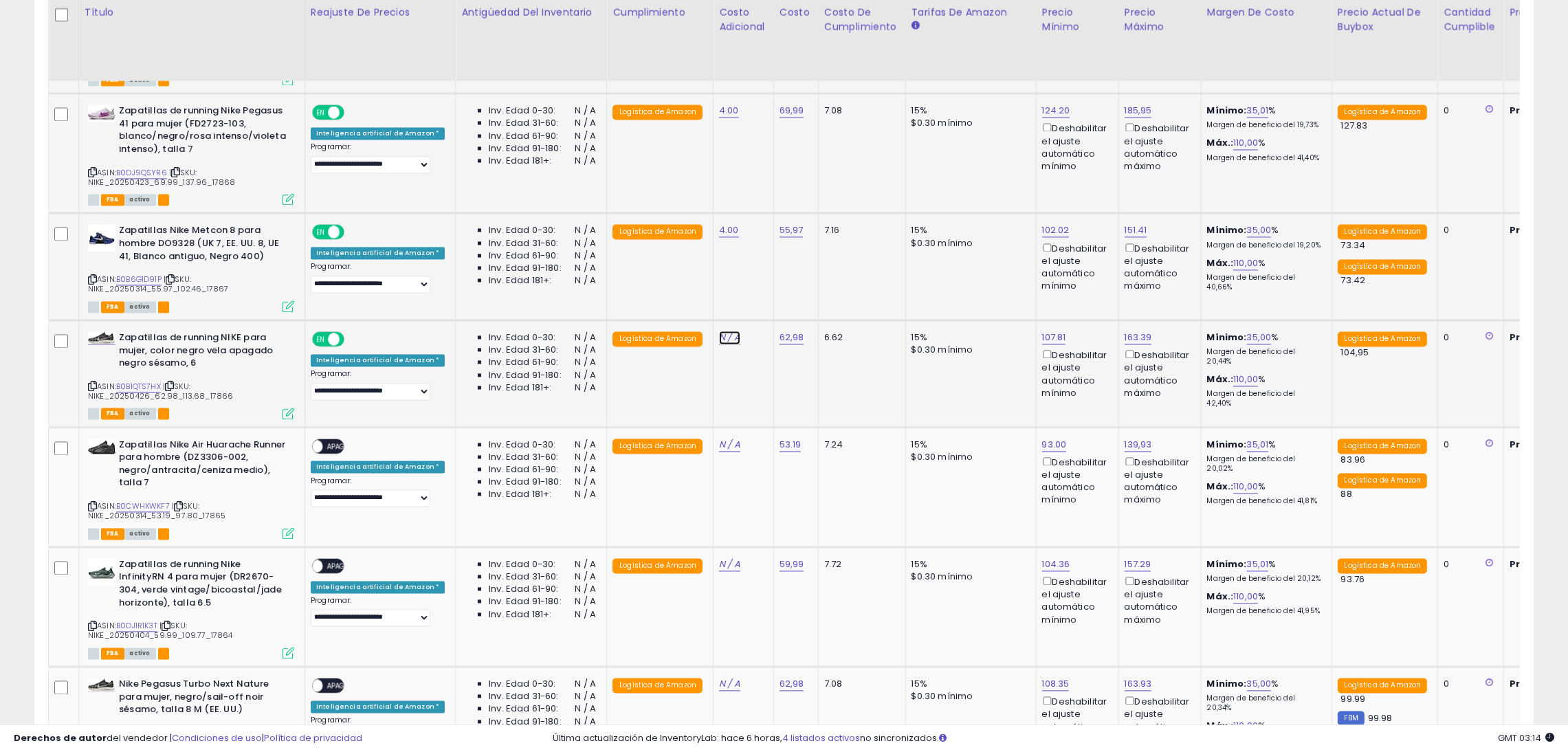 click on "N / A" at bounding box center (729, 337) 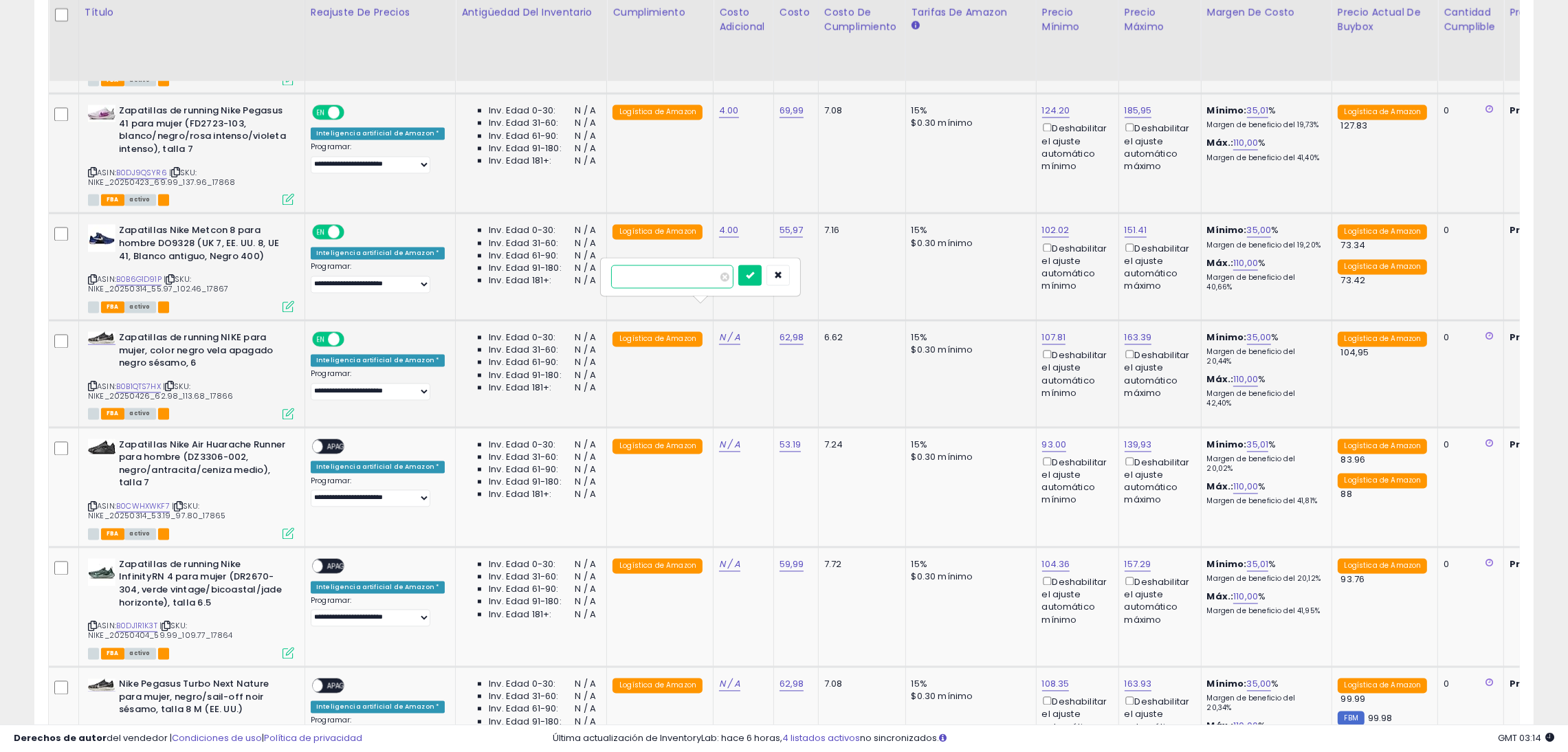 type on "*" 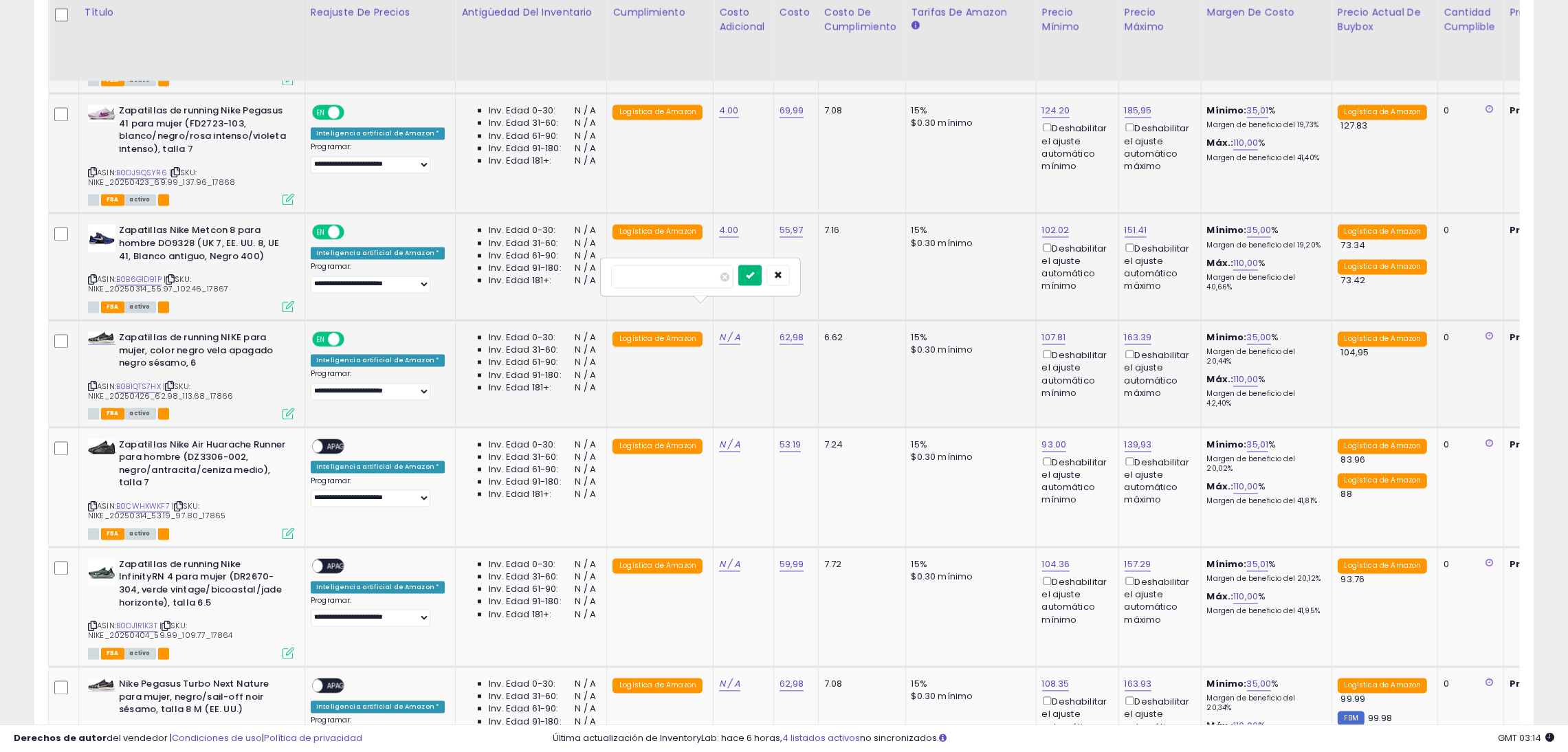 click at bounding box center (750, 275) 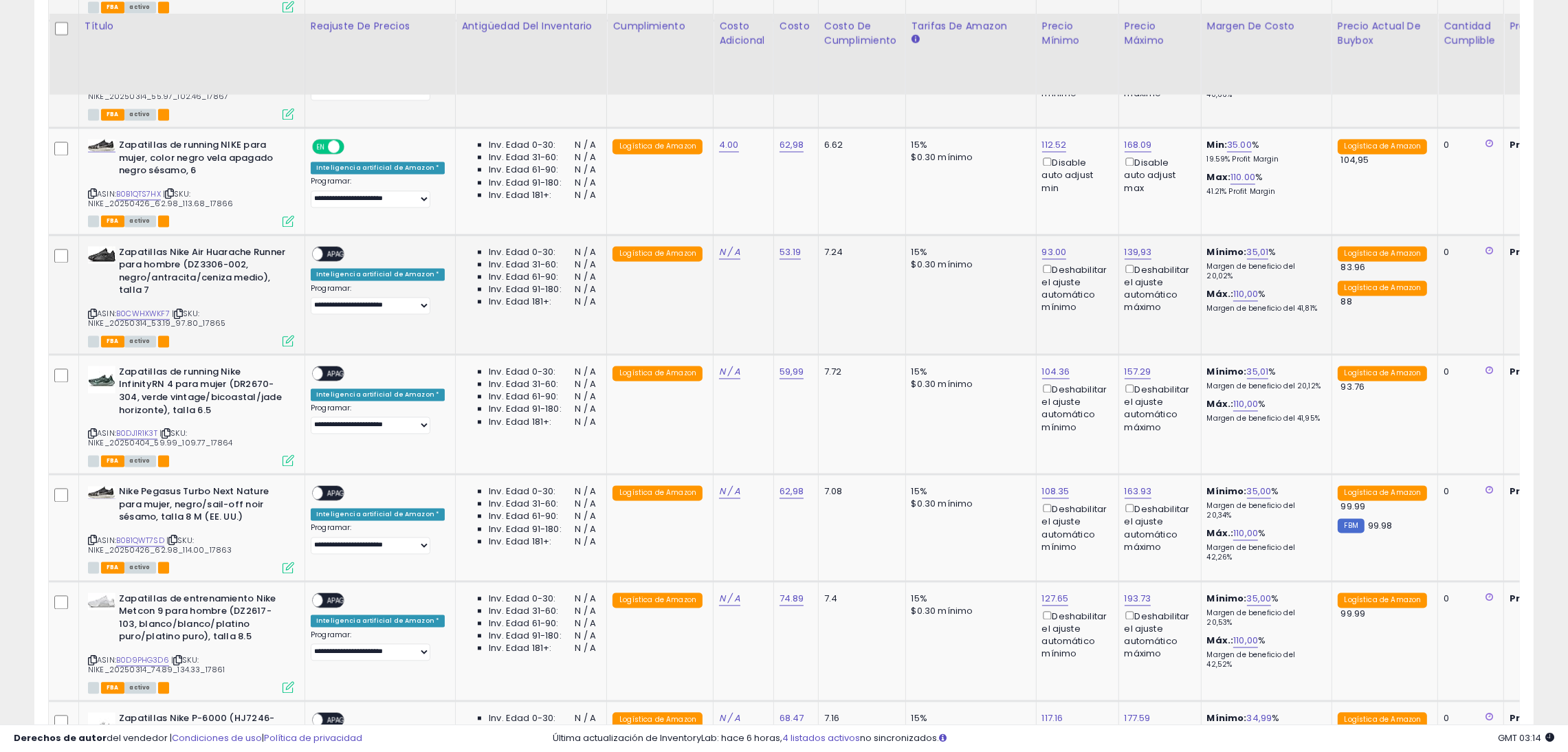 scroll, scrollTop: 4264, scrollLeft: 0, axis: vertical 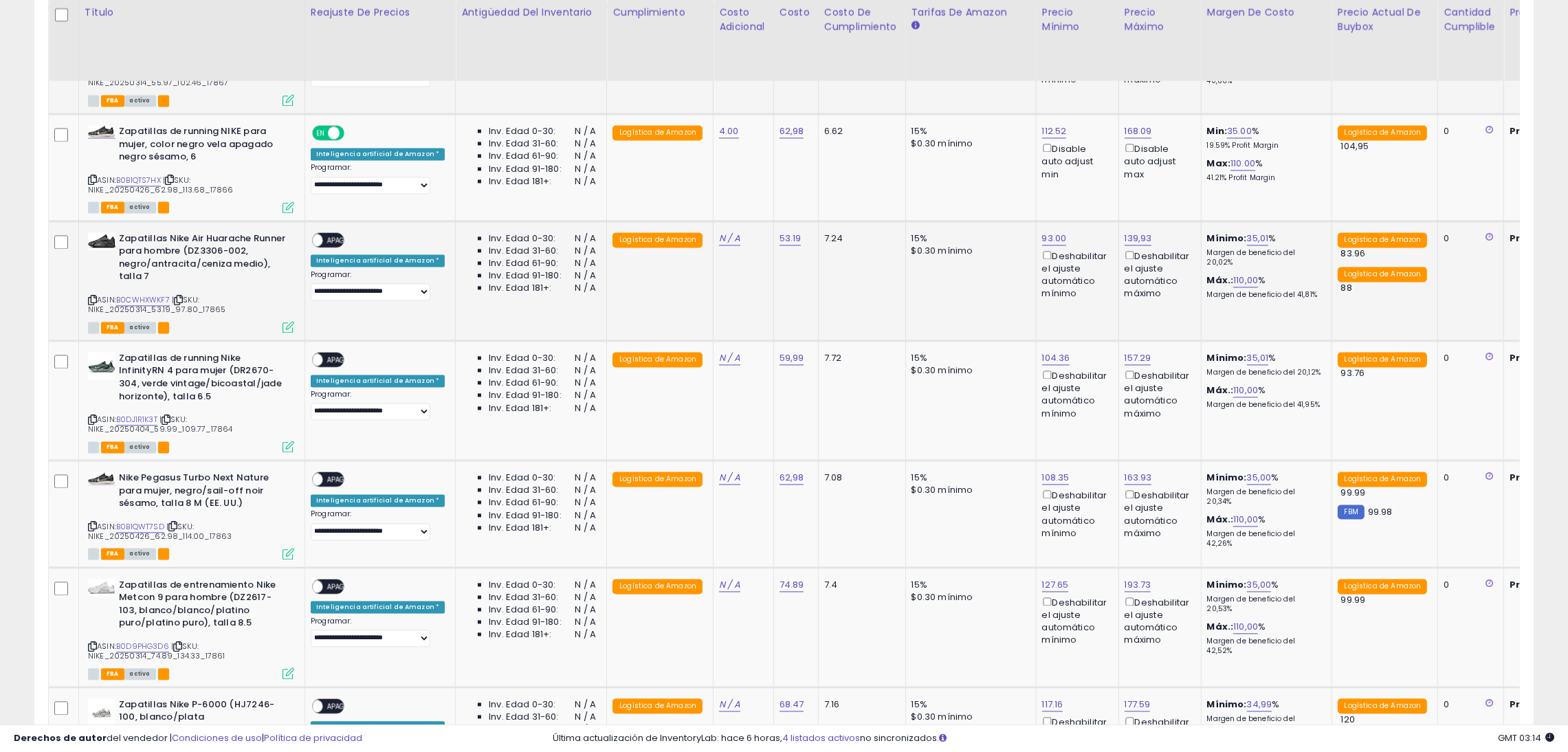 click on "APAGADO" at bounding box center [343, 240] 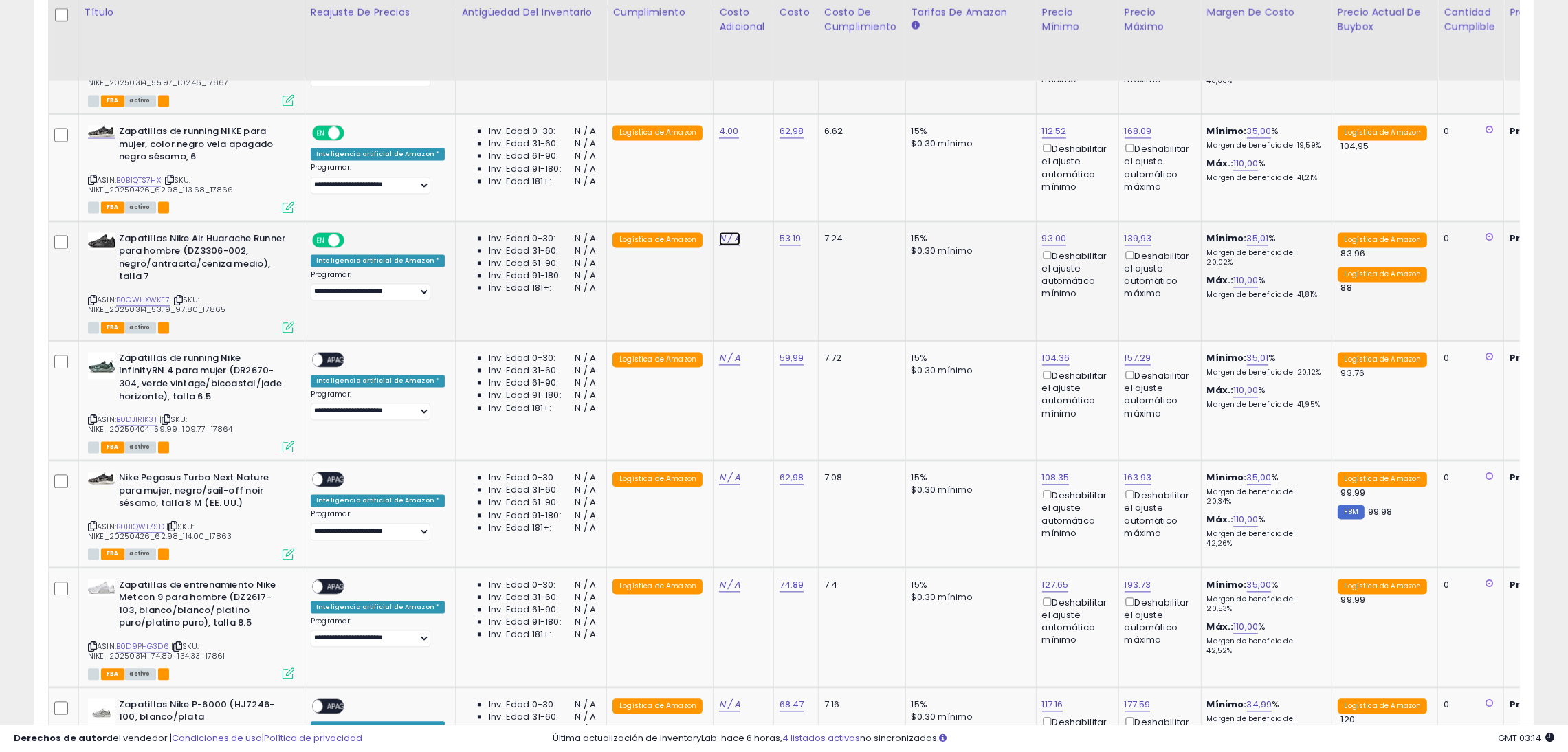 click on "N / A" at bounding box center [729, 238] 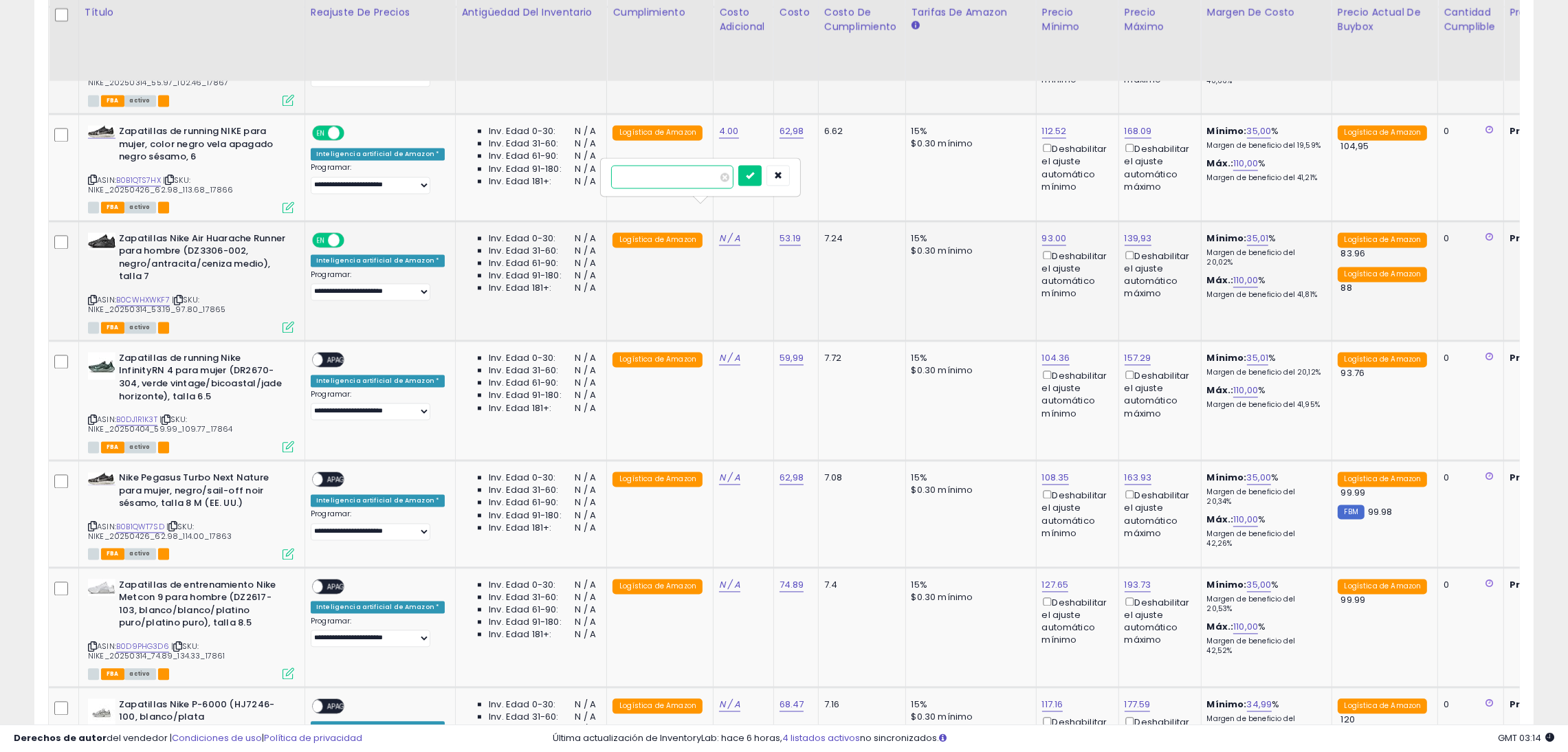 type on "*" 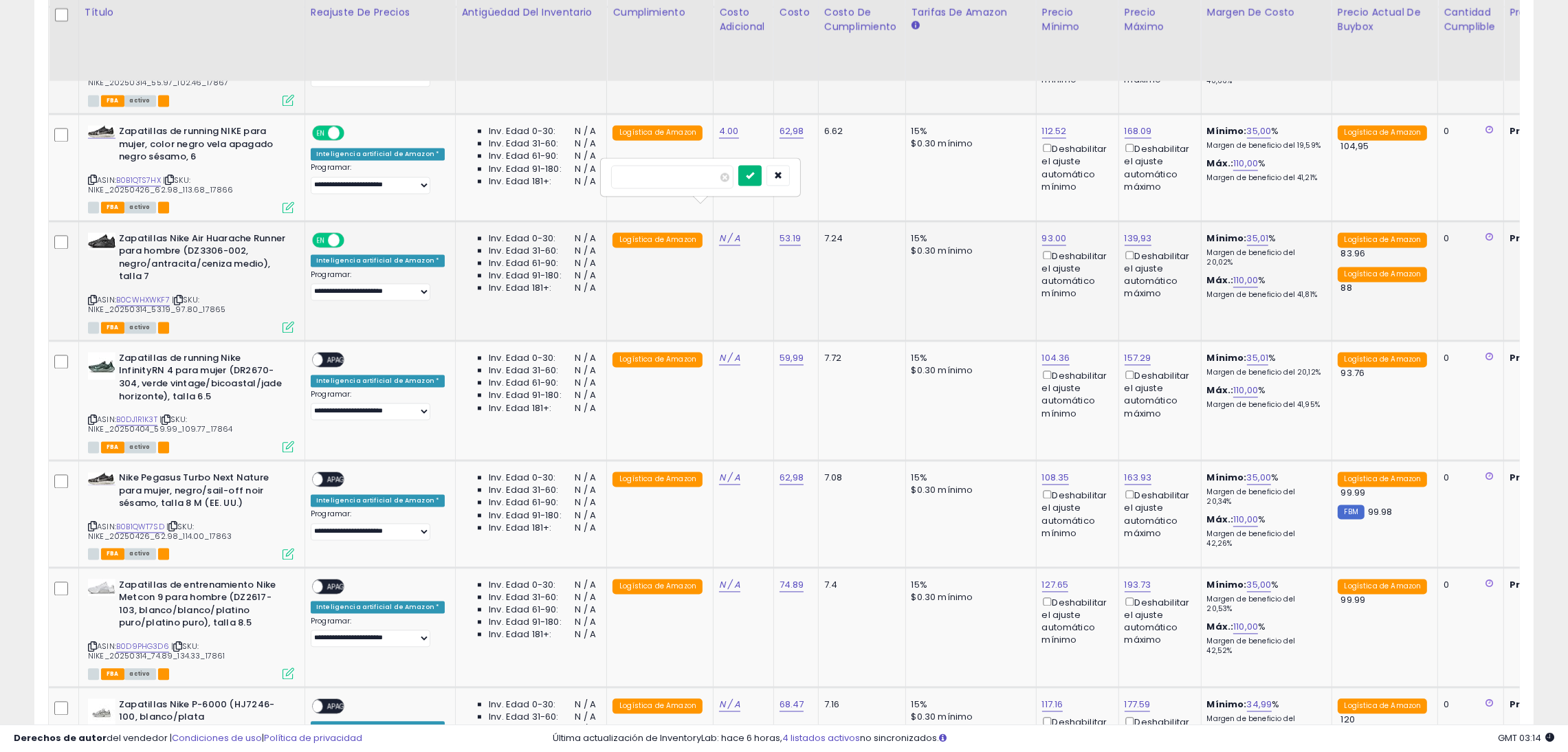 click at bounding box center [750, 175] 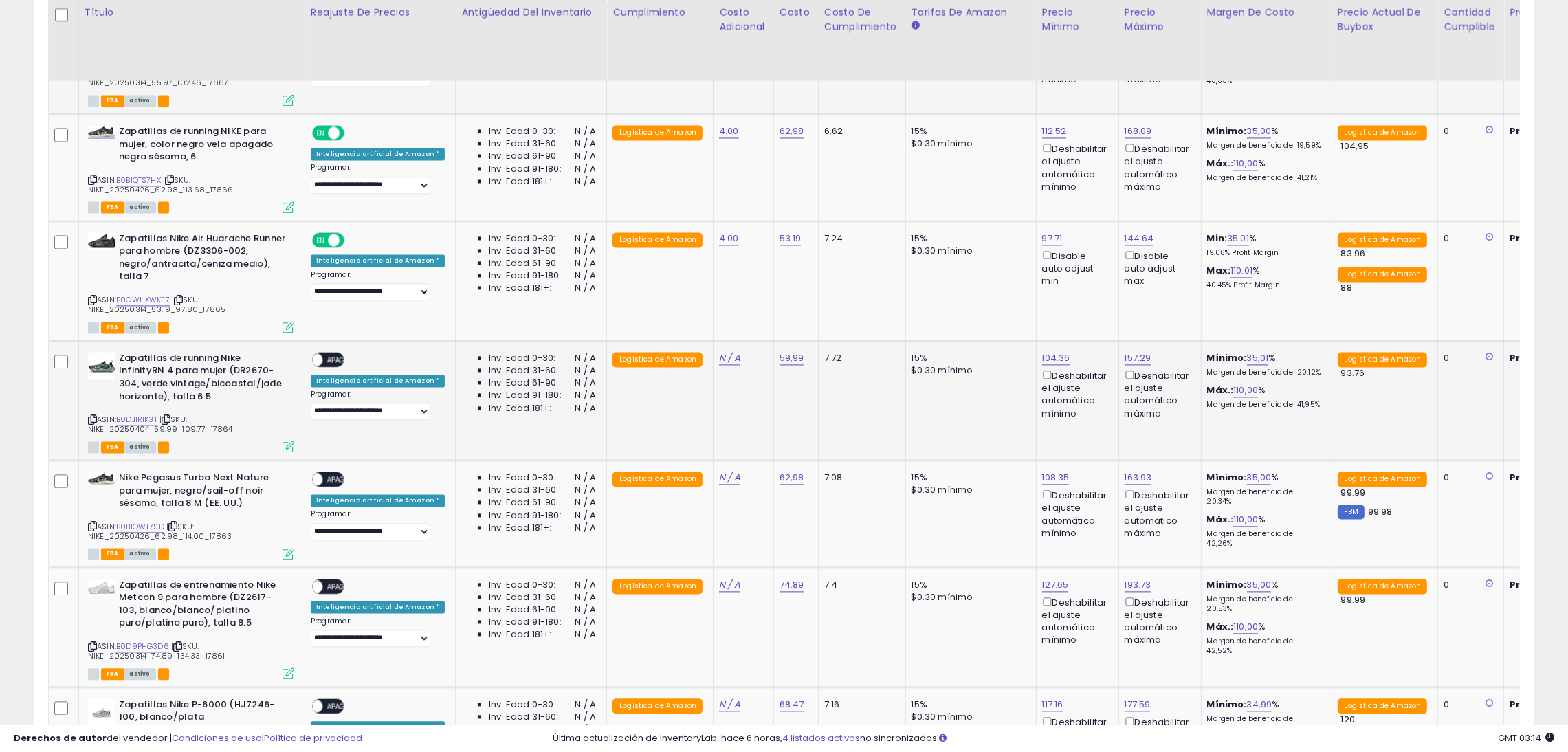 click on "APAGADO" at bounding box center (343, 360) 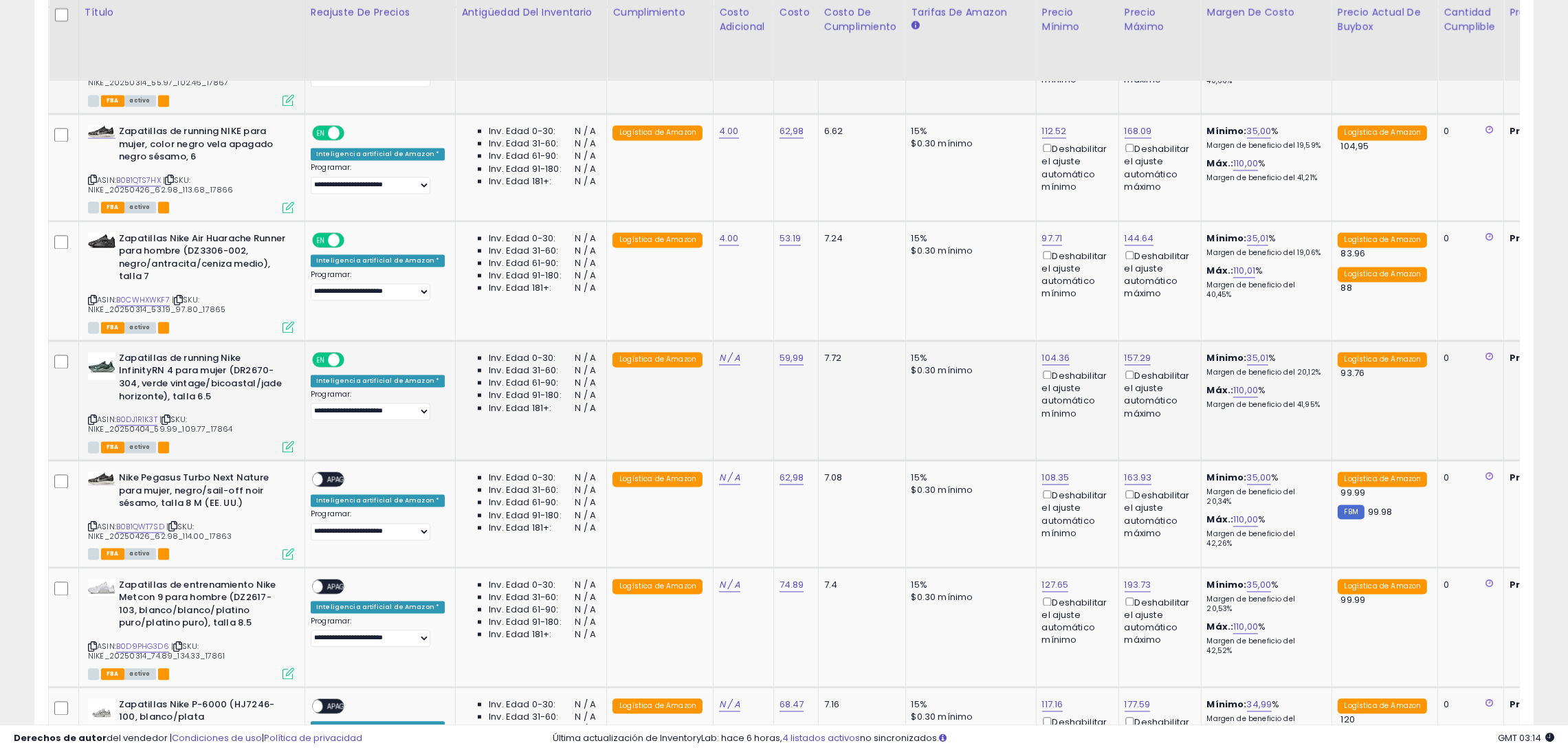 click on "N / A" 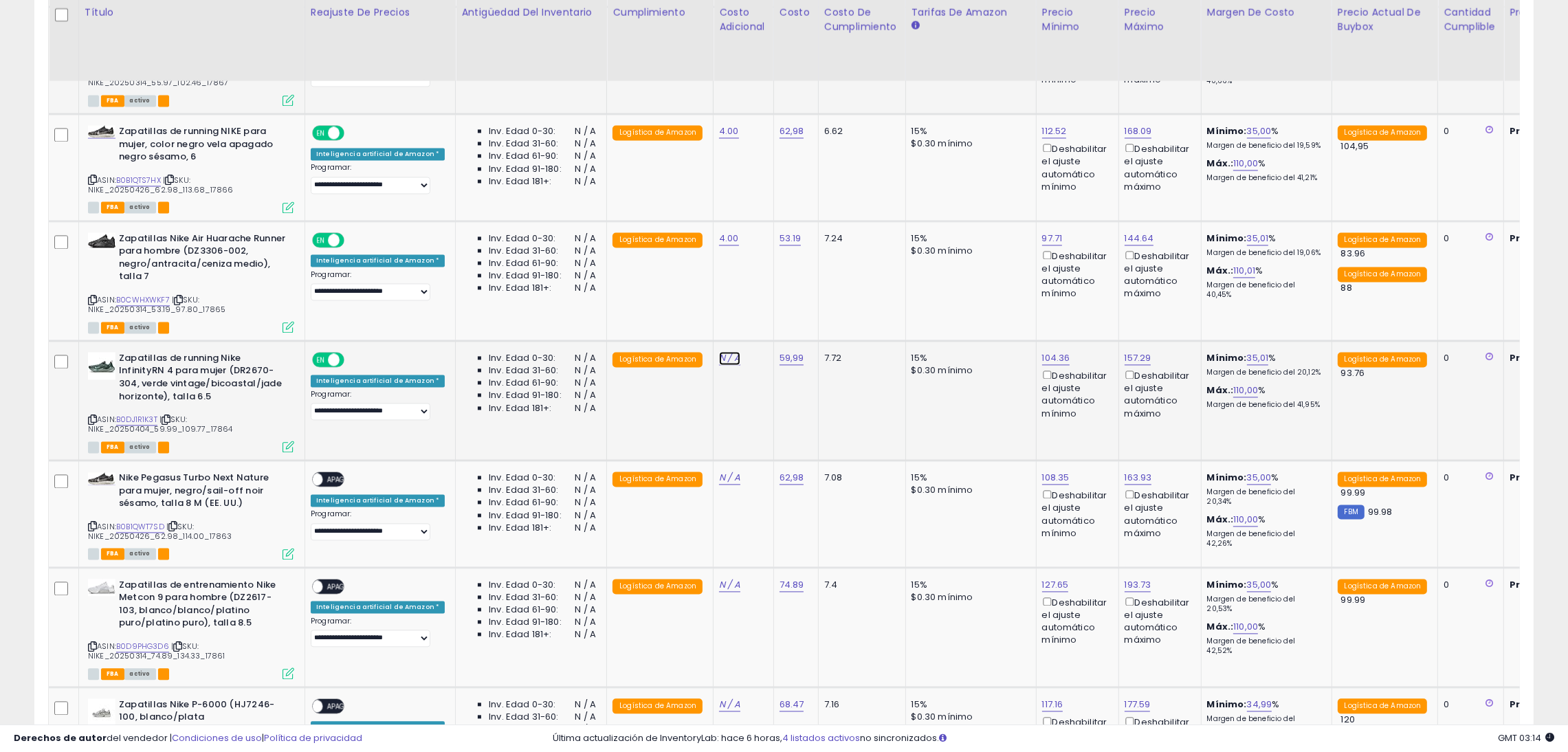 click on "N / A" at bounding box center [729, 357] 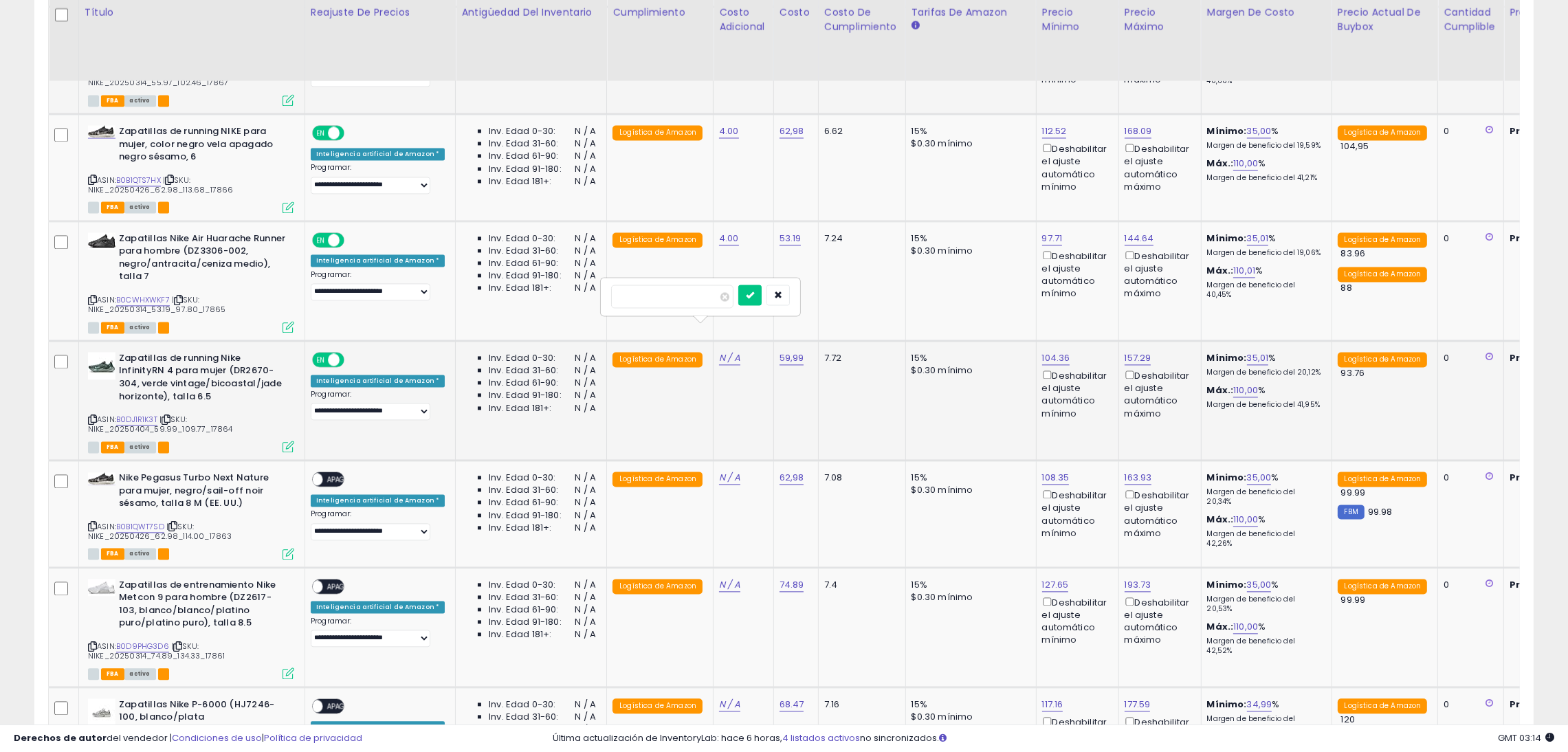 type on "*" 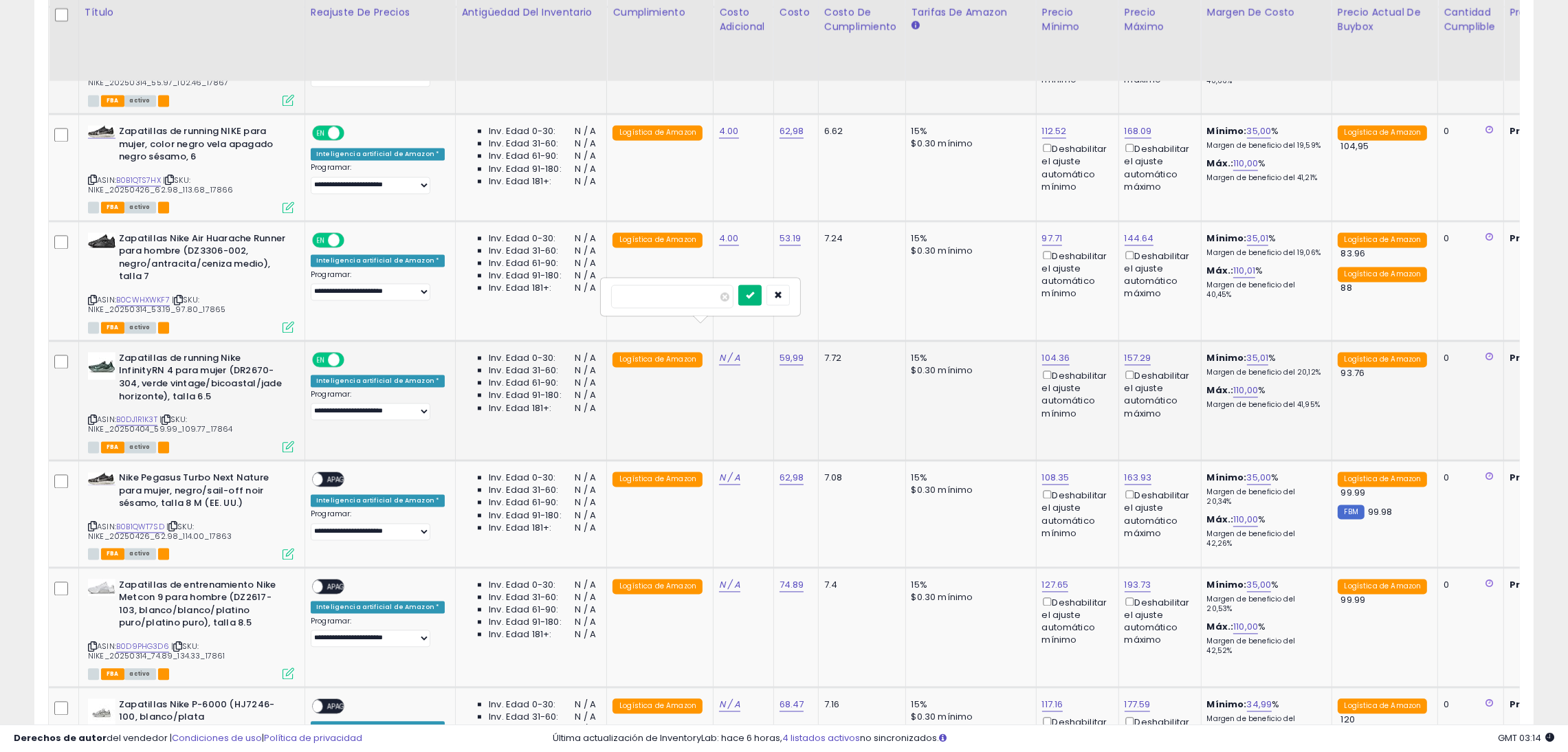 click at bounding box center [750, 294] 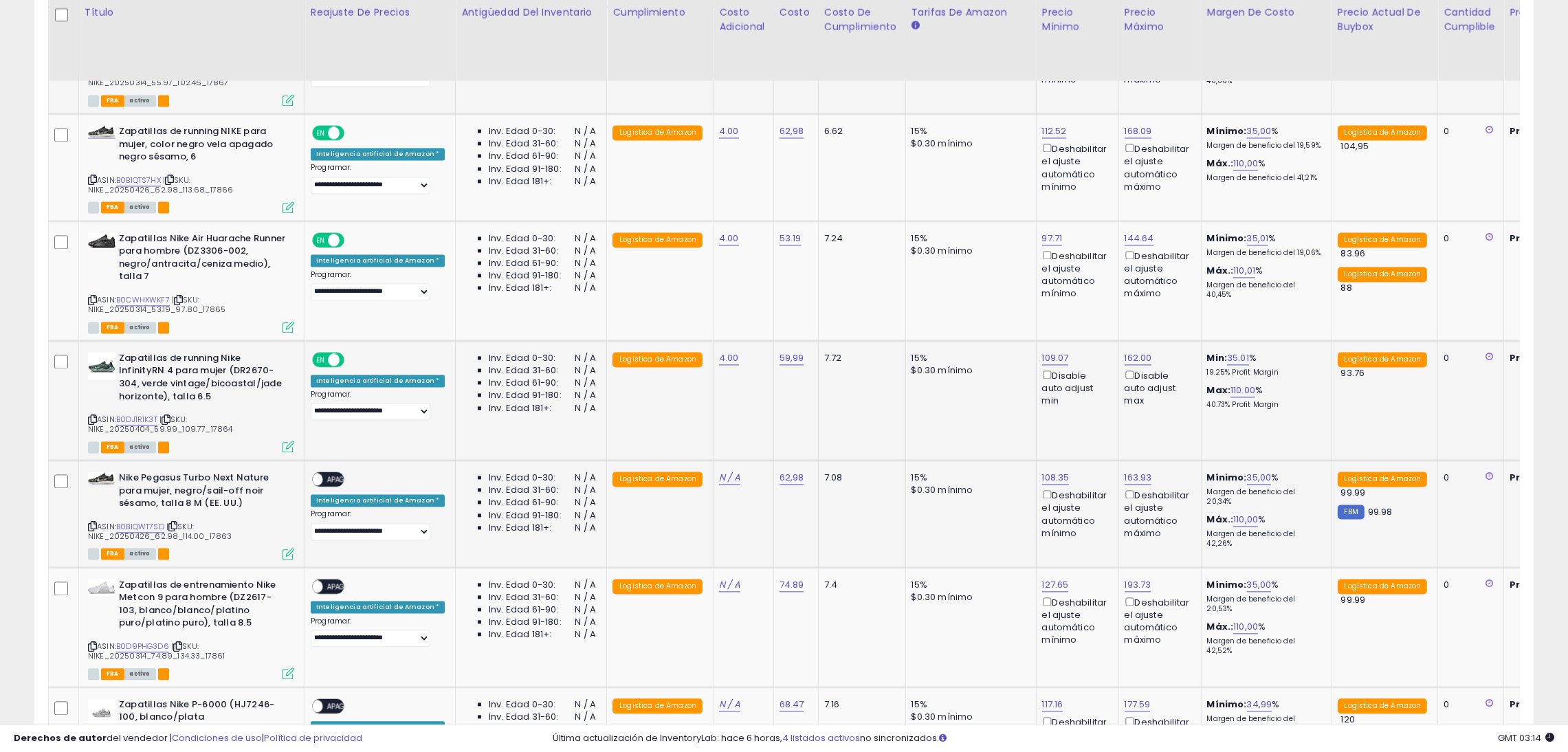click on "APAGADO" at bounding box center [343, 480] 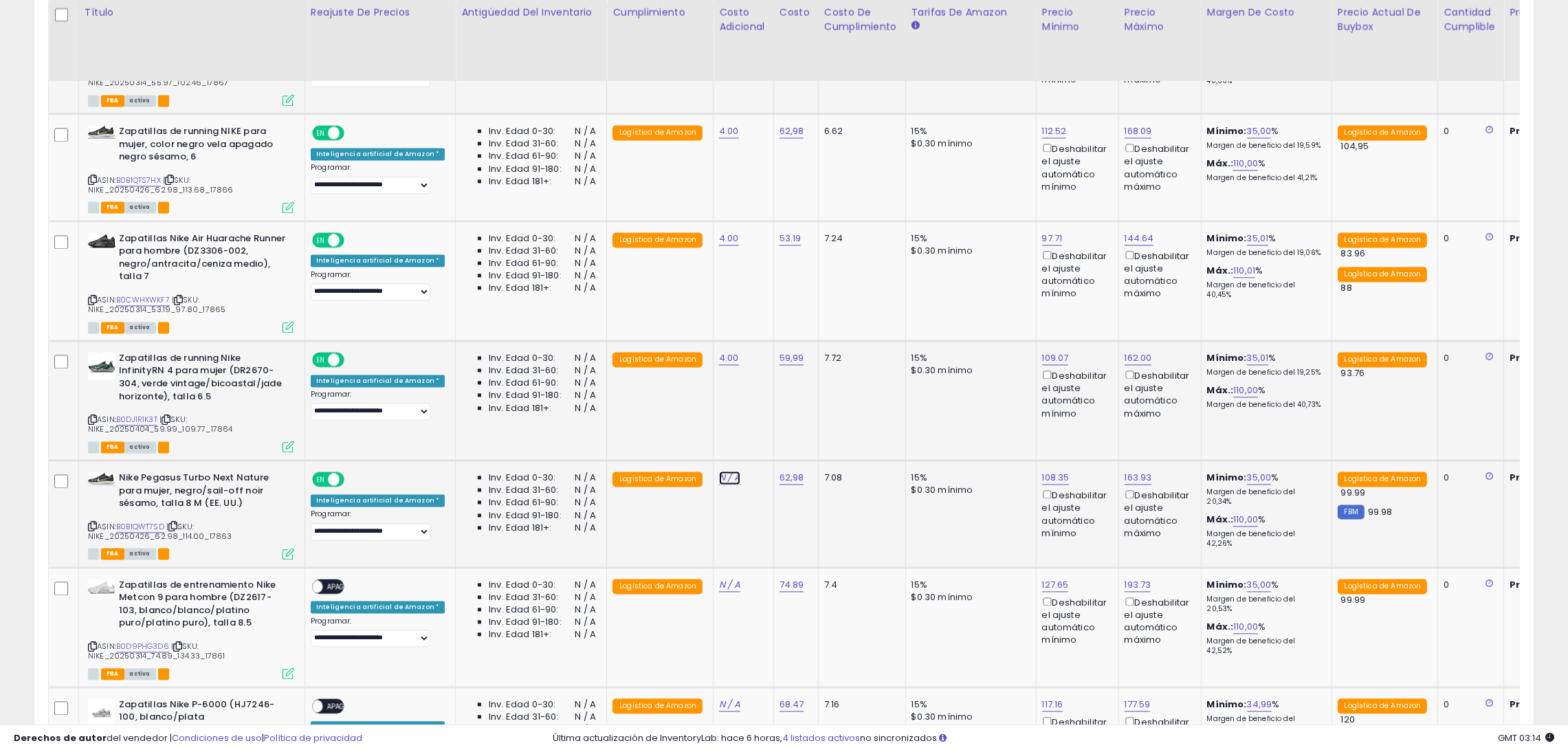 click on "N / A" at bounding box center [729, 477] 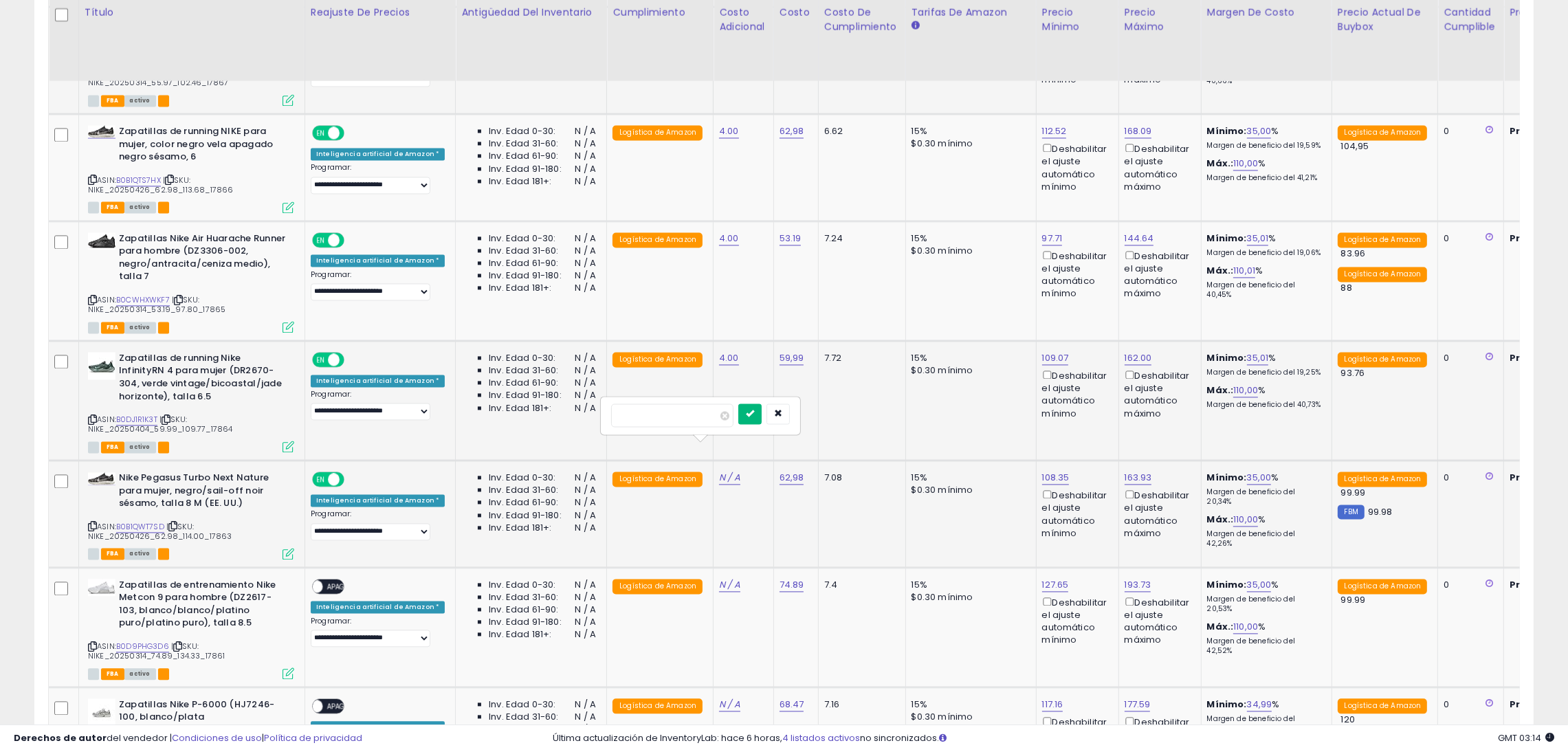 type on "*" 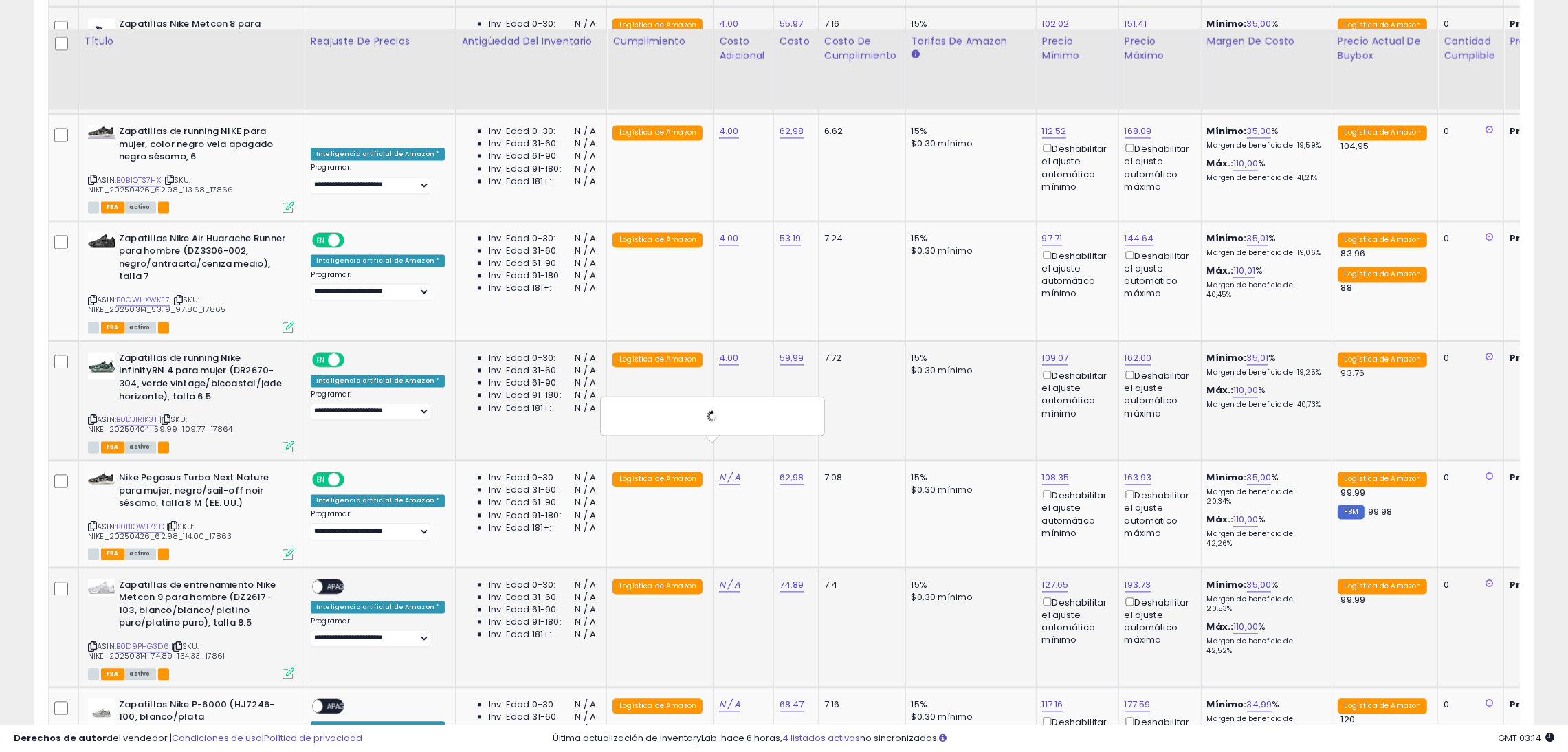 scroll, scrollTop: 4470, scrollLeft: 0, axis: vertical 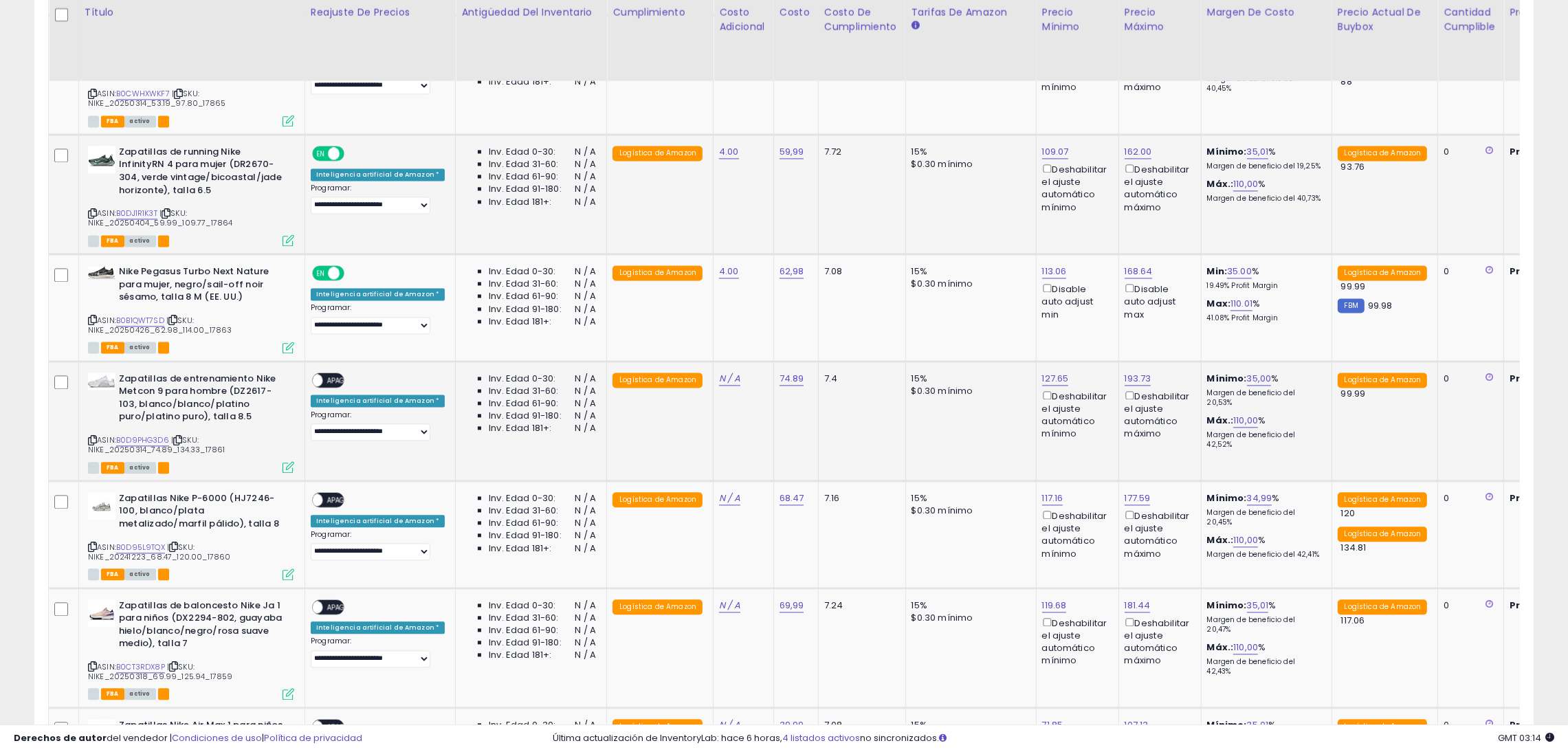 click on "APAGADO" at bounding box center [343, 380] 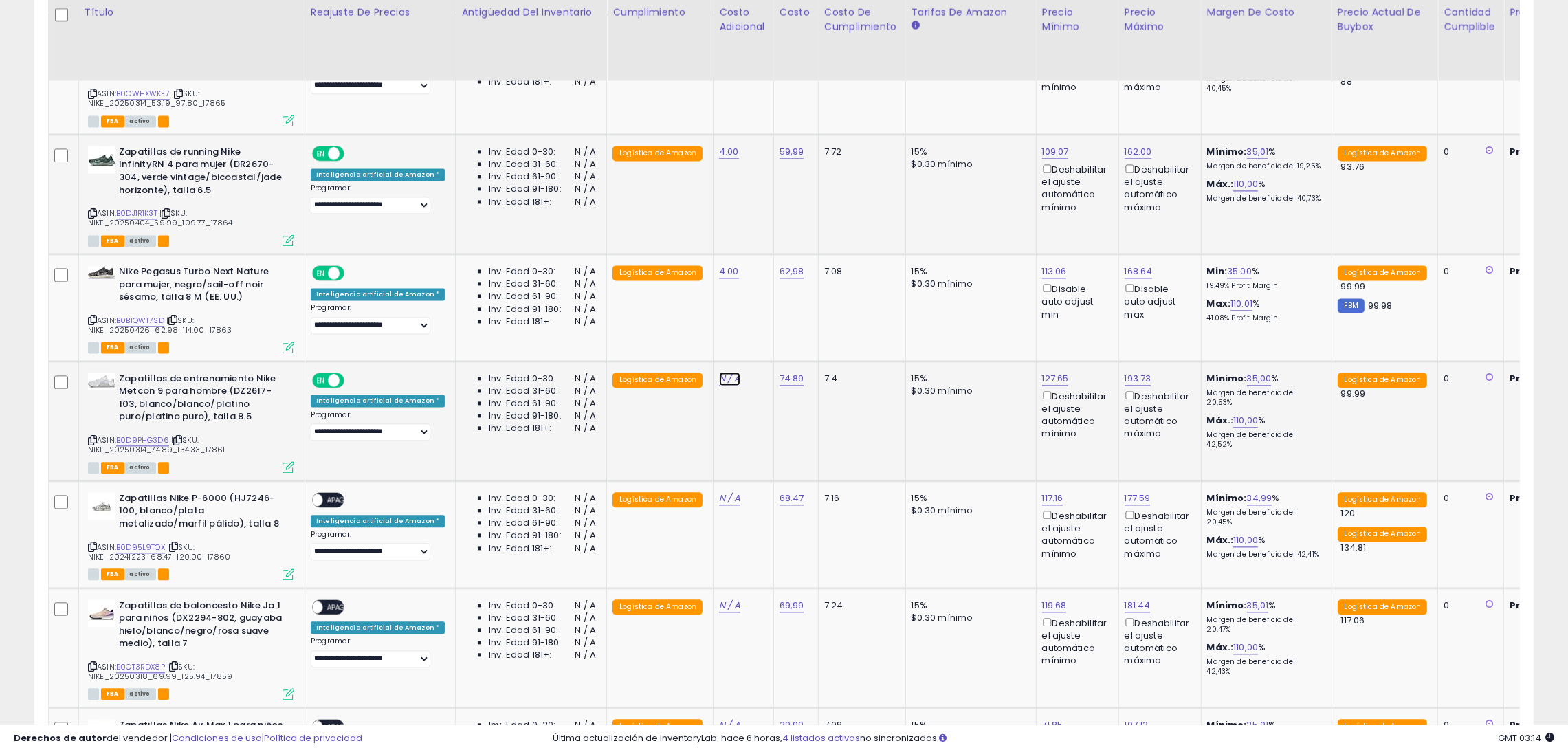 click on "N / A" at bounding box center [729, 378] 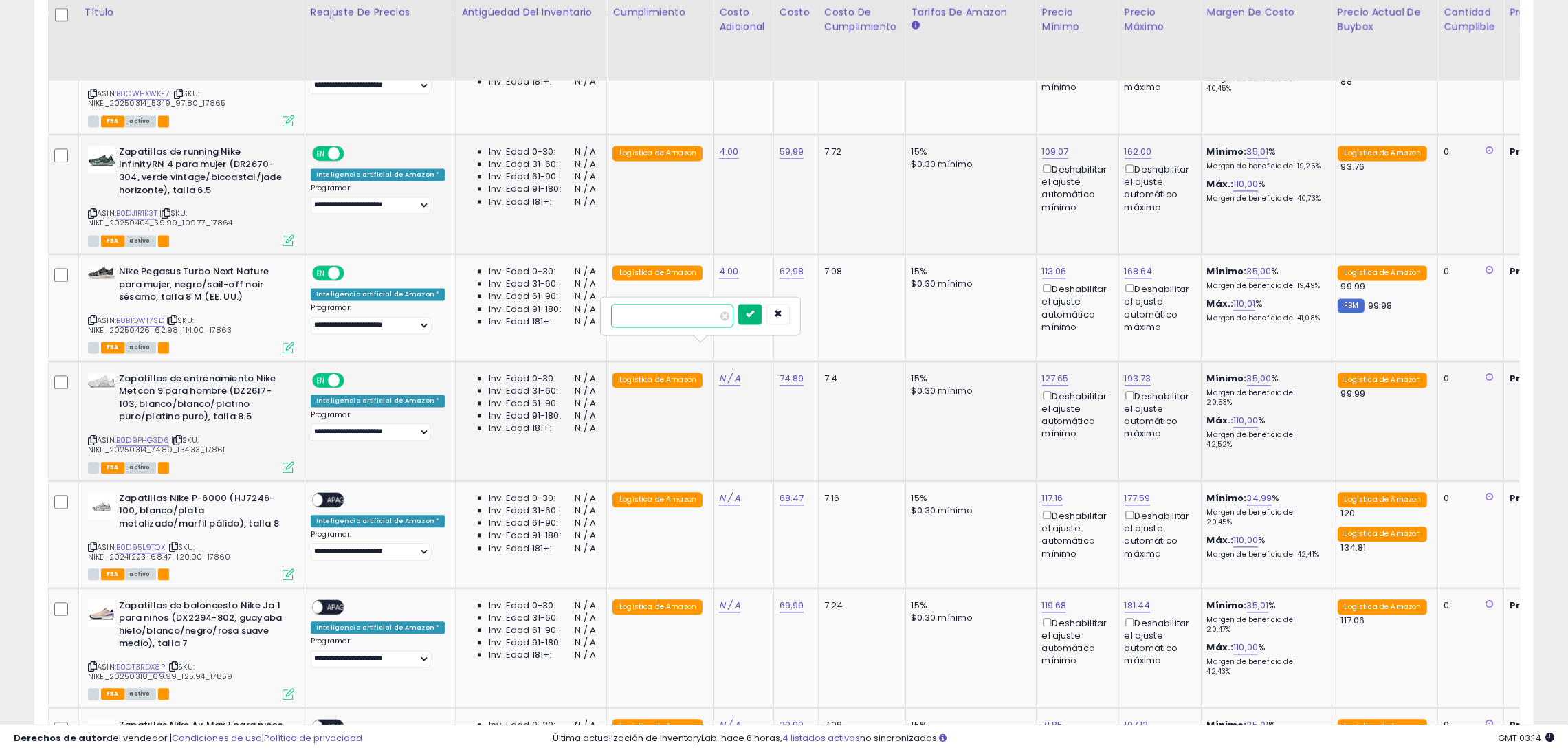 type on "*" 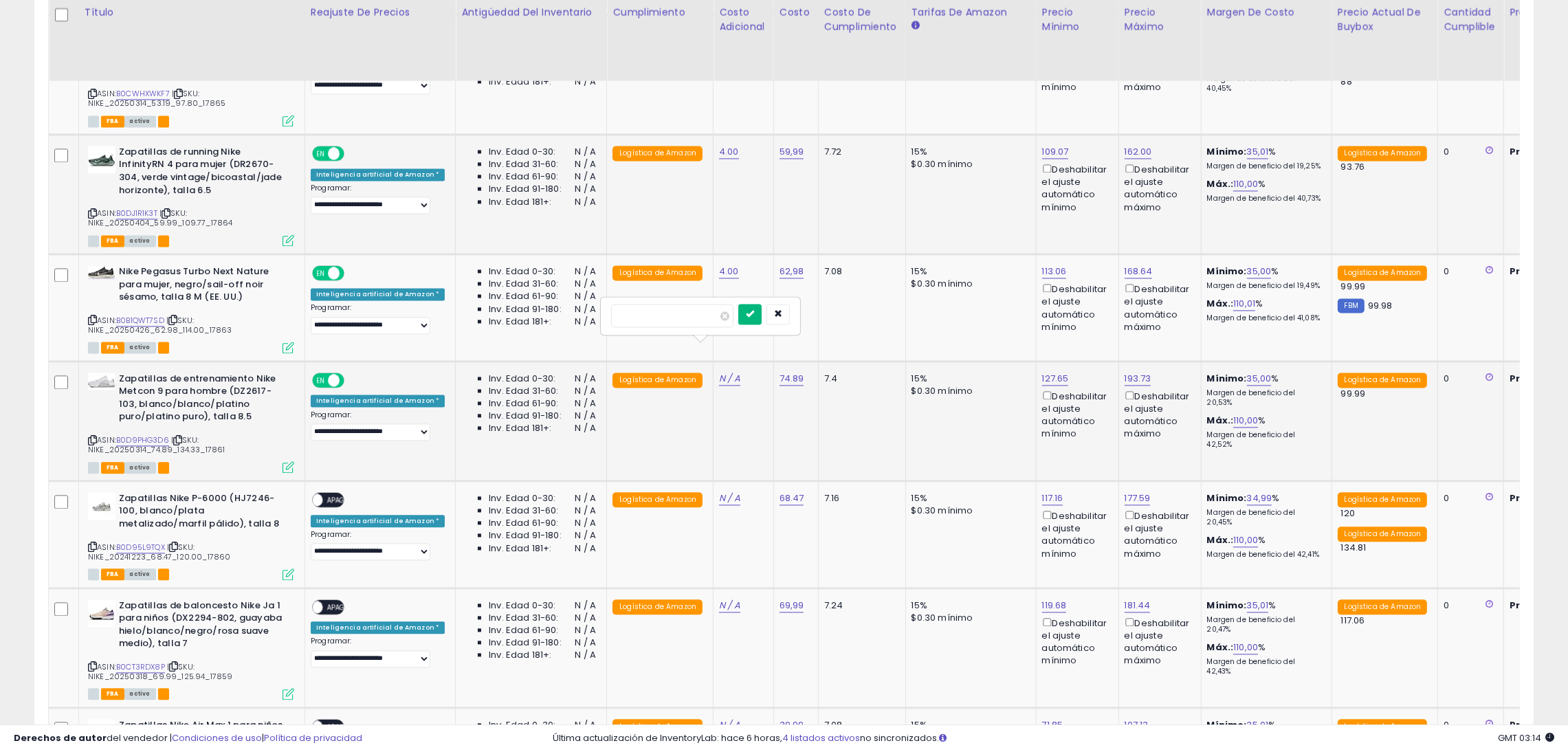 click at bounding box center [750, 313] 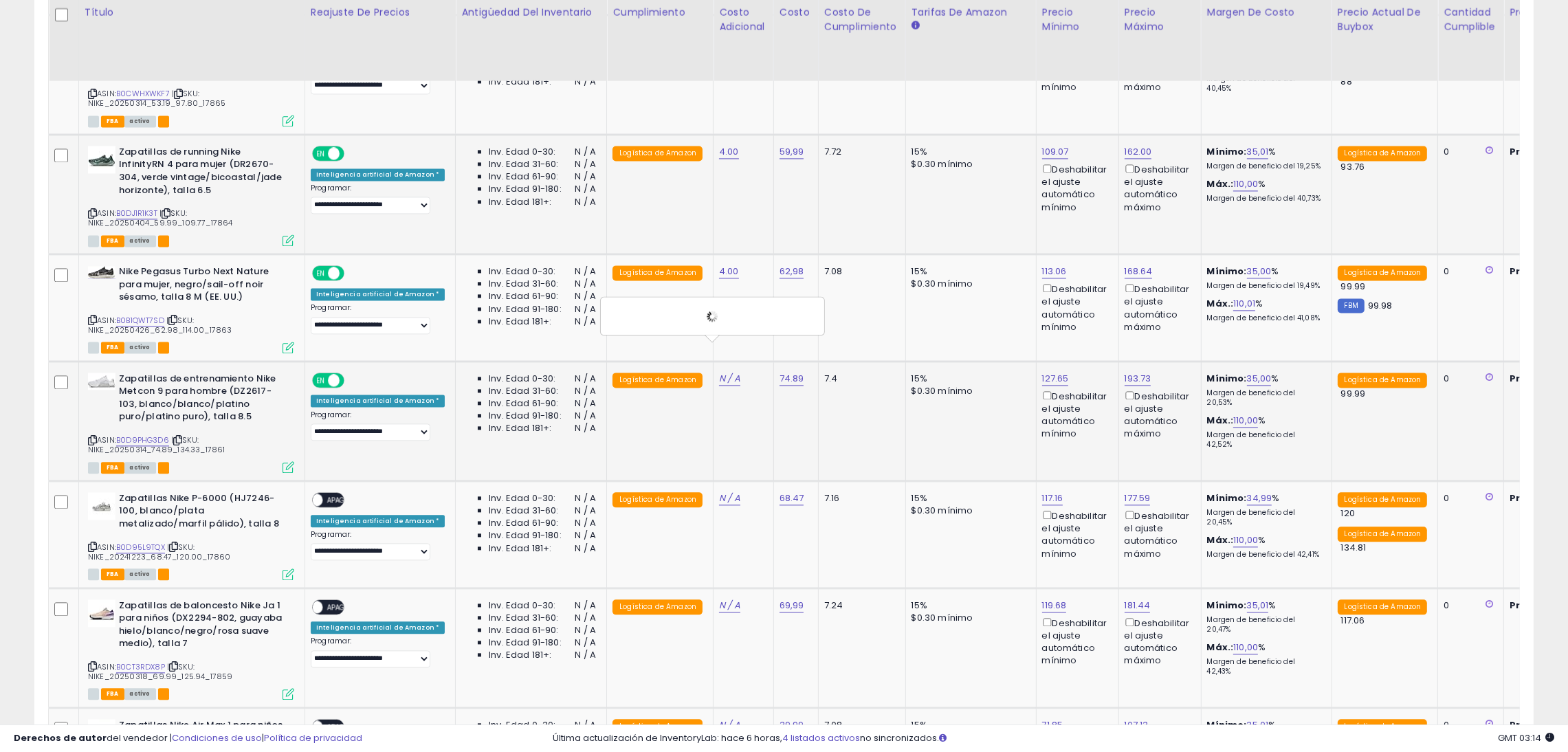 scroll, scrollTop: 4573, scrollLeft: 0, axis: vertical 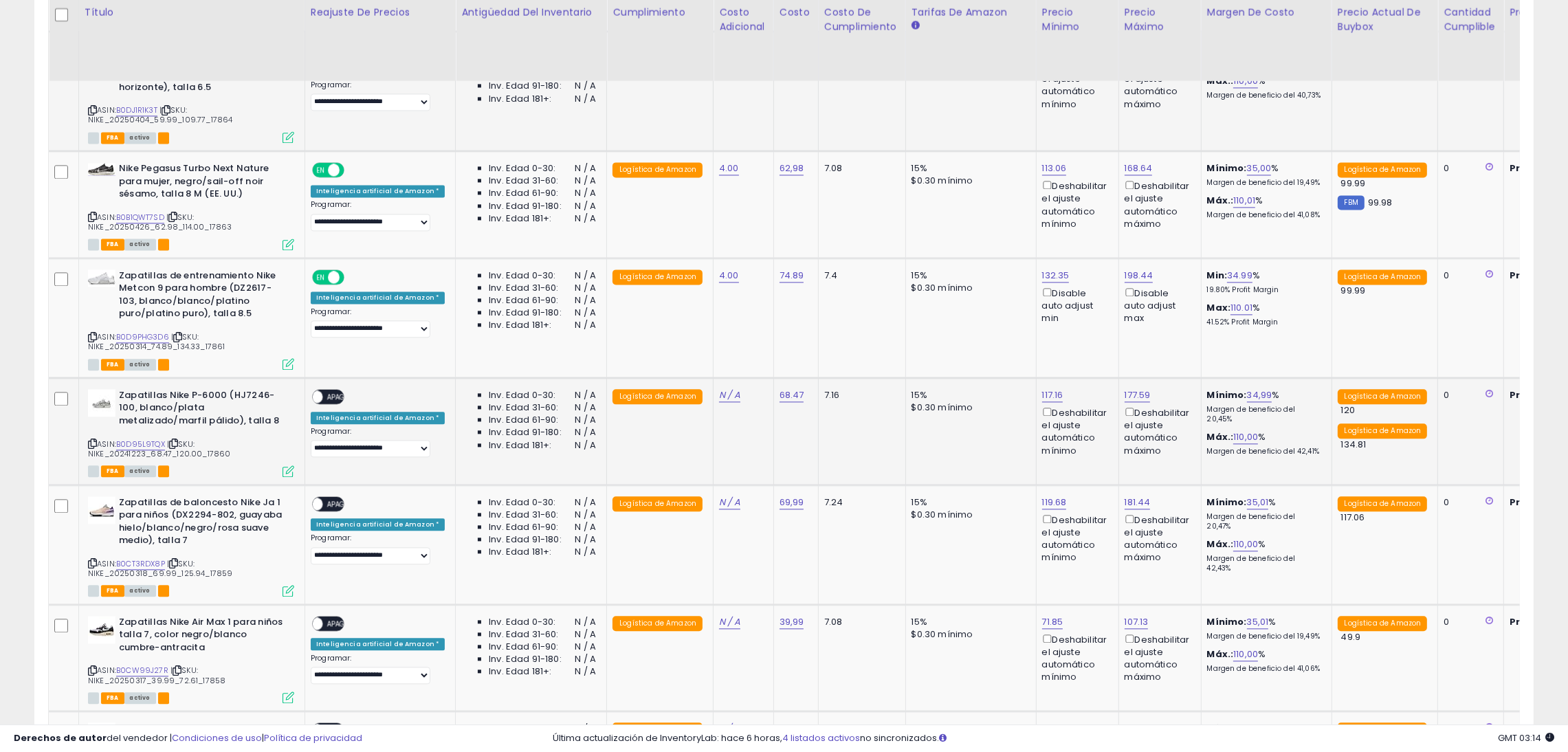 click on "APAGADO" at bounding box center (343, 397) 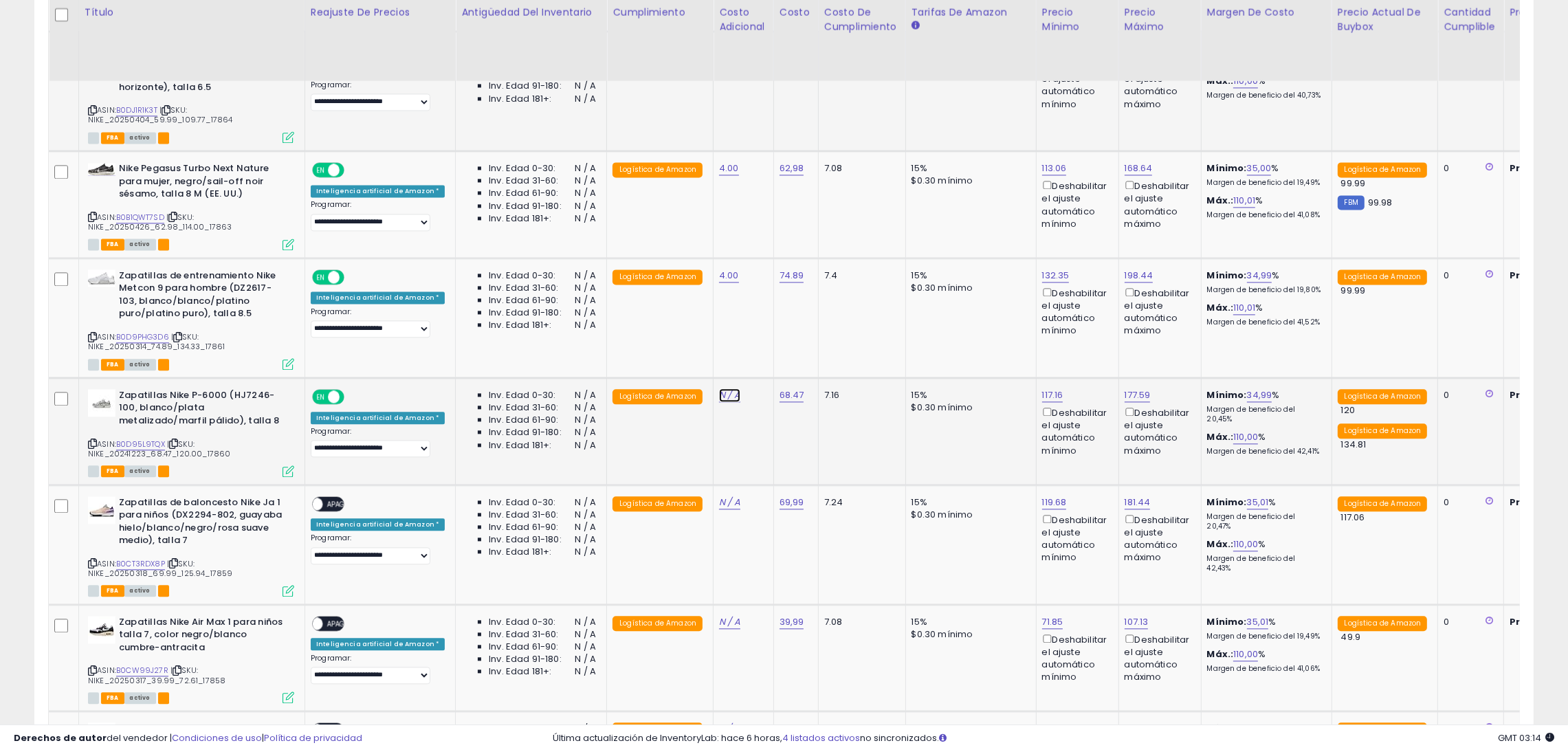 click on "N / A" at bounding box center (729, 395) 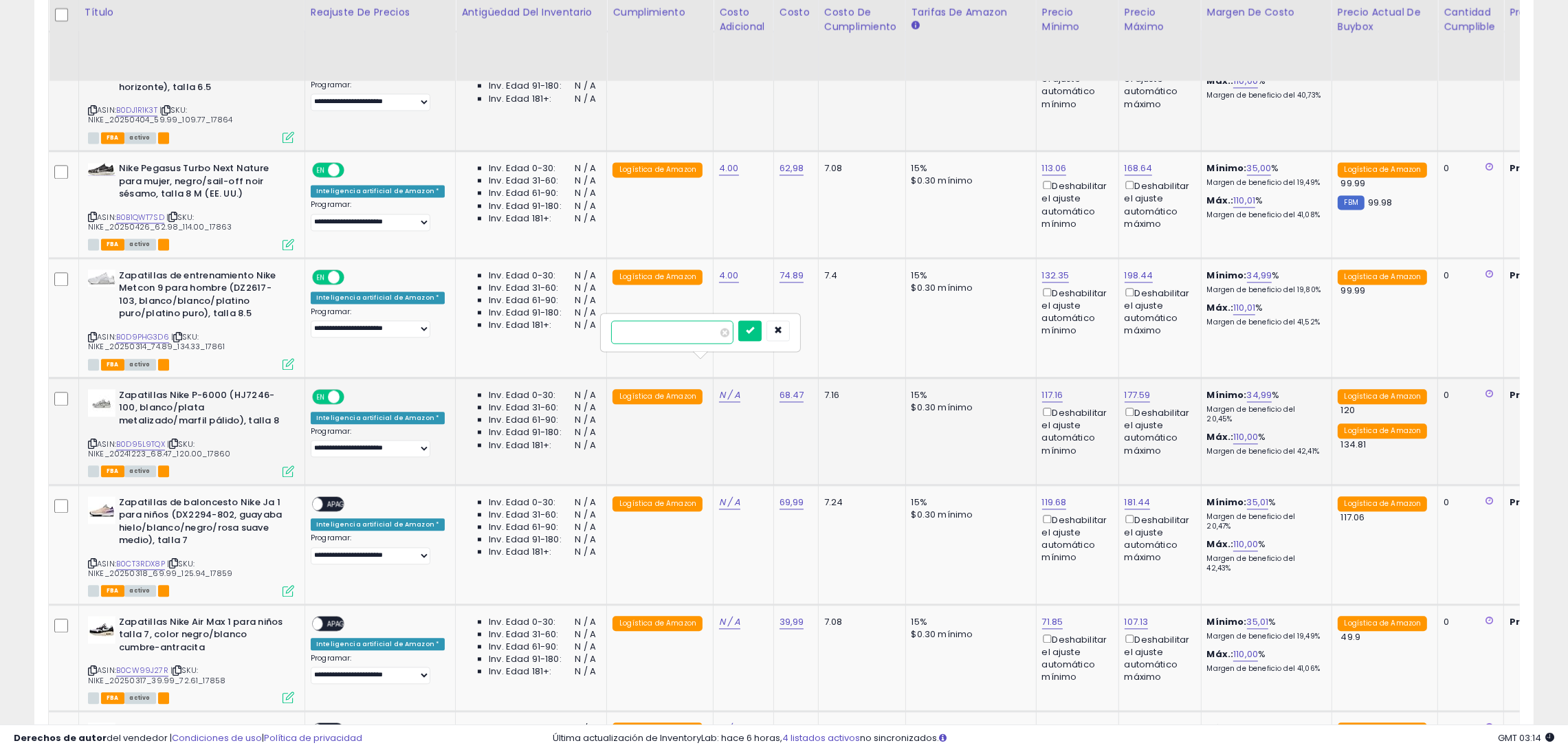 type on "*" 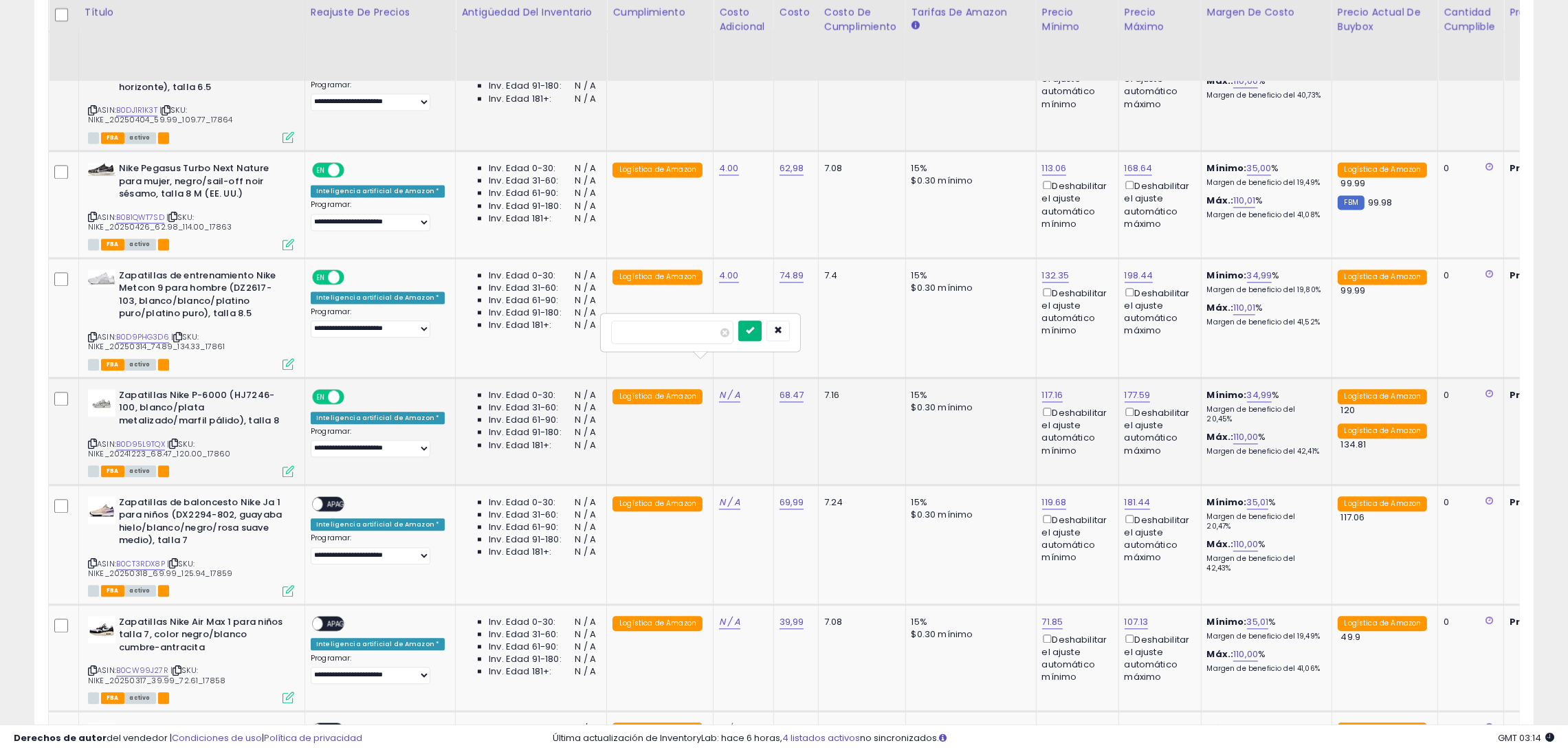 click at bounding box center [750, 331] 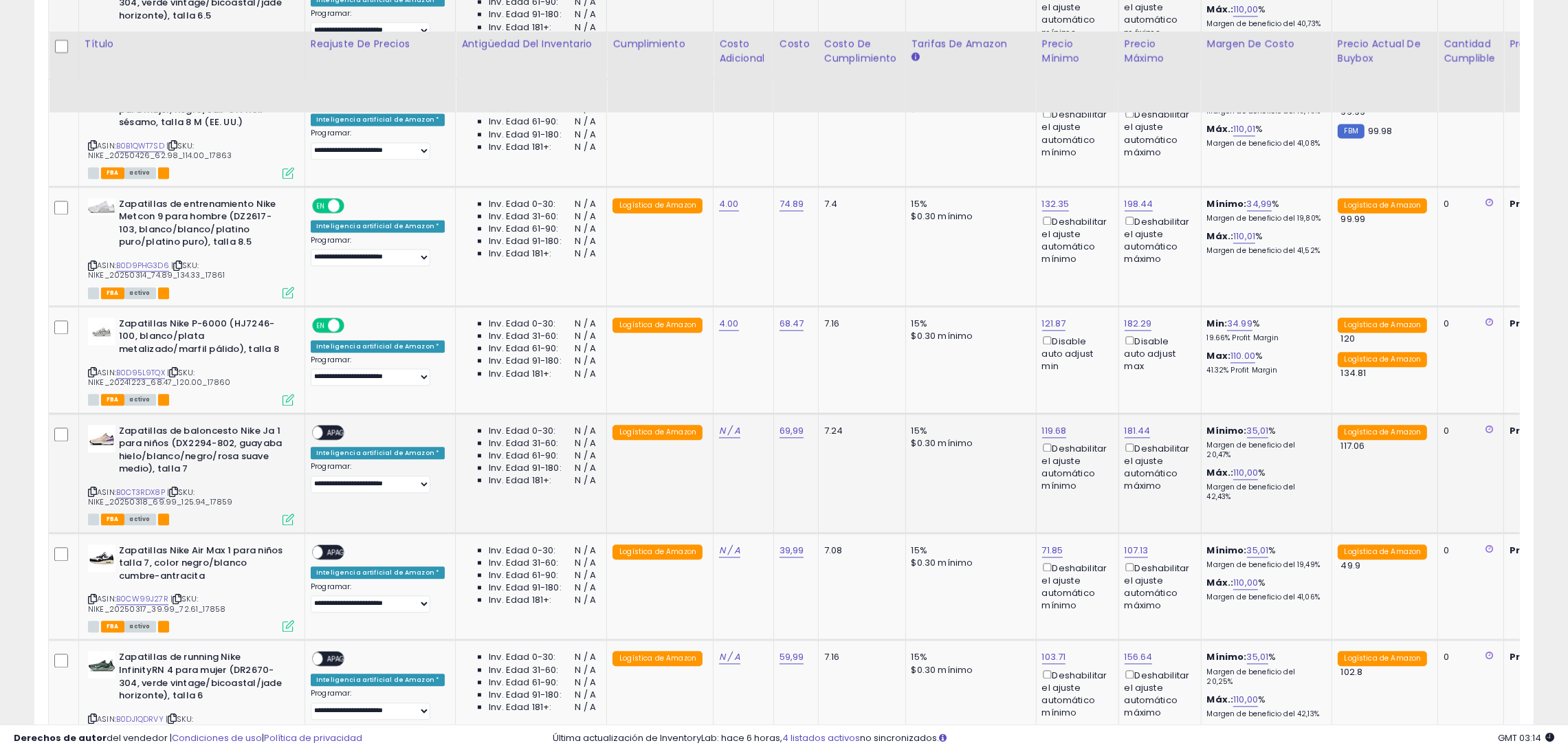 scroll, scrollTop: 4676, scrollLeft: 0, axis: vertical 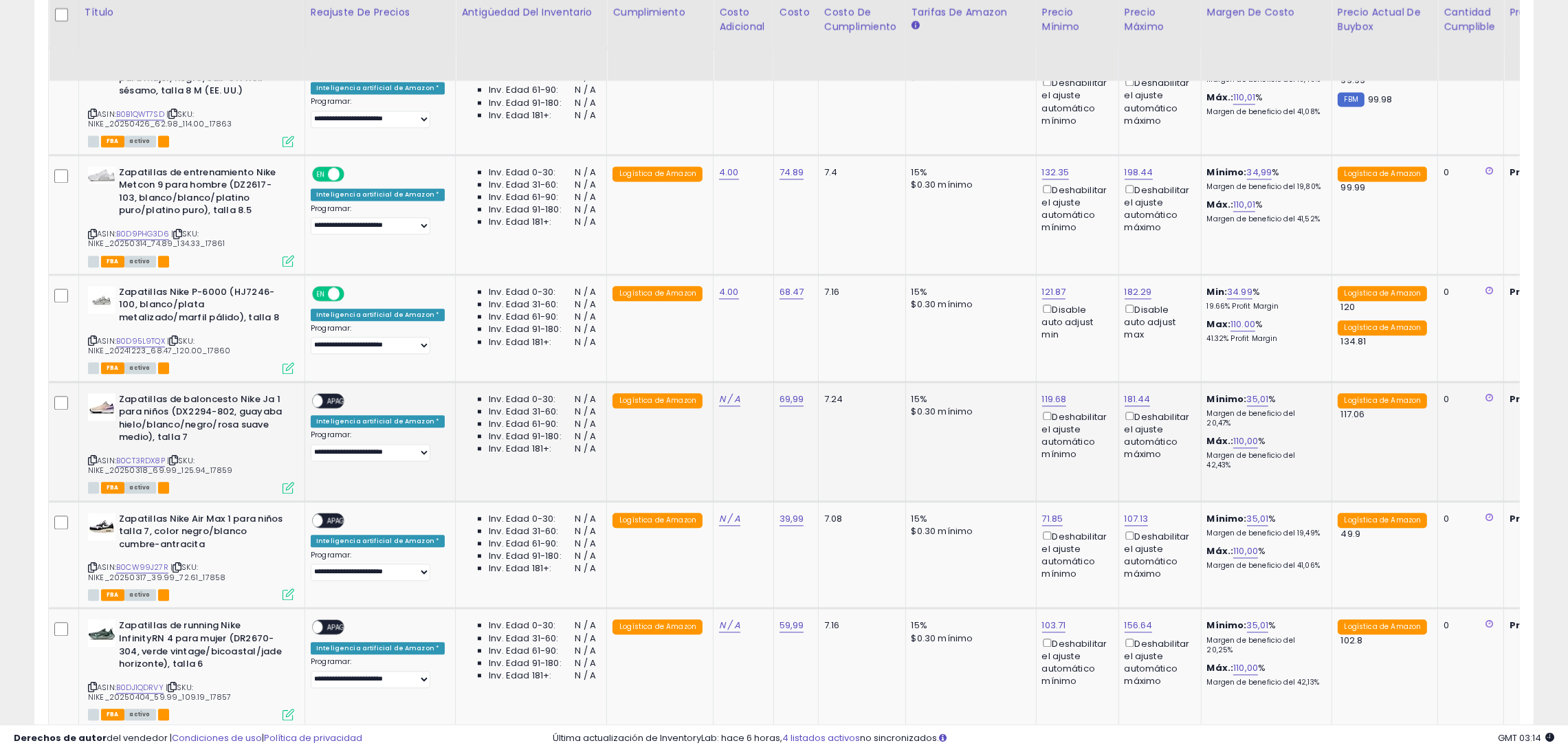 click on "APAGADO" at bounding box center [343, 401] 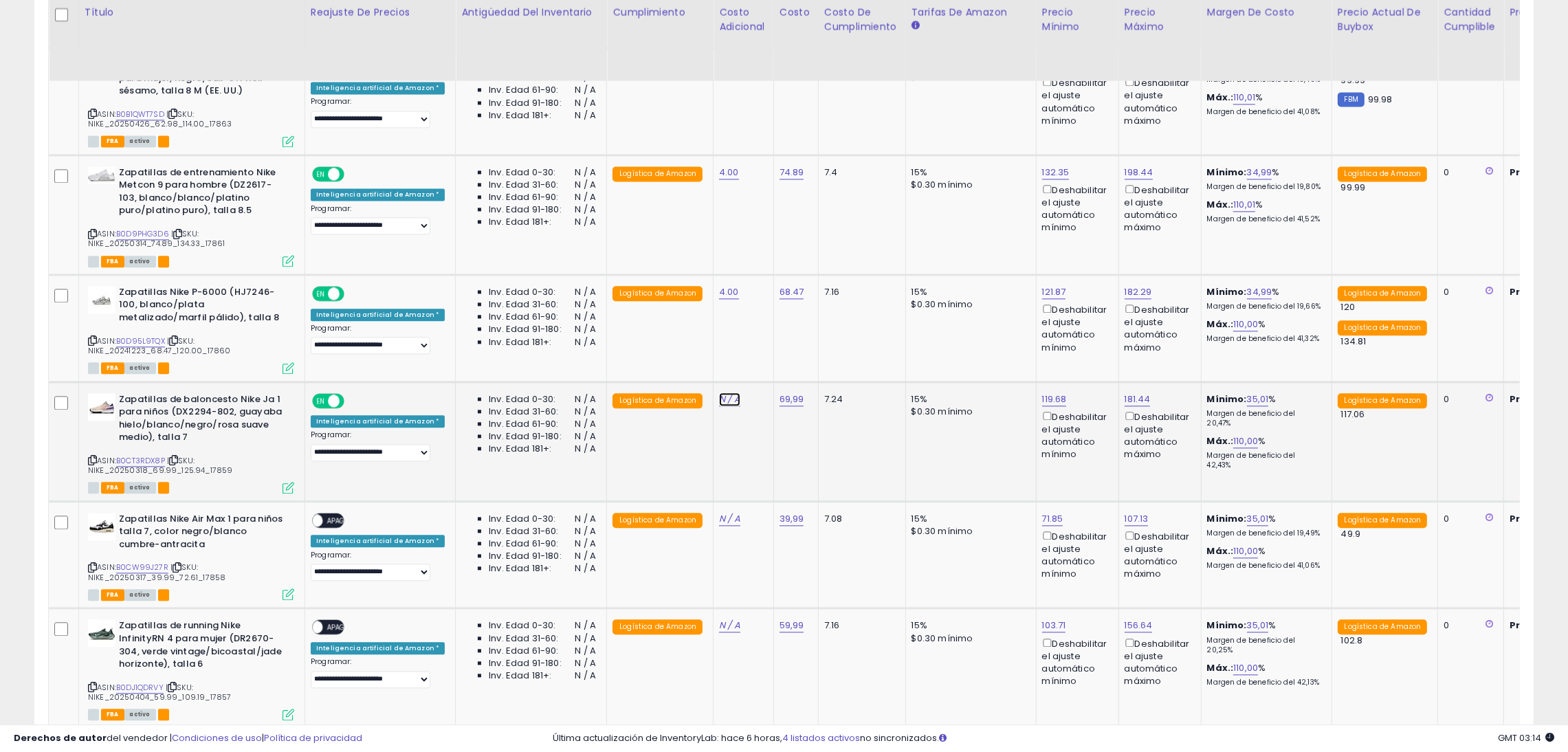 click on "N / A" at bounding box center [729, 399] 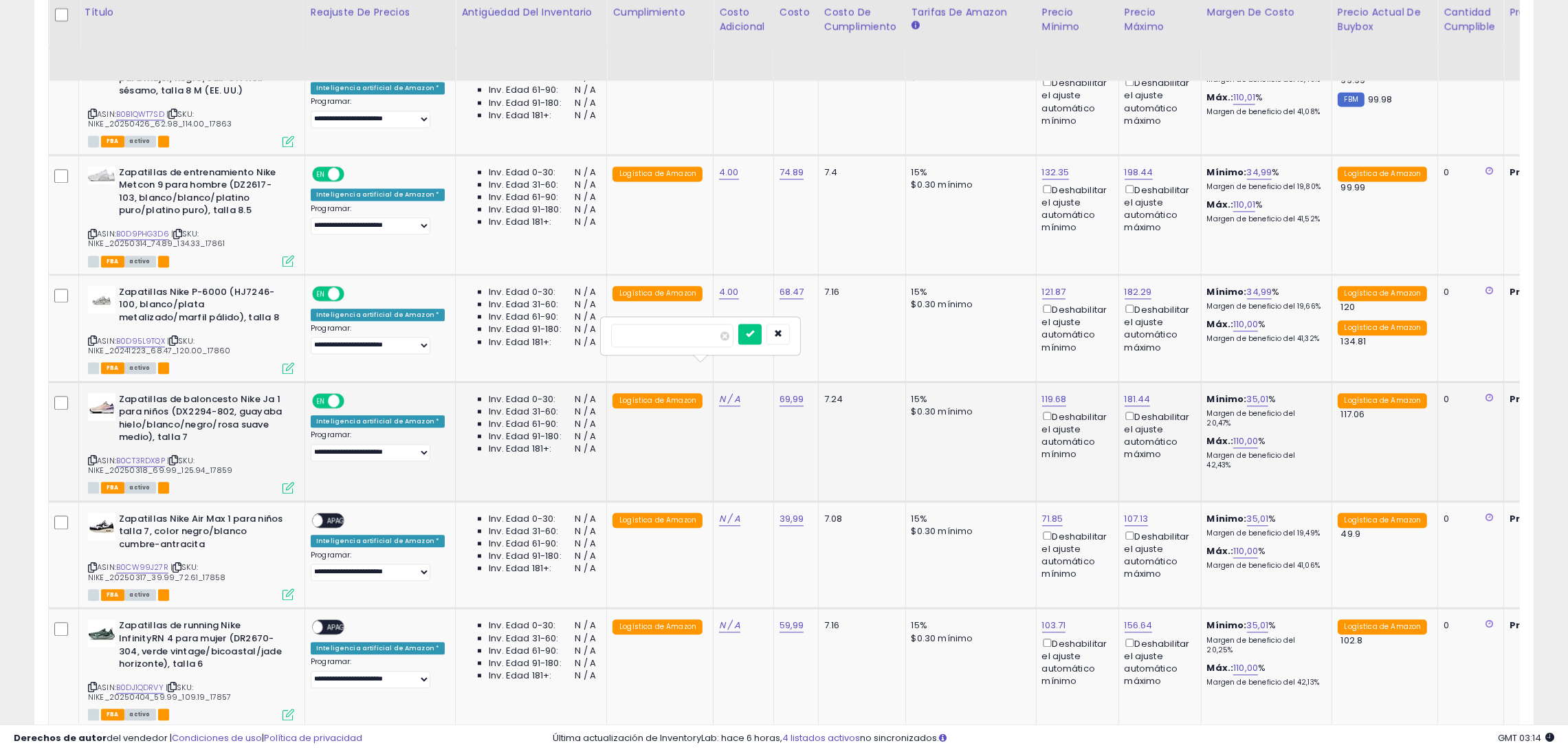 type on "*" 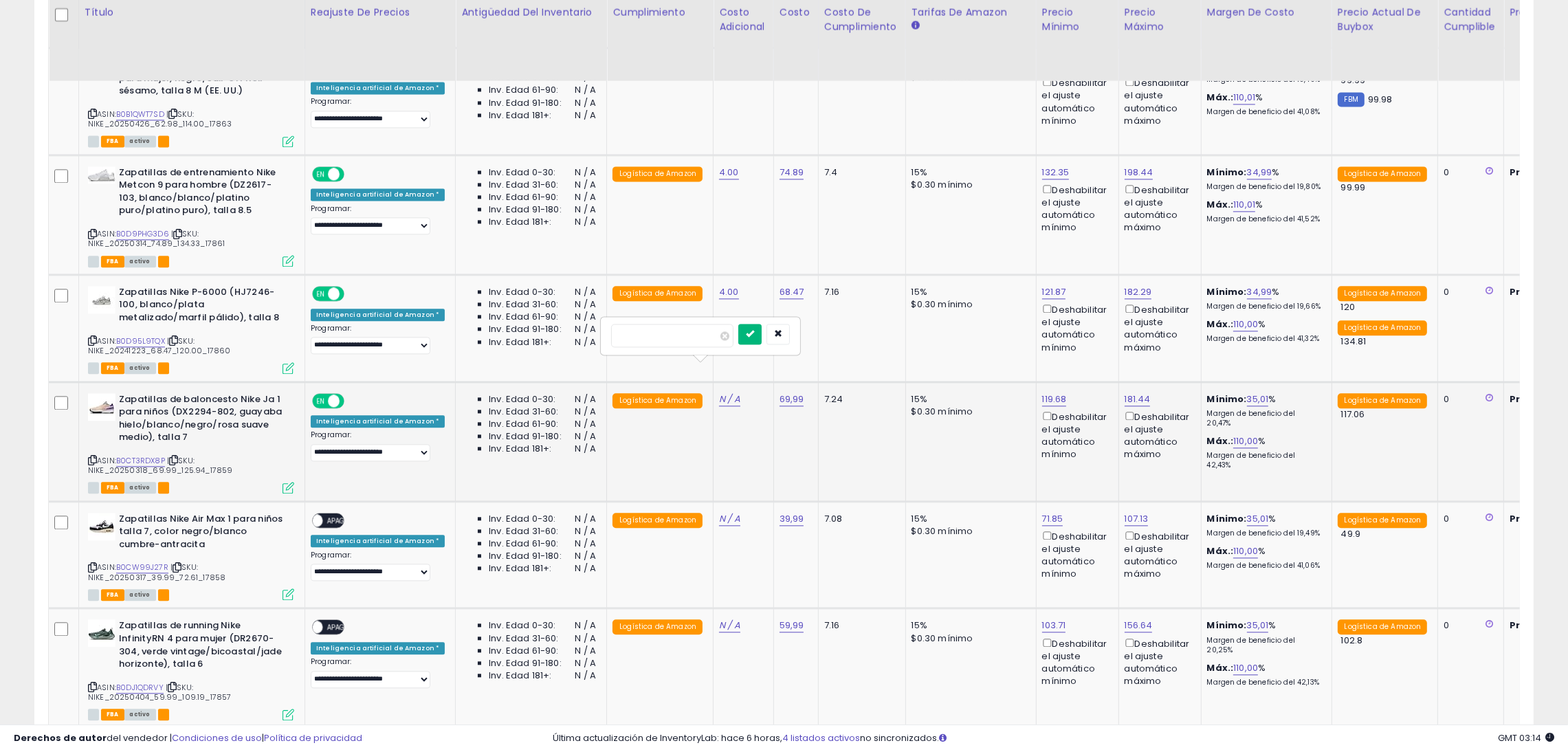 click at bounding box center (750, 333) 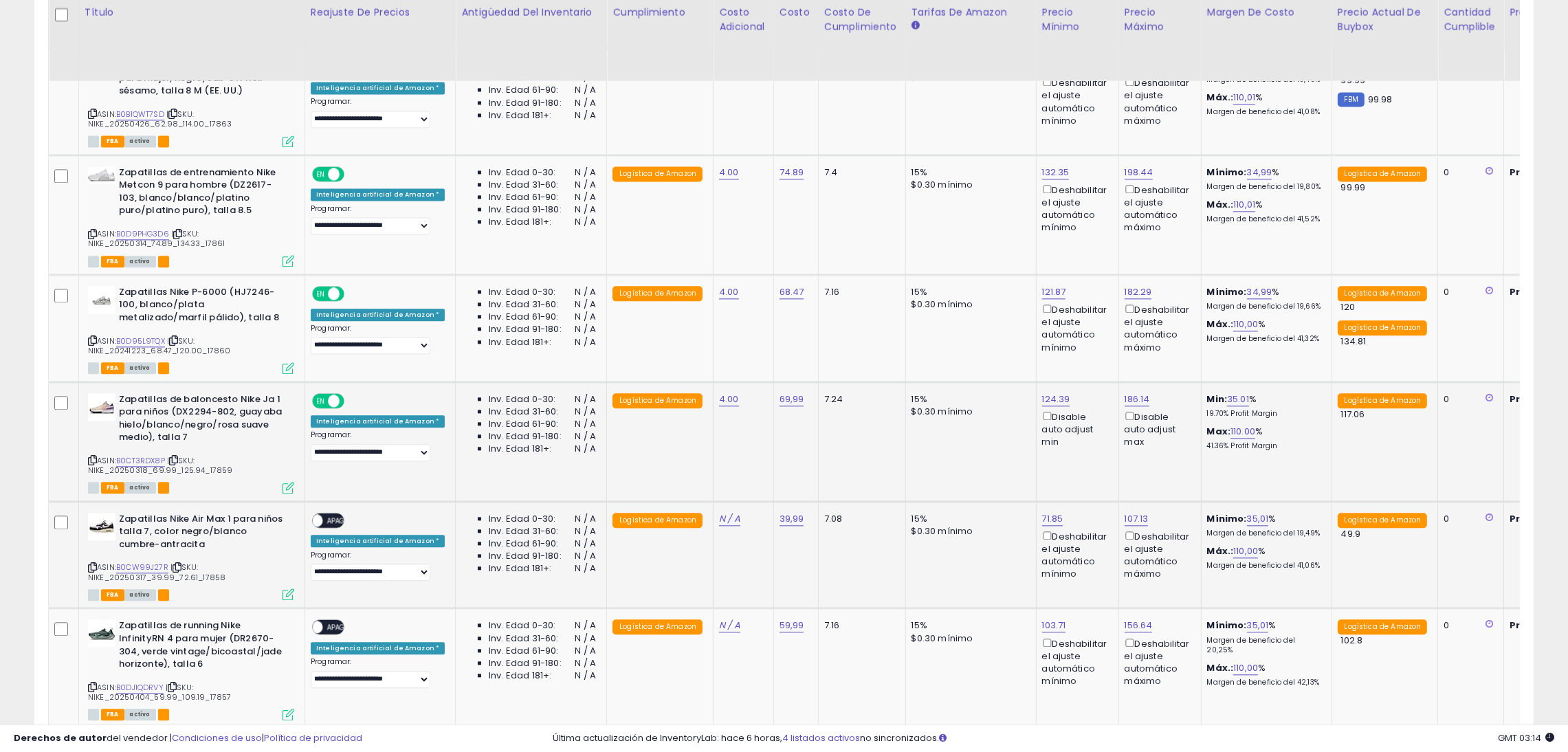 click on "APAGADO" at bounding box center [343, 520] 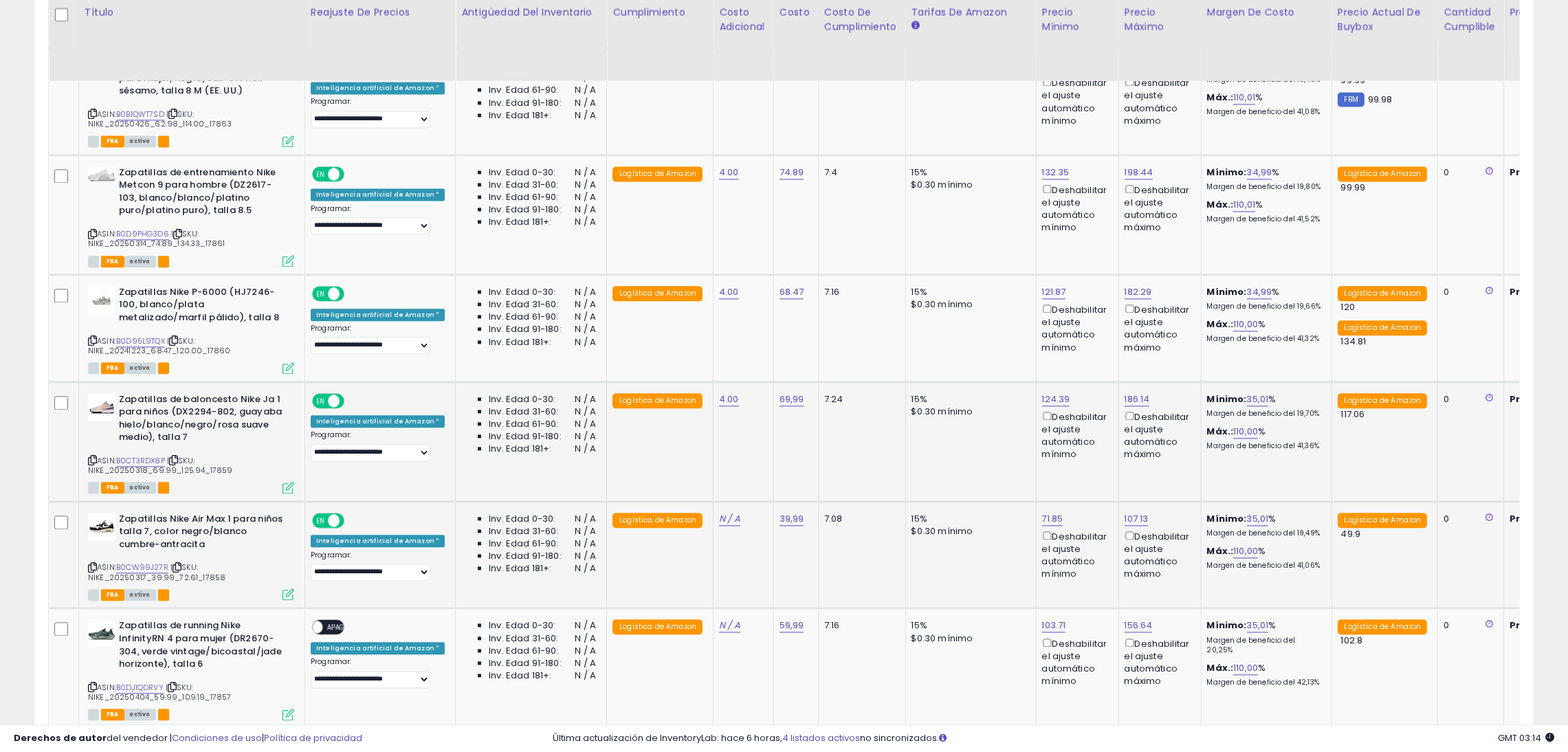 click on "N / A" 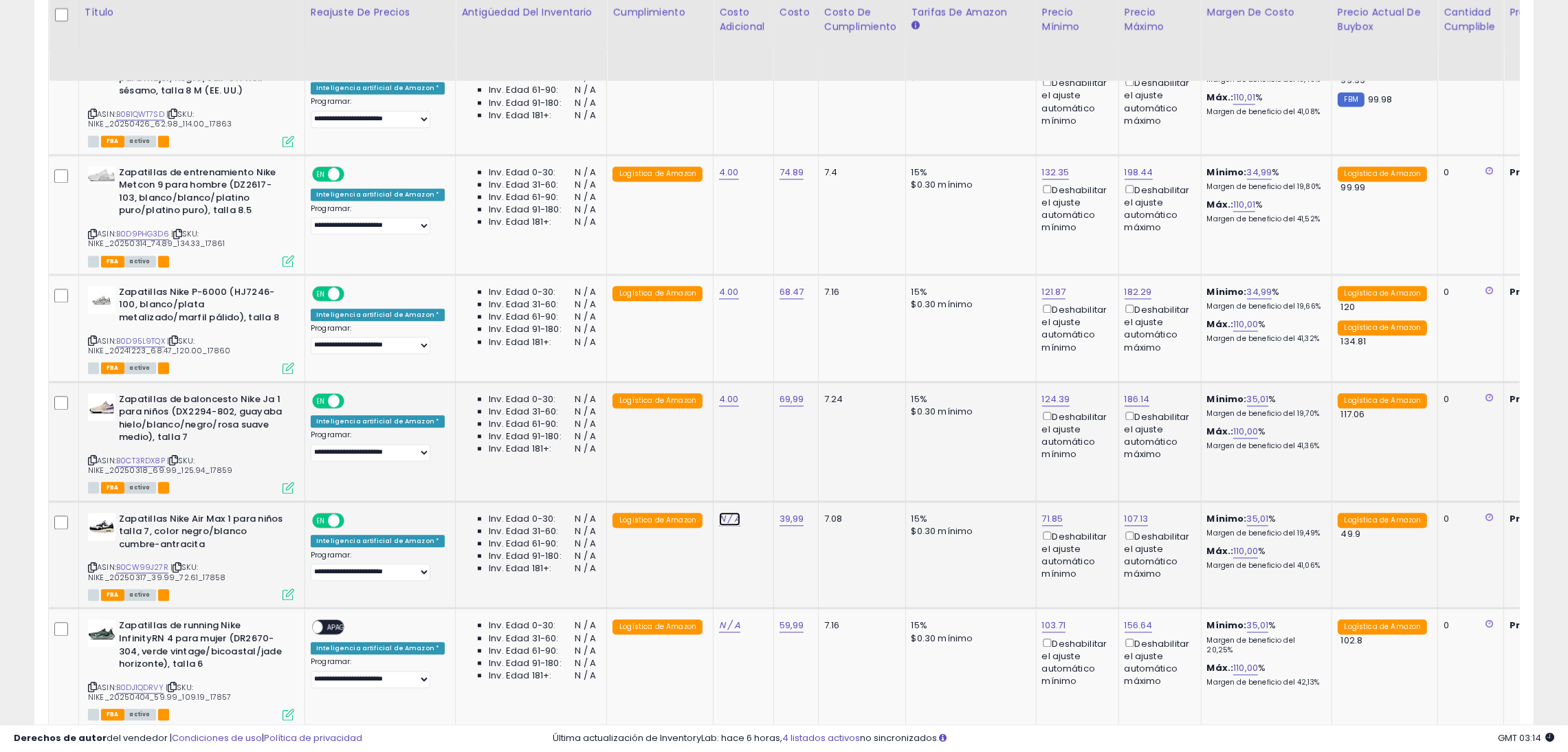 click on "N / A" at bounding box center (729, 518) 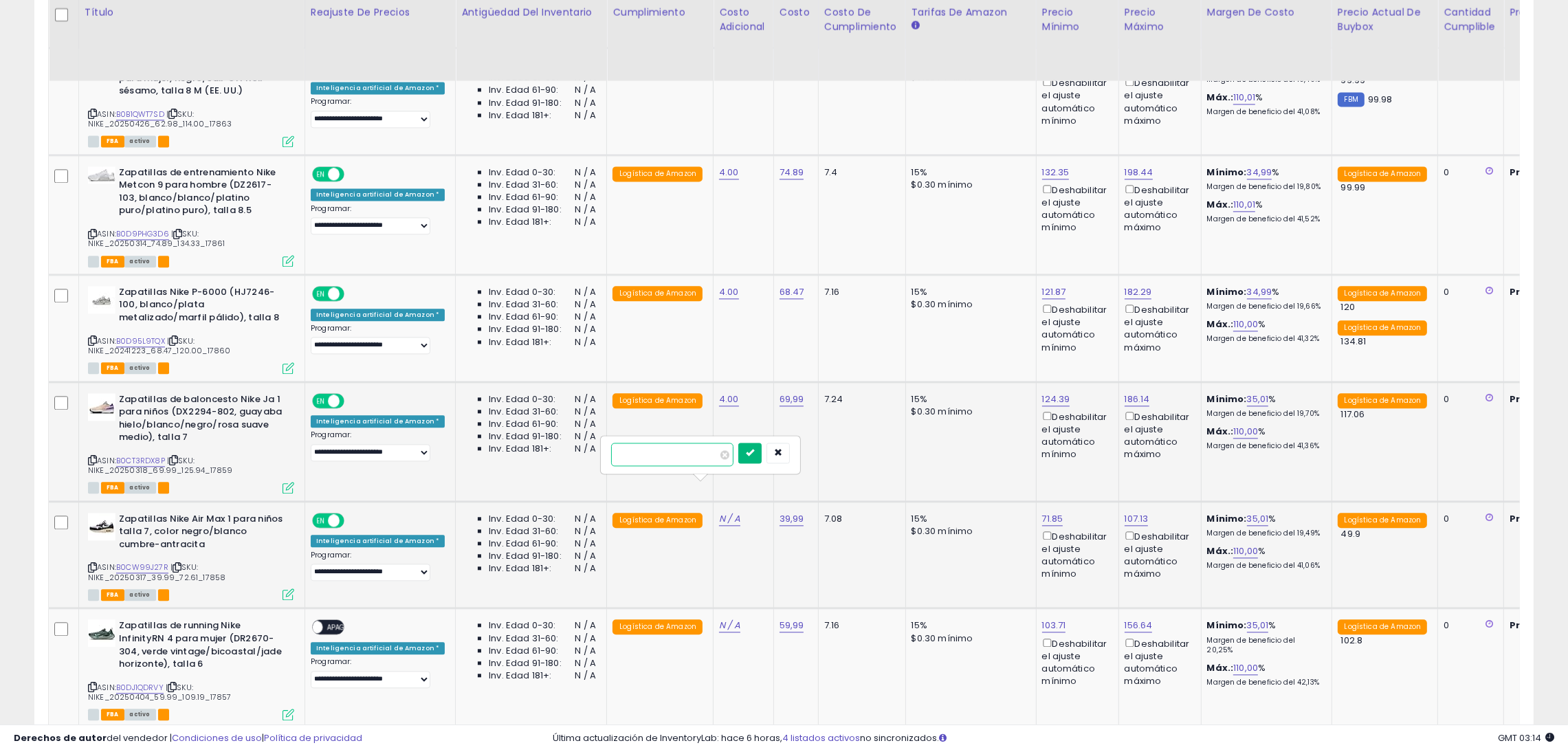 type on "*" 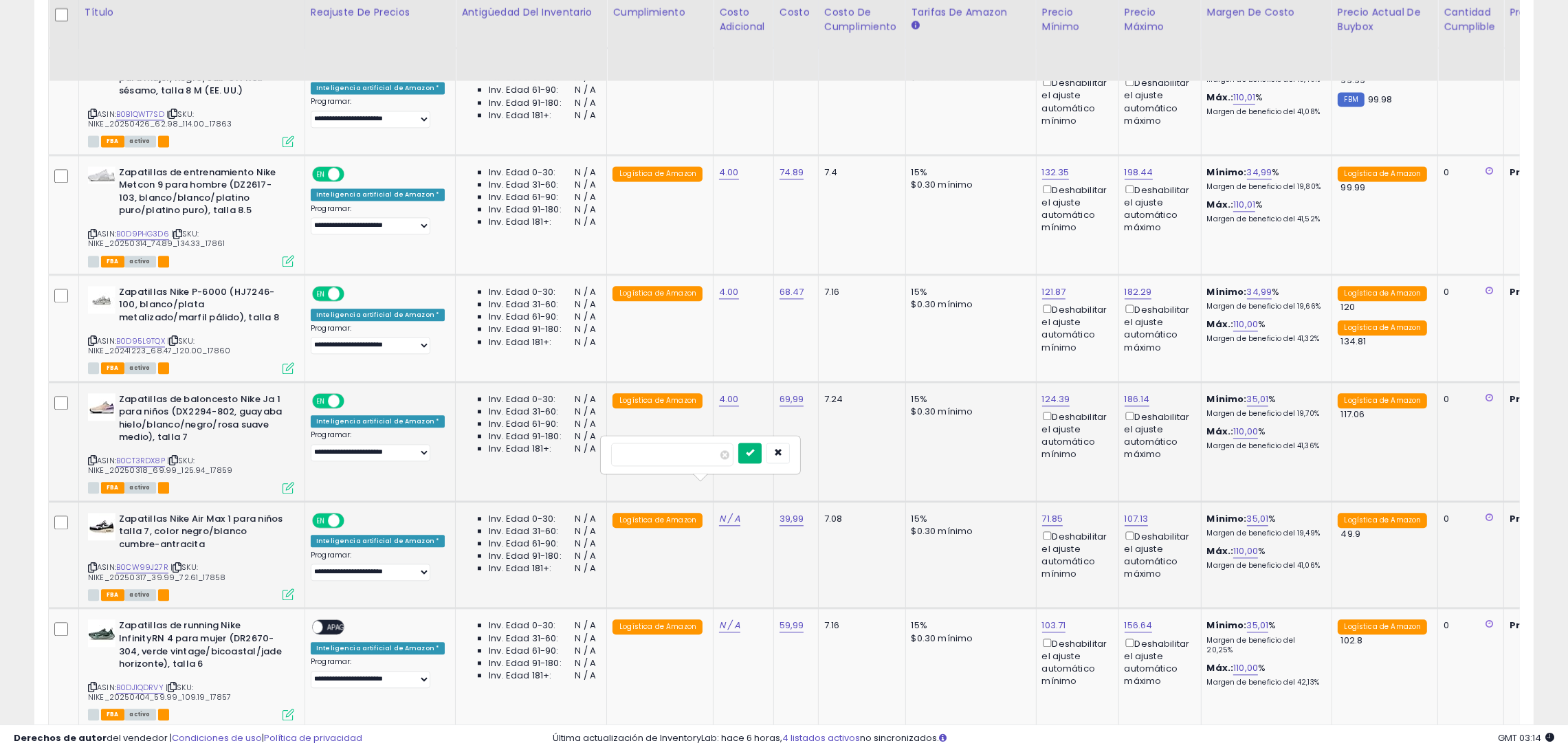 click at bounding box center [750, 452] 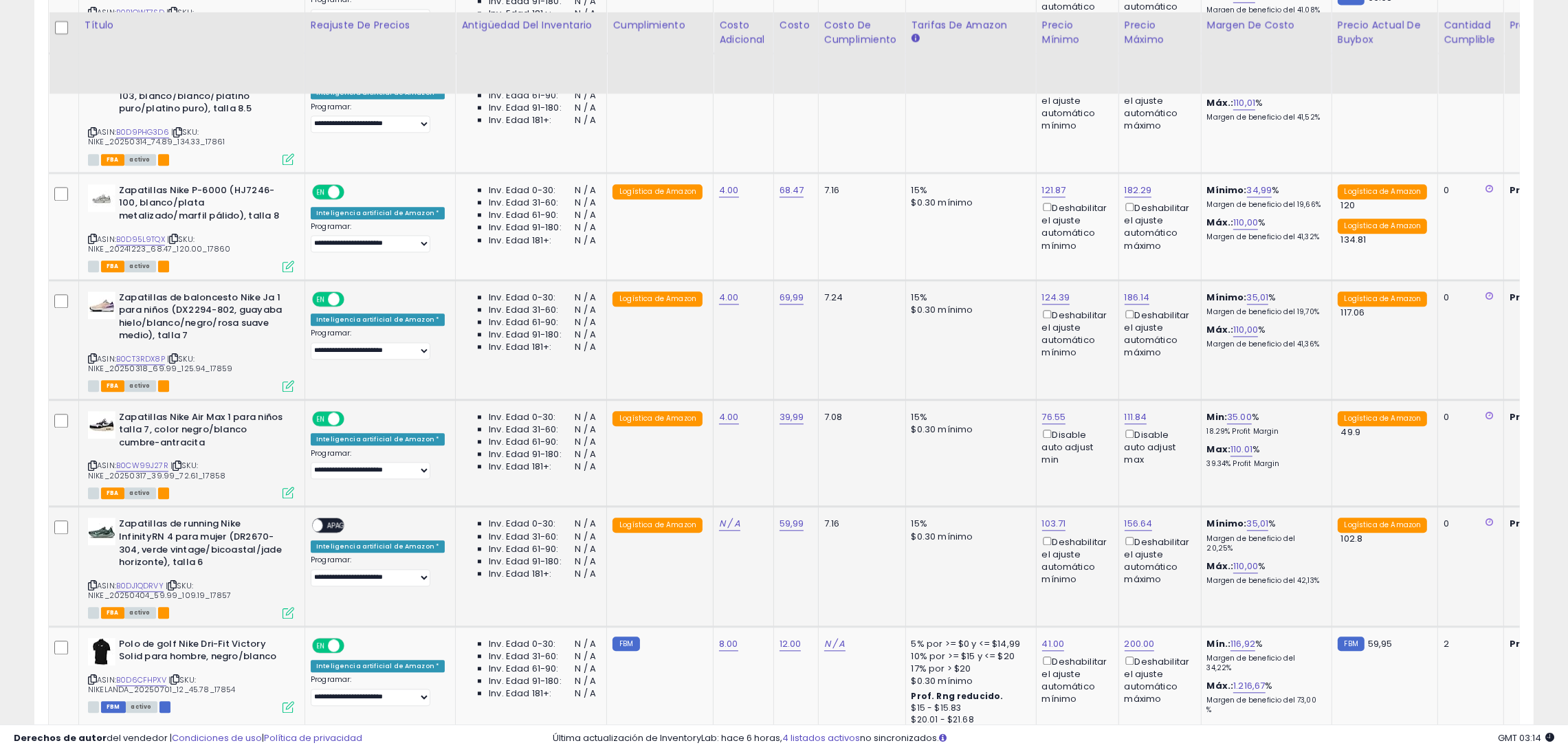 scroll, scrollTop: 4883, scrollLeft: 0, axis: vertical 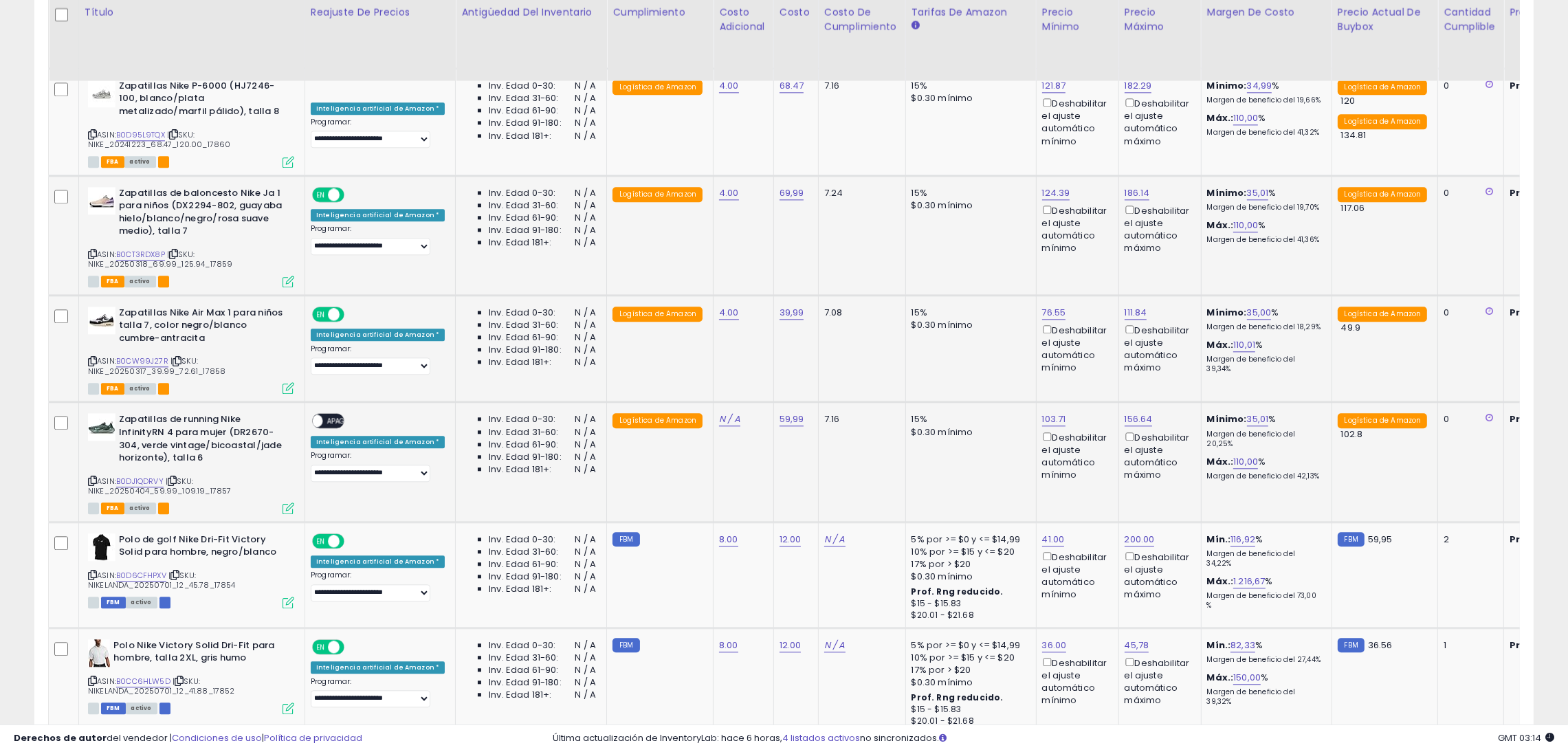 click on "APAGADO" at bounding box center (343, 421) 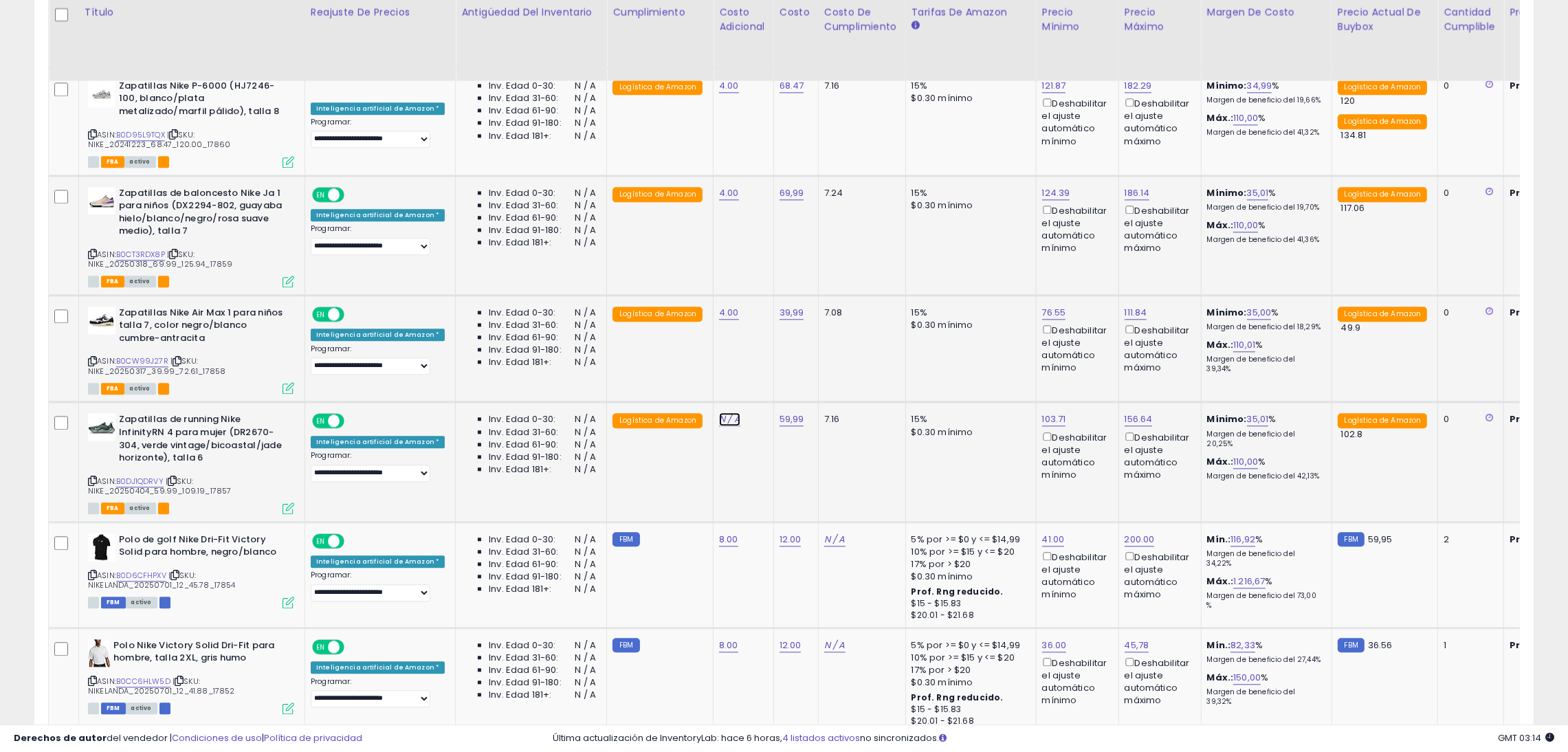 click on "N / A" at bounding box center [729, 419] 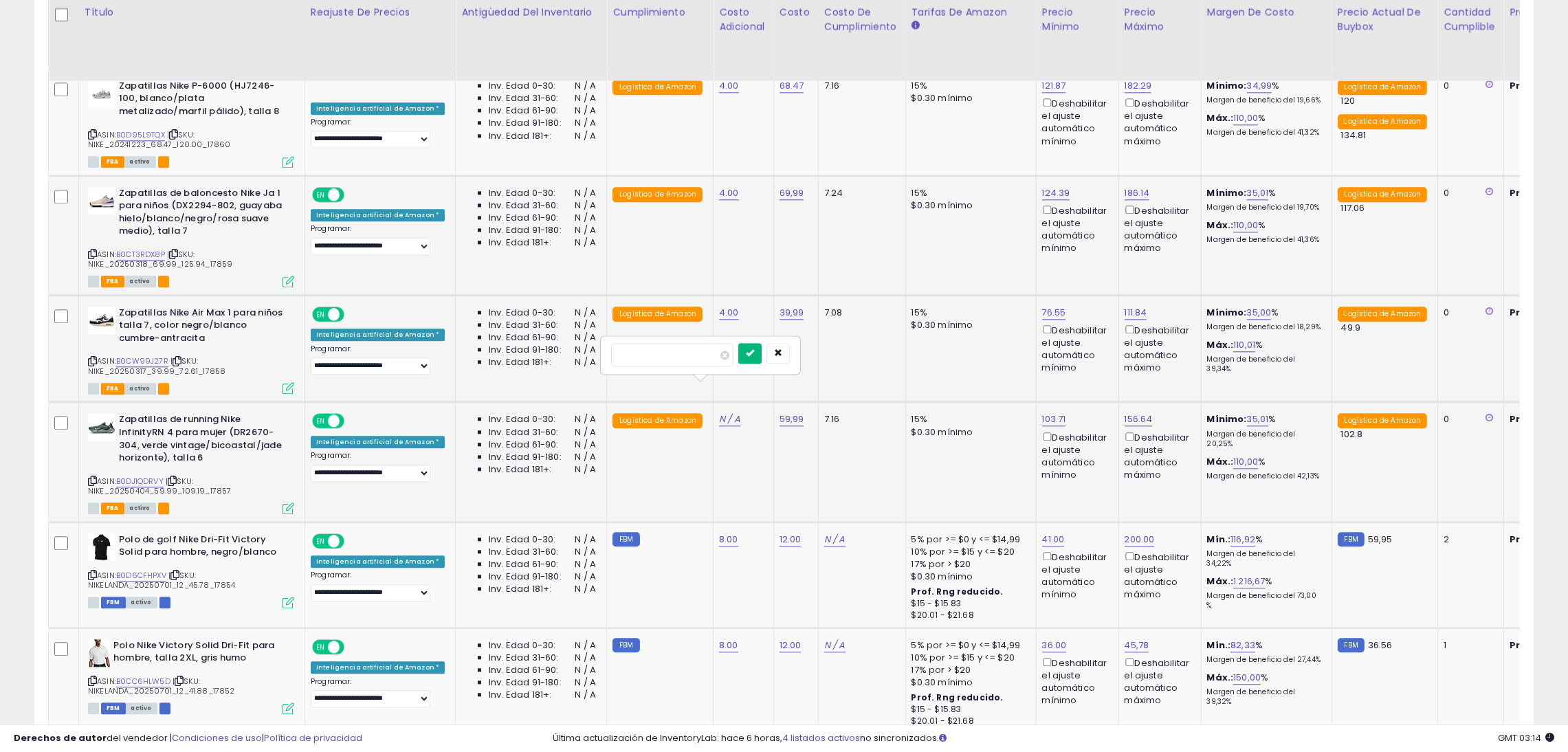type on "*" 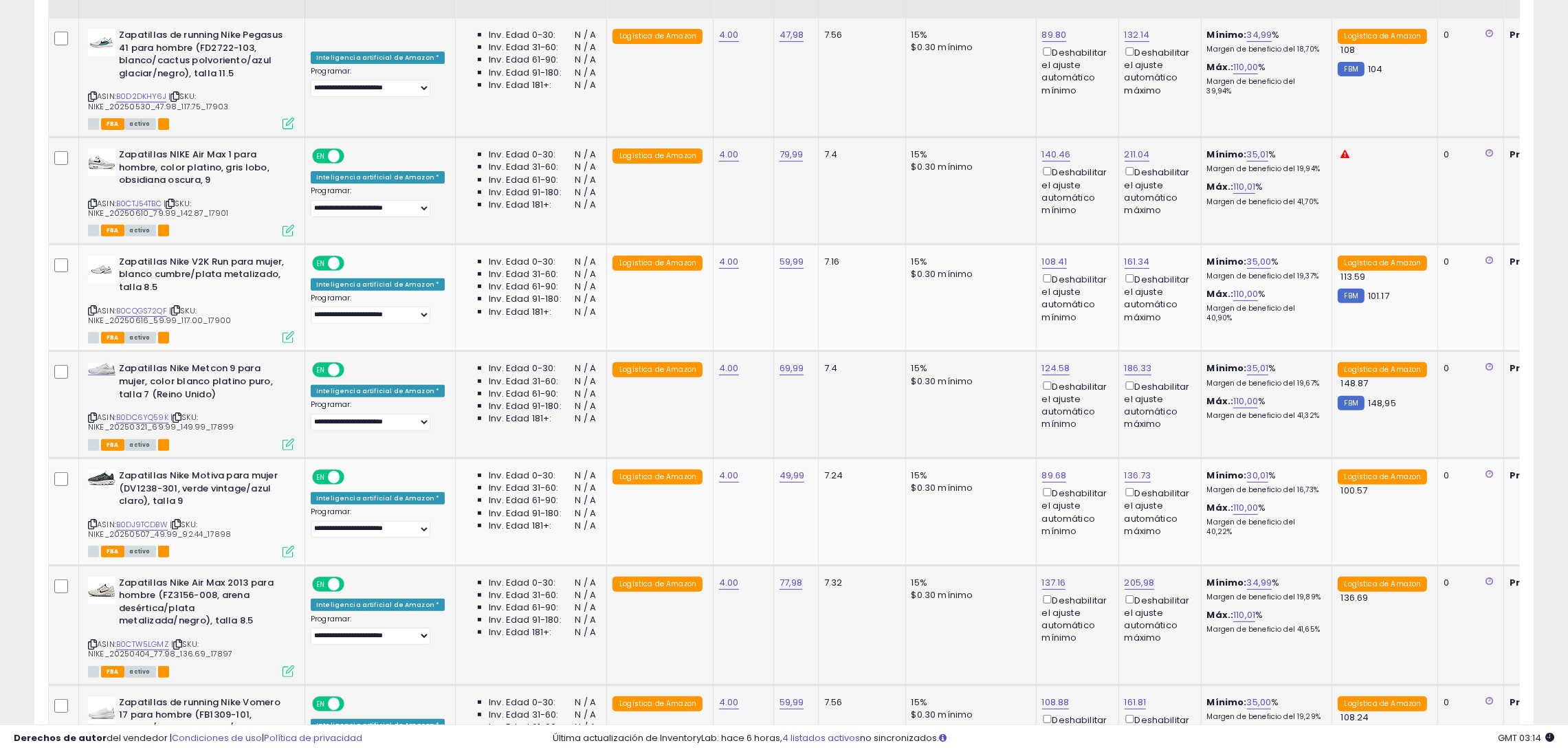 scroll, scrollTop: 0, scrollLeft: 0, axis: both 